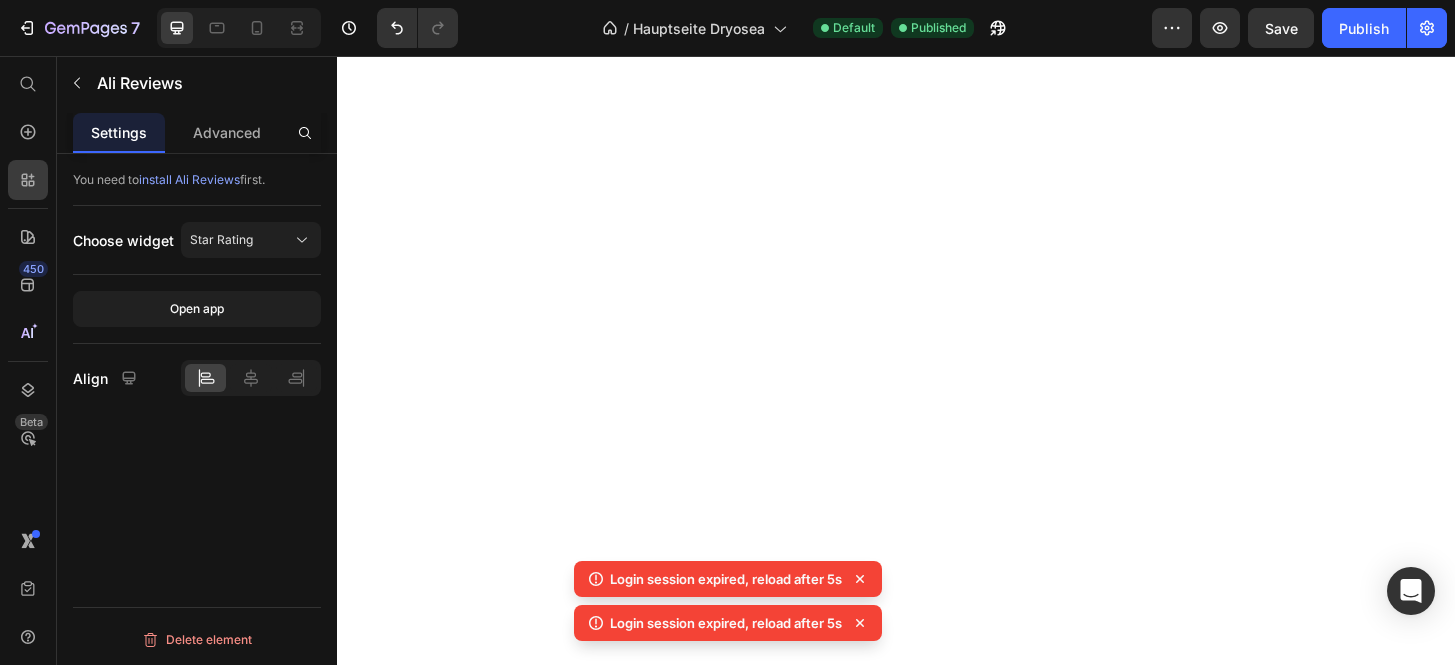 scroll, scrollTop: 0, scrollLeft: 0, axis: both 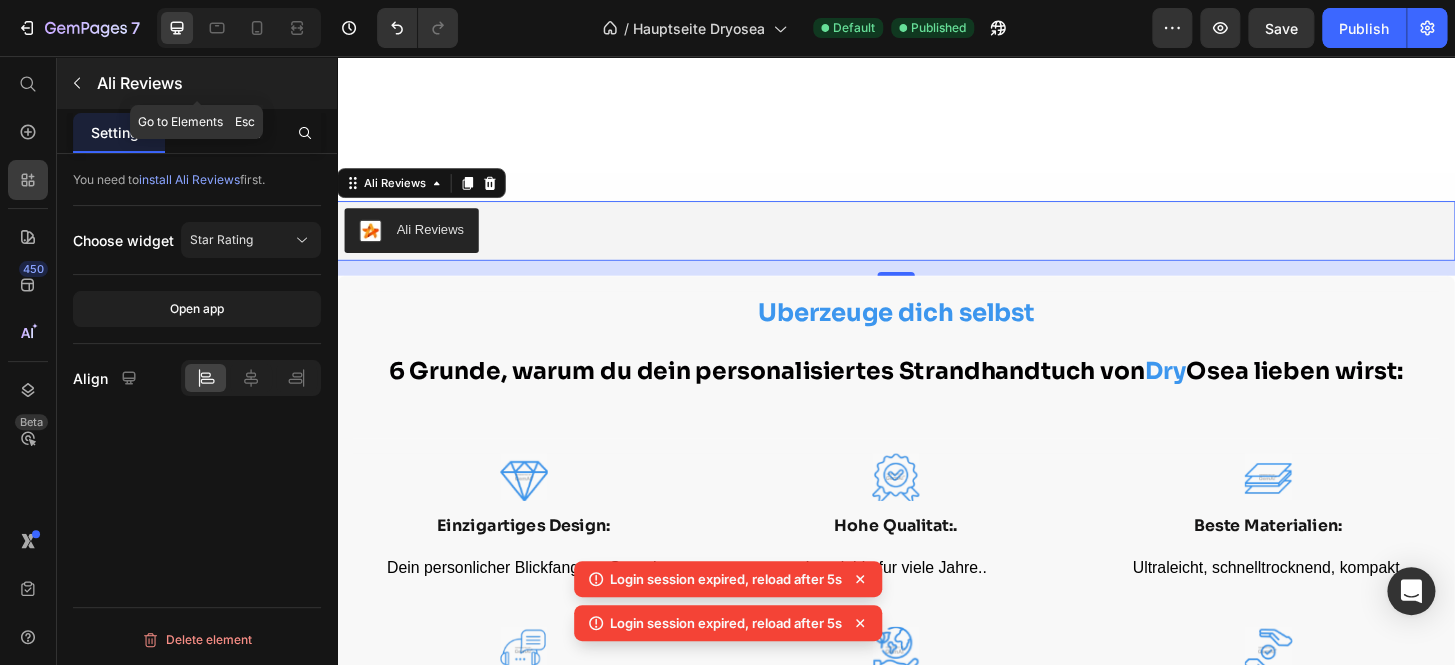 click at bounding box center (77, 83) 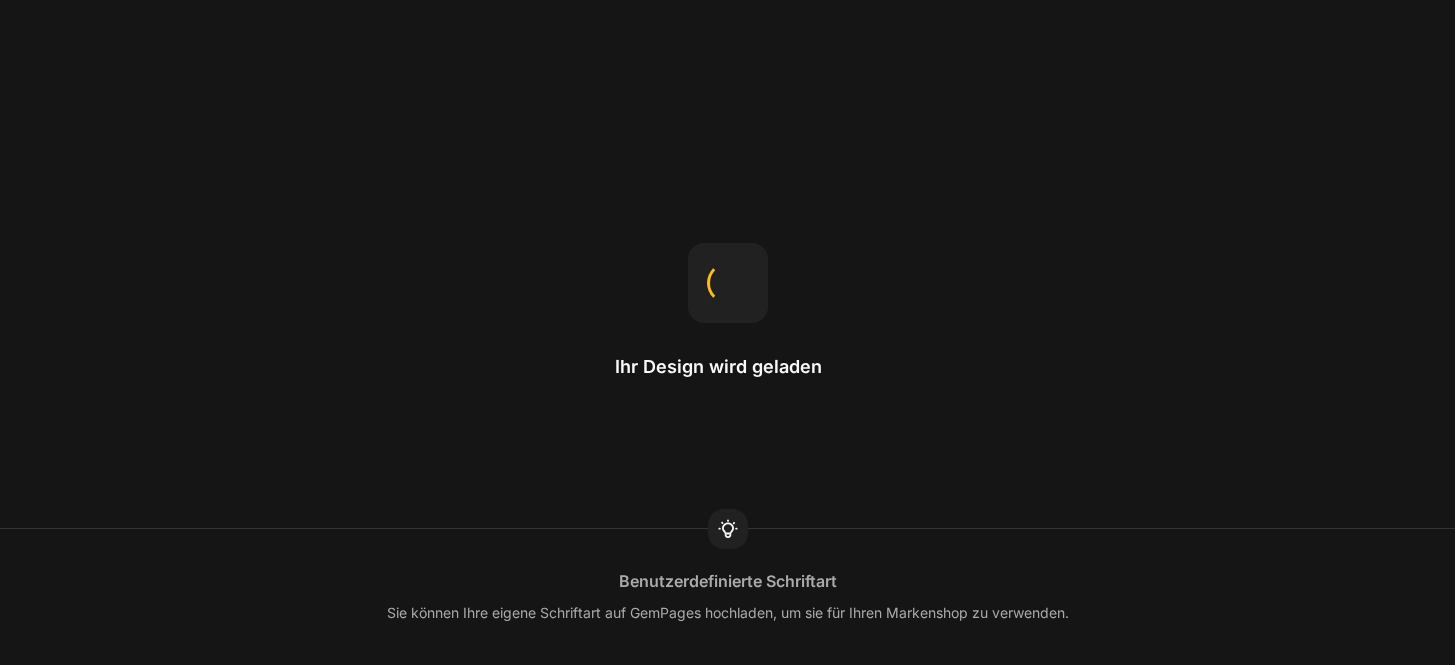 scroll, scrollTop: 0, scrollLeft: 0, axis: both 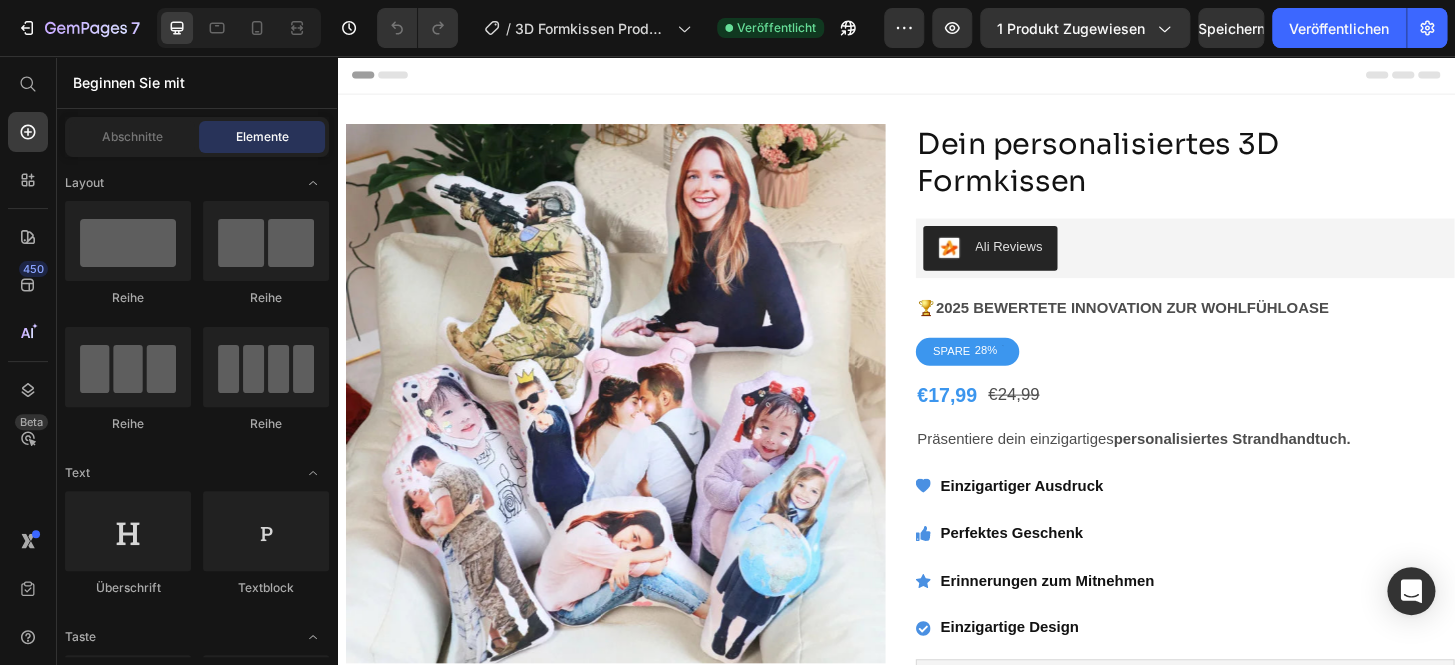radio on "false" 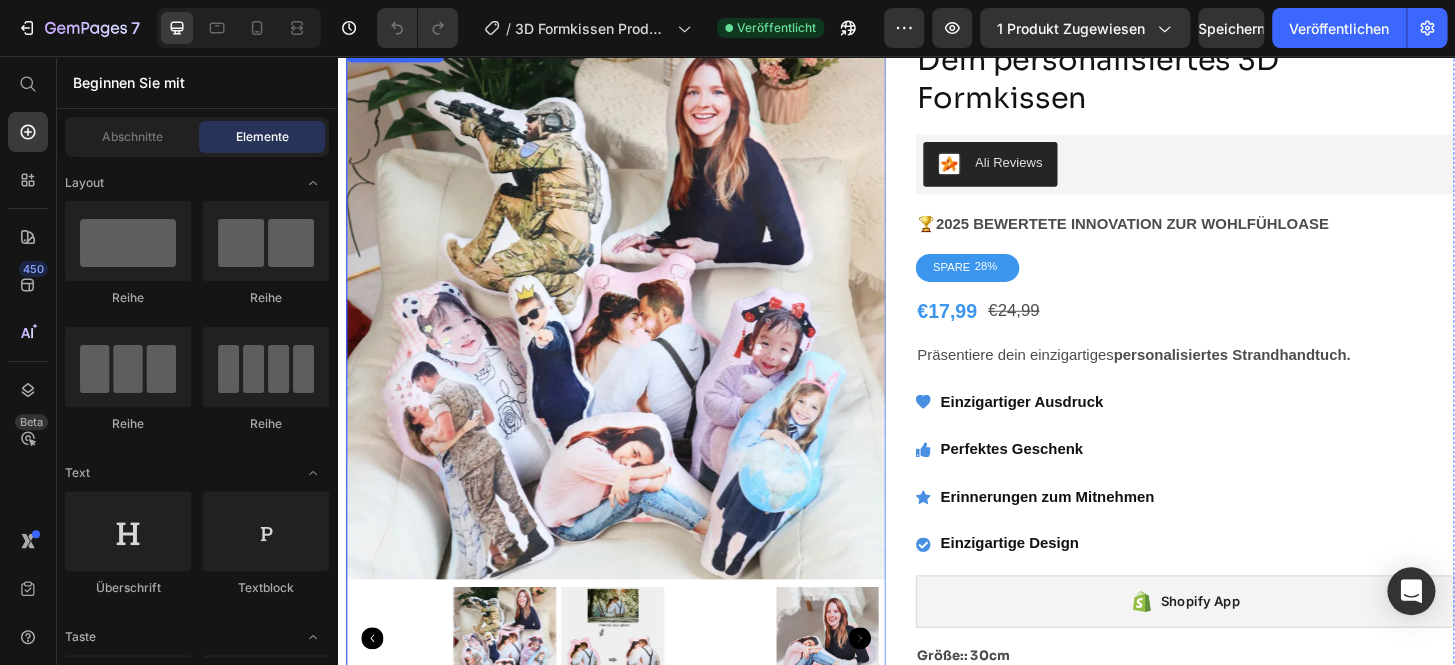 scroll, scrollTop: 120, scrollLeft: 0, axis: vertical 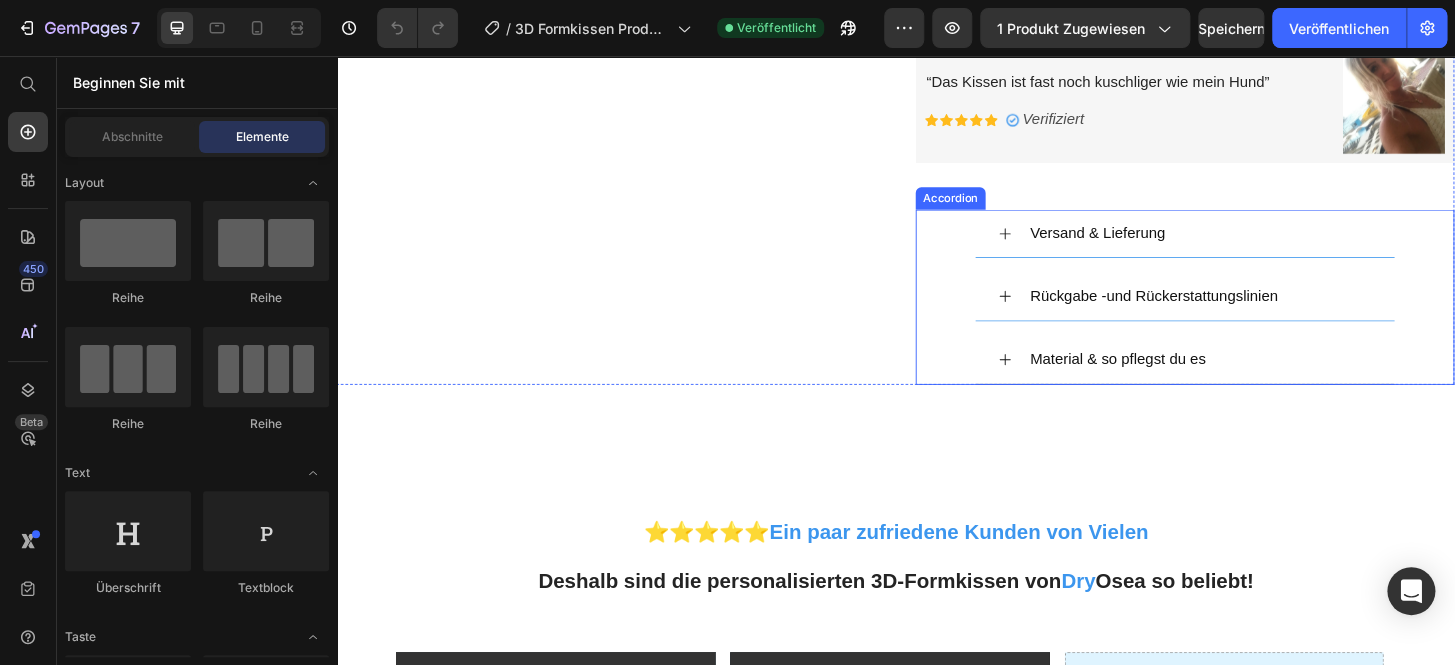 click on "Material & so pflegst du es" at bounding box center (1263, 382) 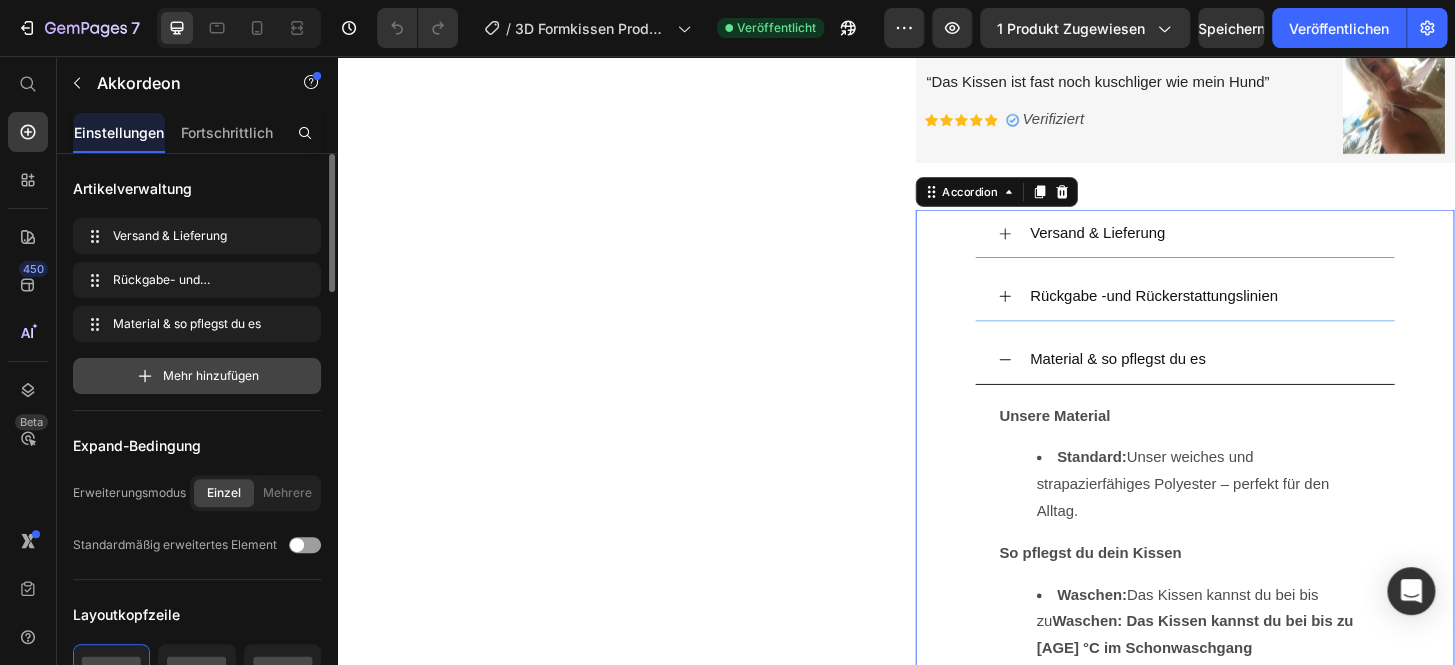click on "Mehr hinzufügen" at bounding box center (197, 376) 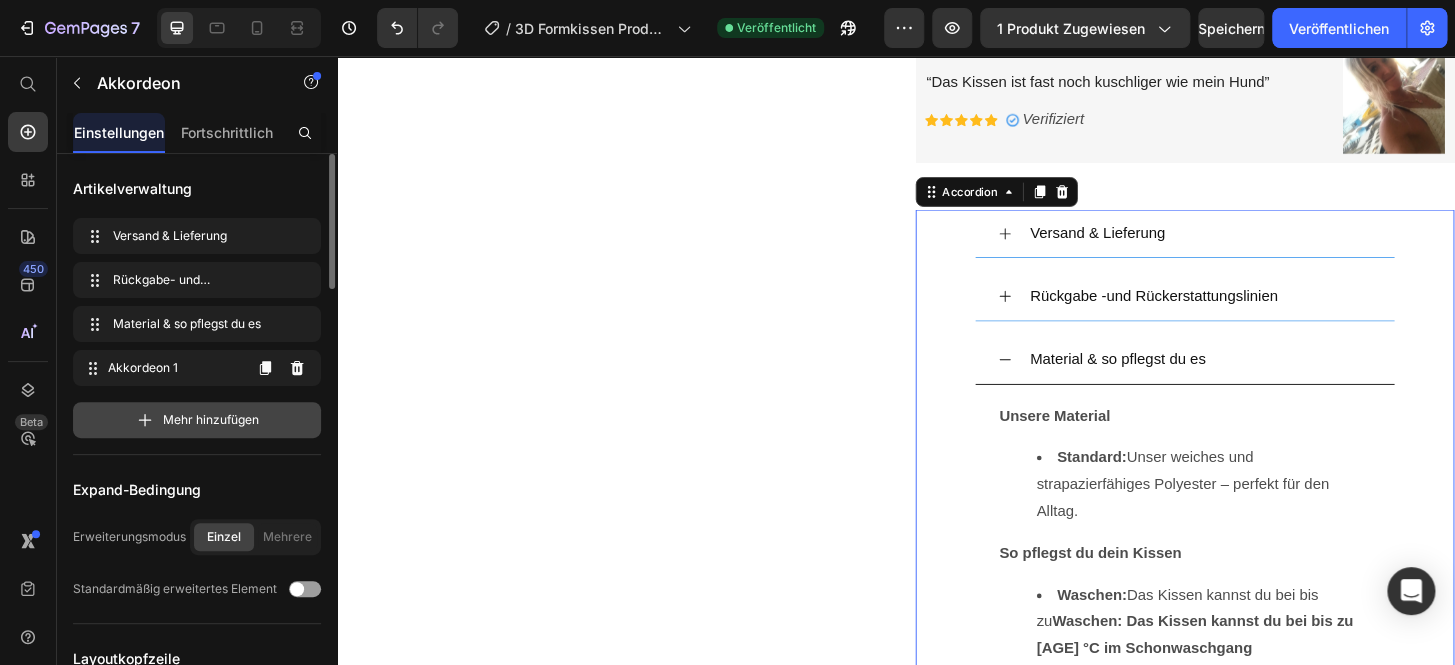 click on "Akkordeon 1 Accordion 1" at bounding box center [161, 368] 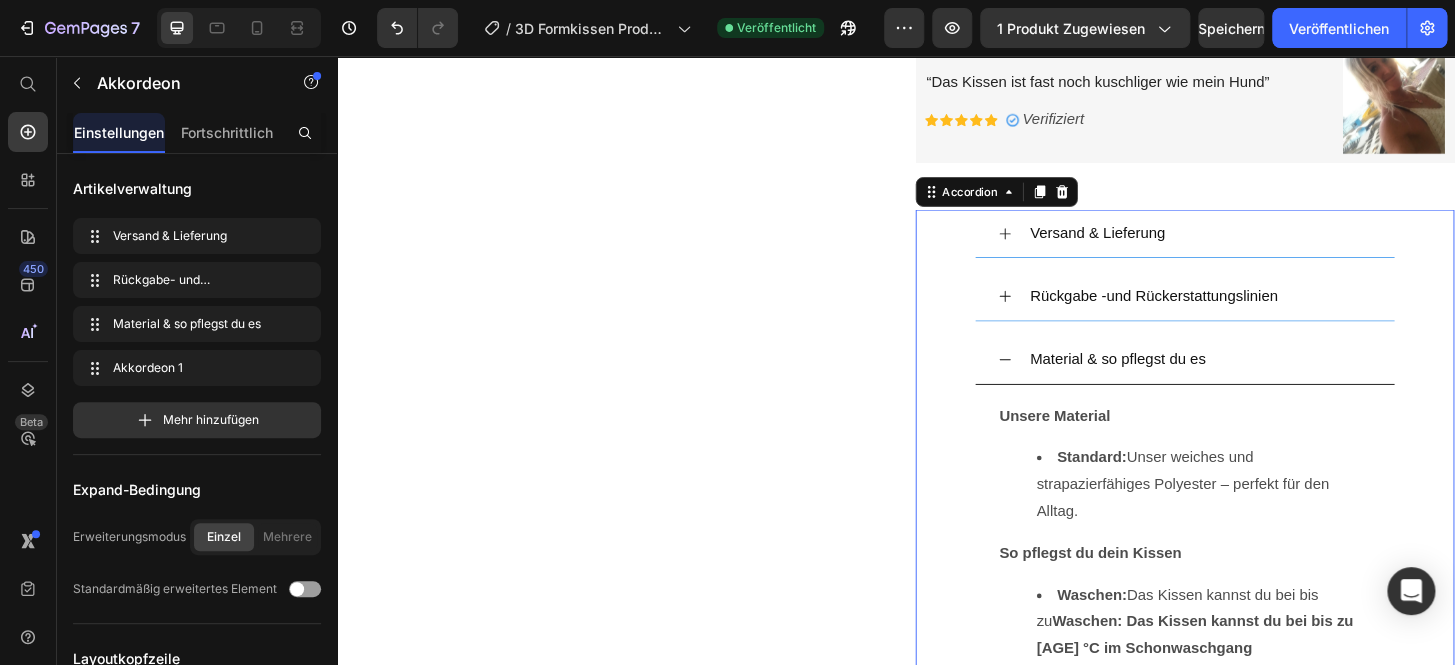 click 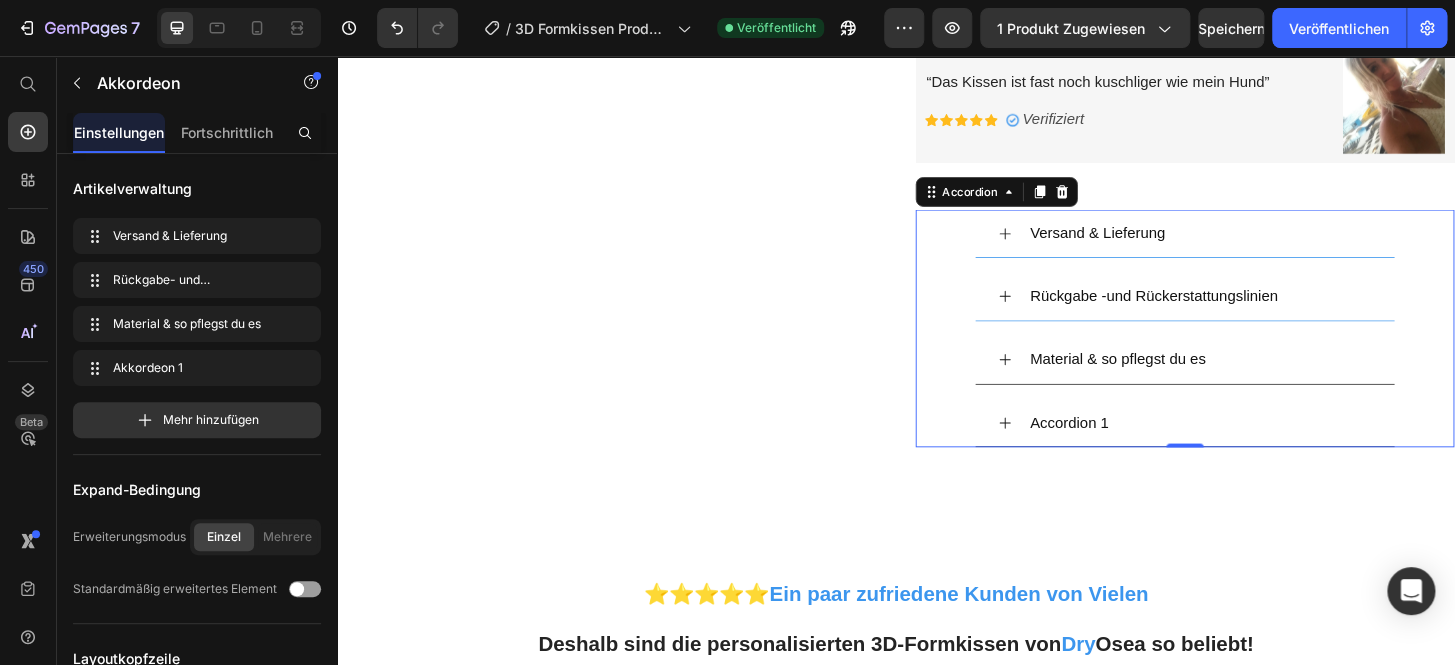 click on "Accordion 1" at bounding box center (1123, 450) 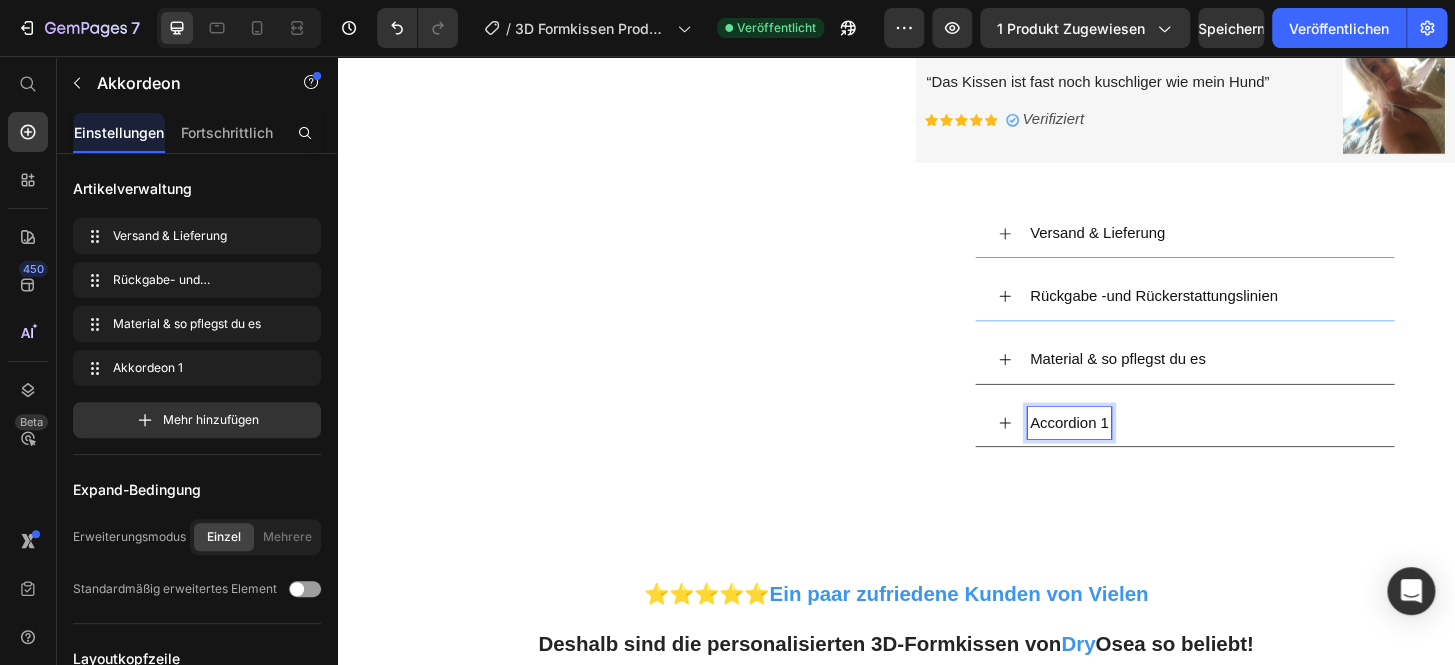 click on "Accordion 1" at bounding box center [1123, 450] 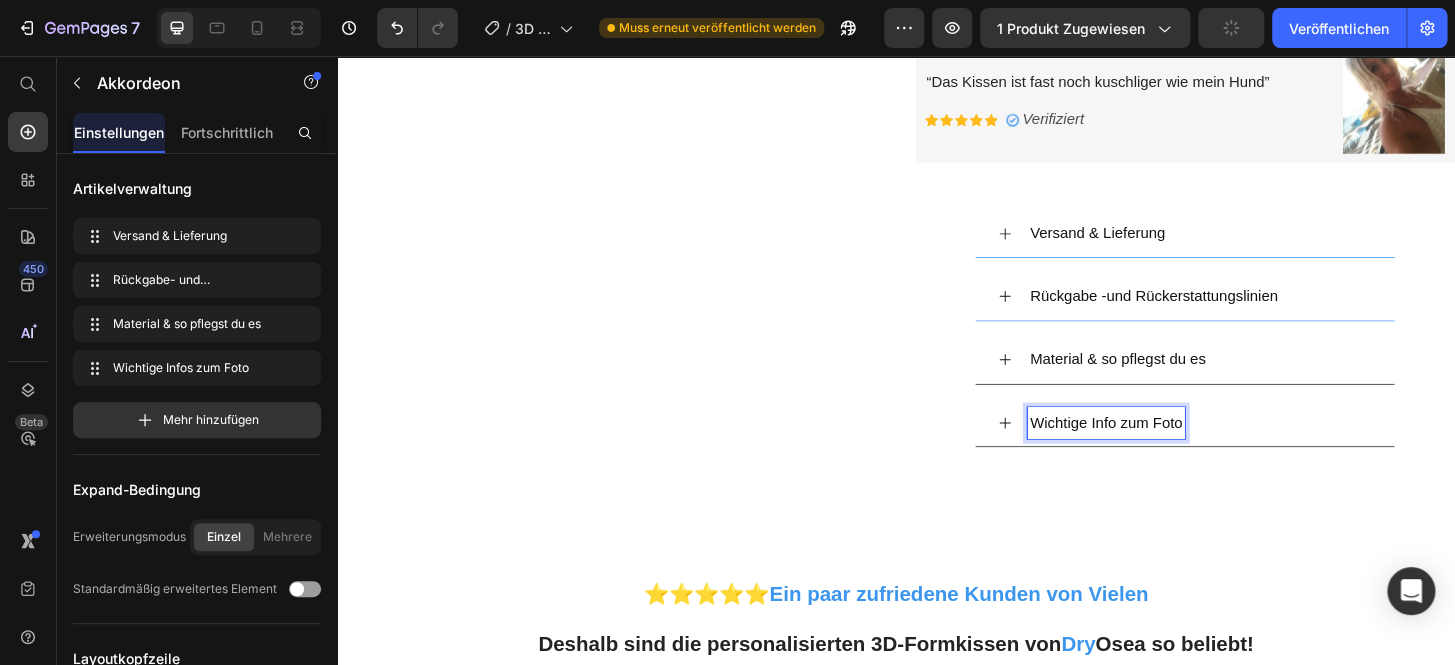 click 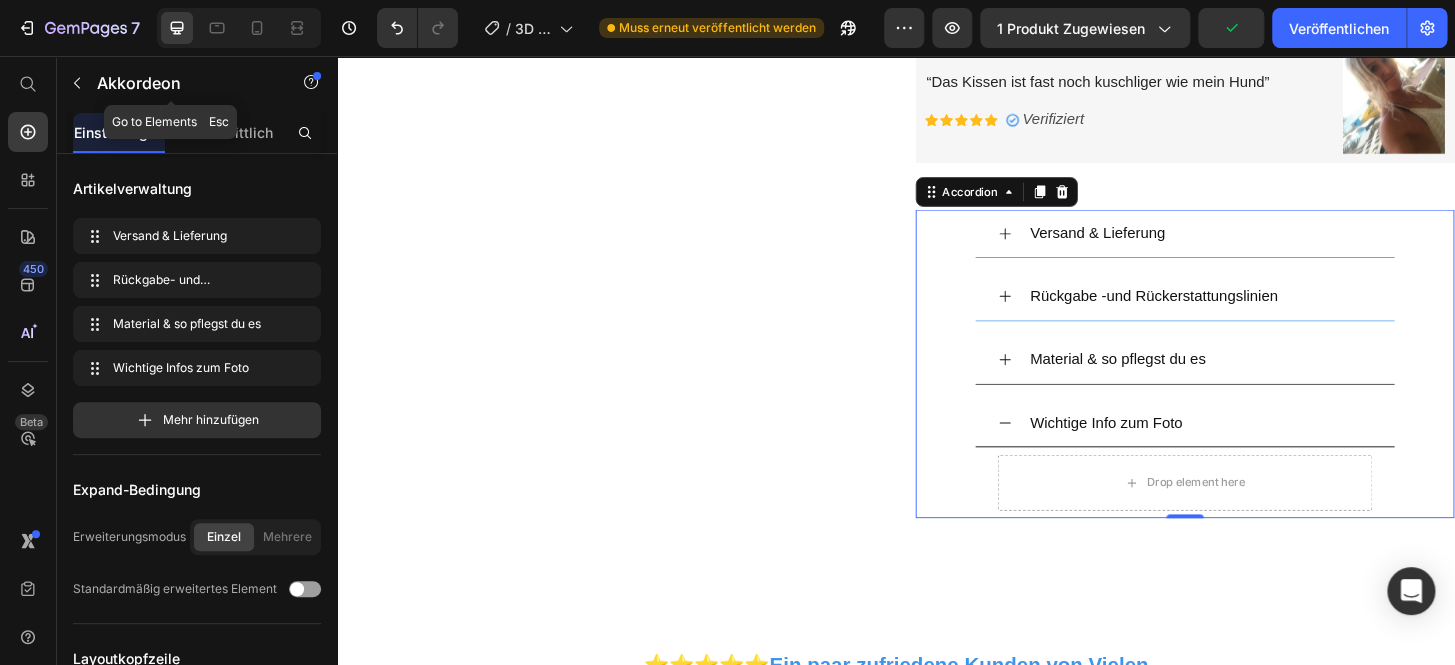 click 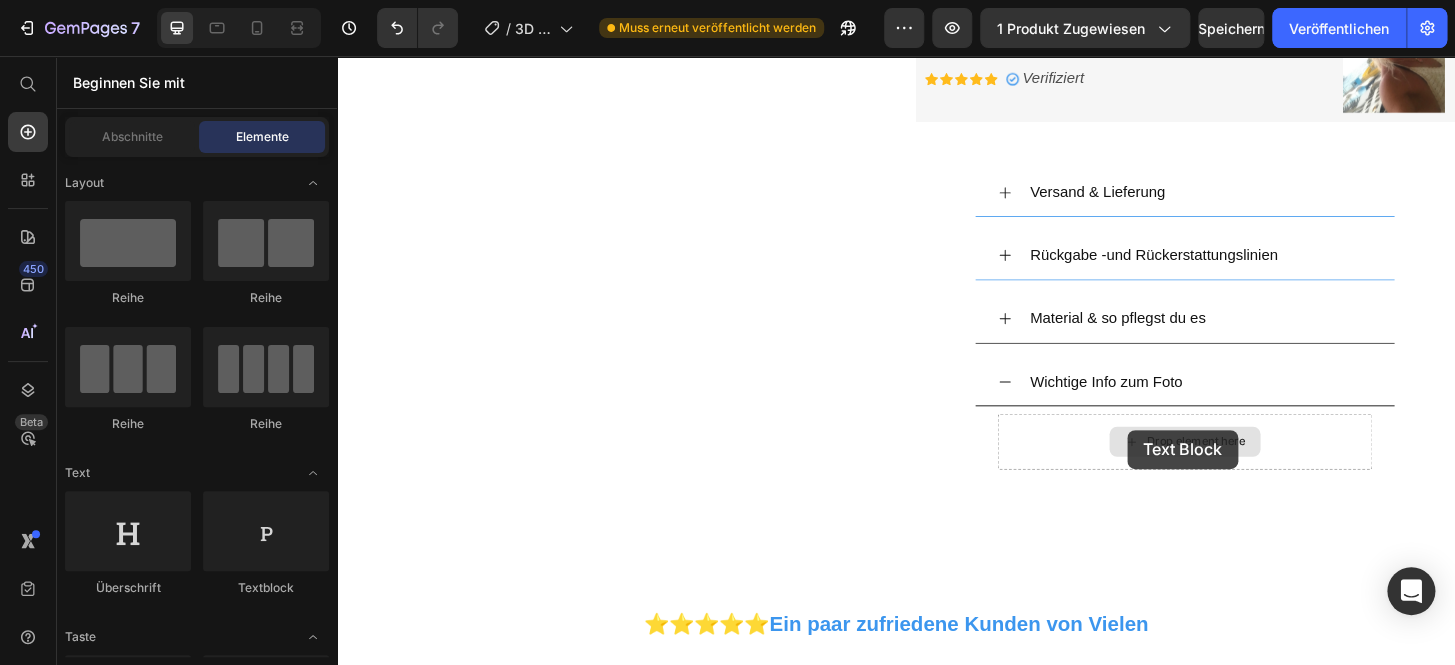 scroll, scrollTop: 1180, scrollLeft: 0, axis: vertical 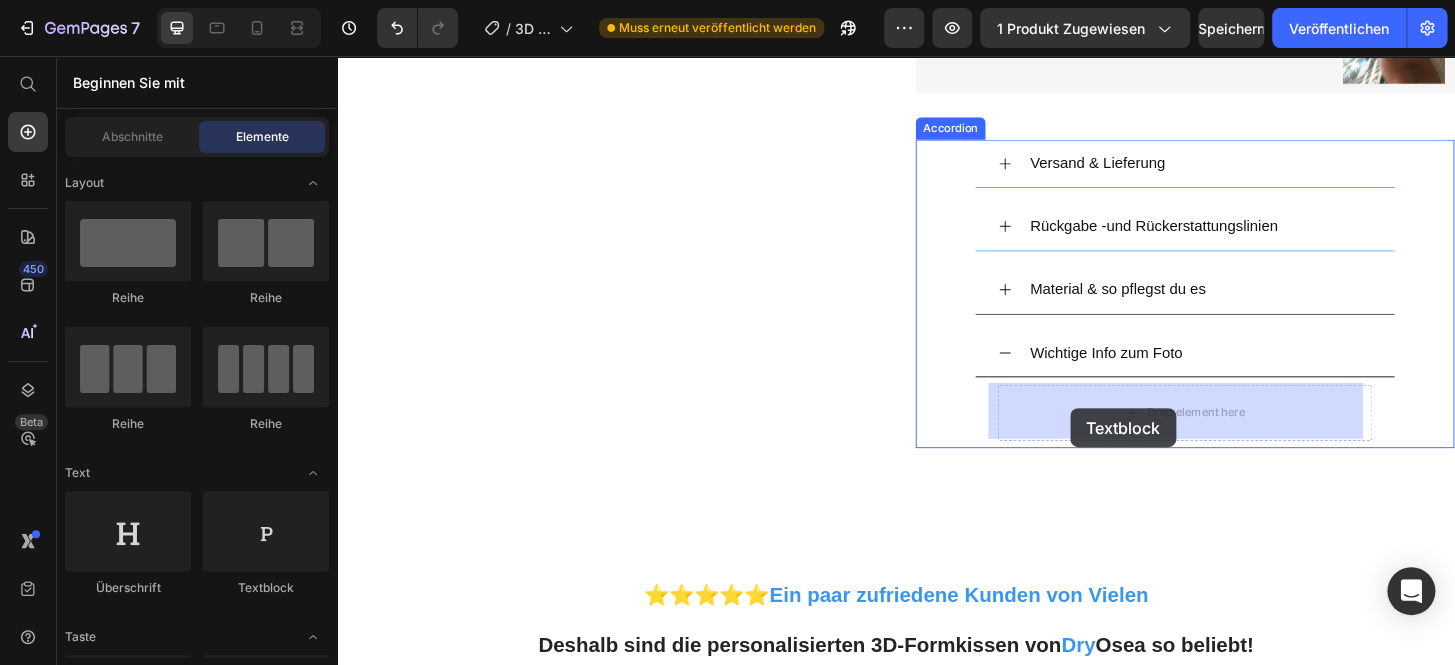 drag, startPoint x: 572, startPoint y: 603, endPoint x: 1124, endPoint y: 434, distance: 577.2911 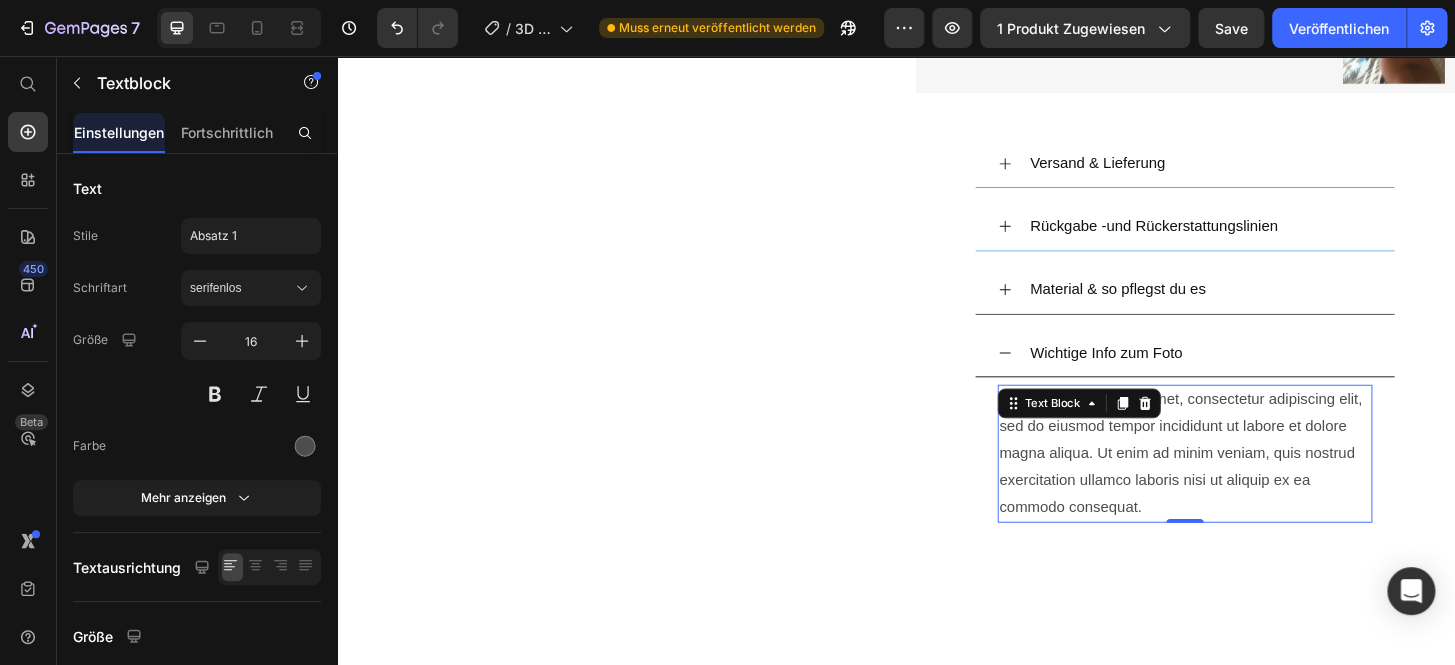 click on "Lorem ipsum dolor sit amet, consectetur adipiscing elit, sed do eiusmod tempor incididunt ut labore et dolore magna aliqua. Ut enim ad minim veniam, quis nostrud exercitation ullamco laboris nisi ut aliquip ex ea commodo consequat." at bounding box center [1247, 482] 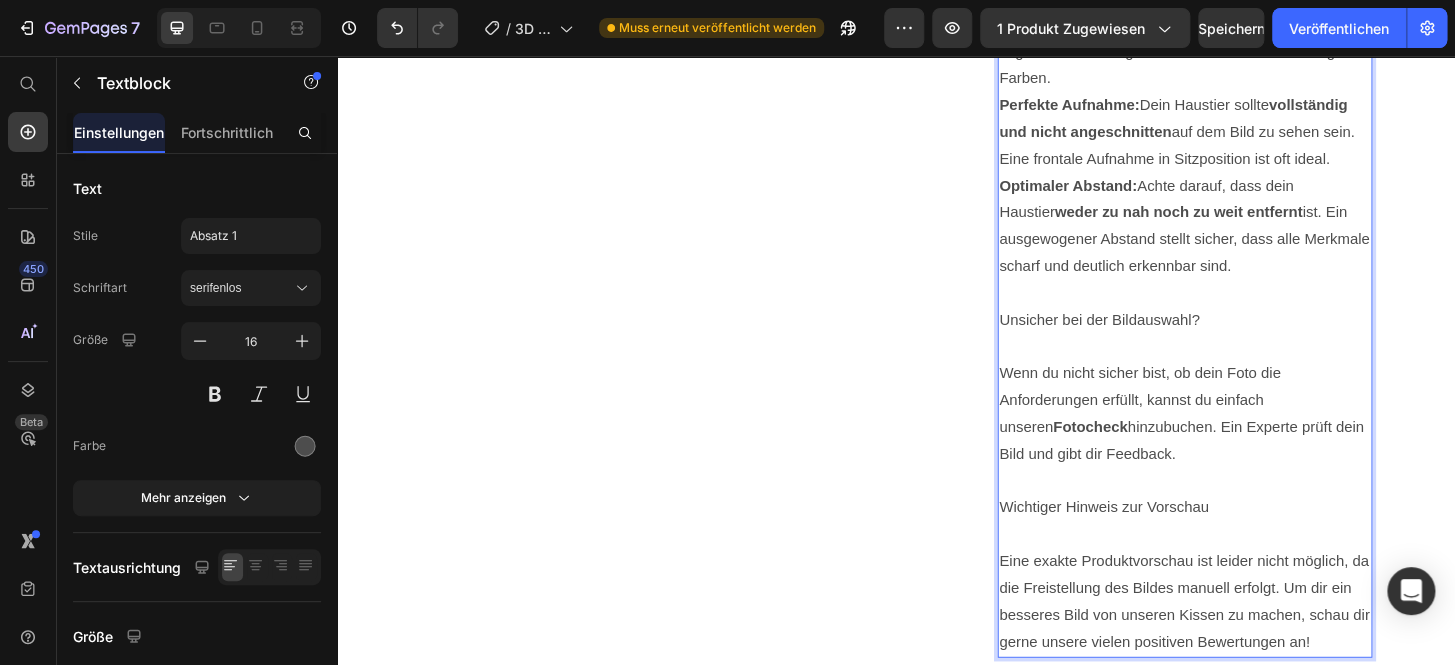 scroll, scrollTop: 1845, scrollLeft: 0, axis: vertical 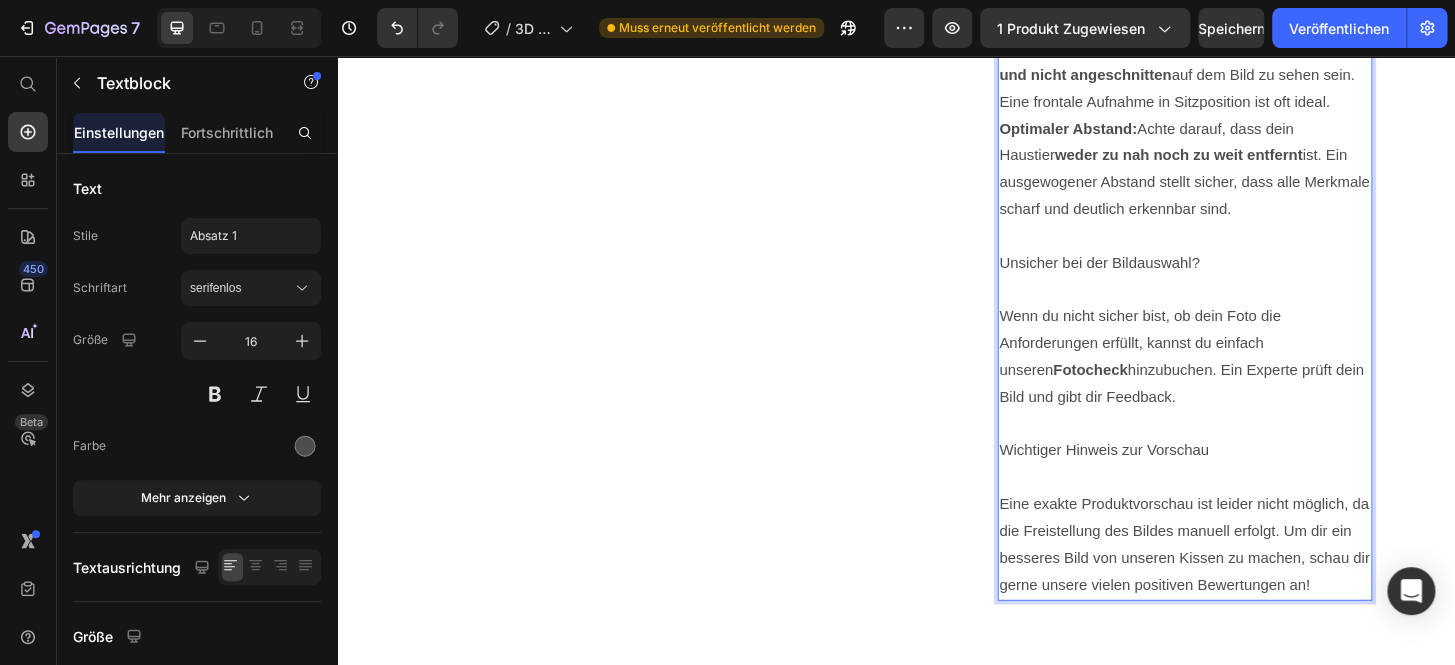 click on "Unsicher bei der Bildauswahl?" at bounding box center [1247, 278] 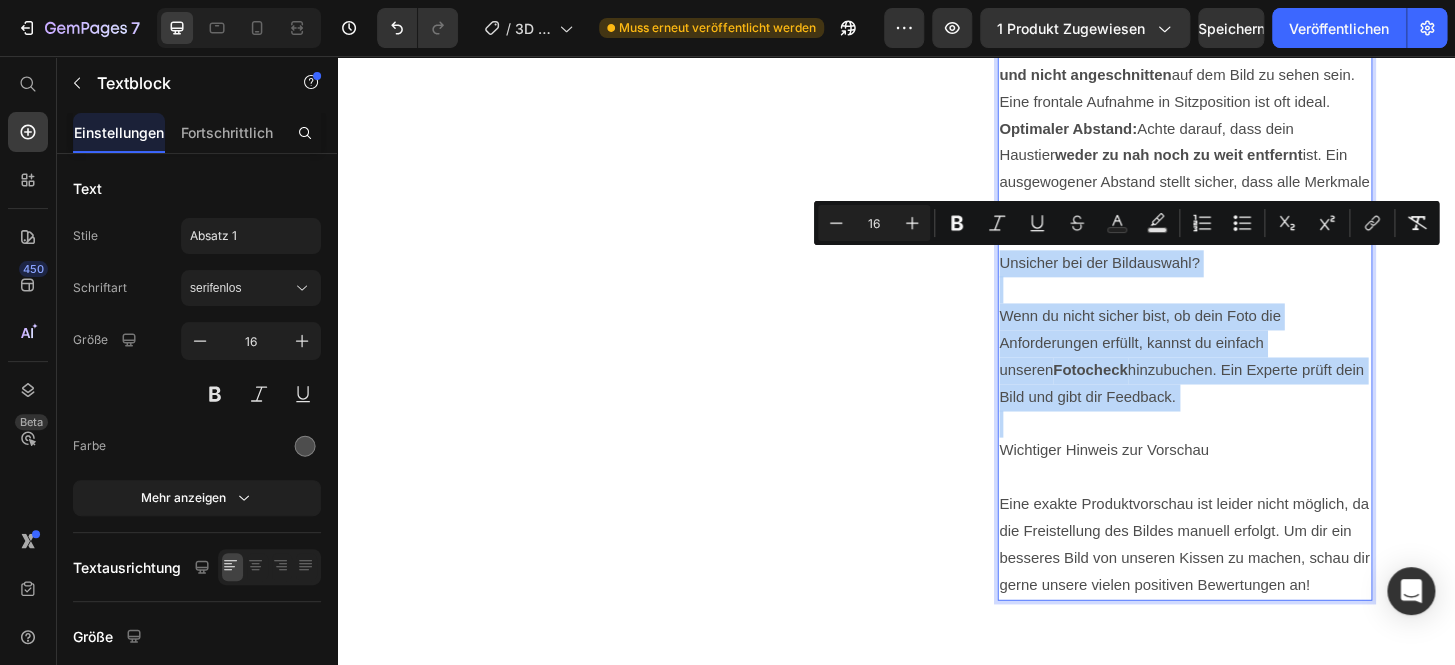 drag, startPoint x: 1039, startPoint y: 274, endPoint x: 1245, endPoint y: 425, distance: 255.41534 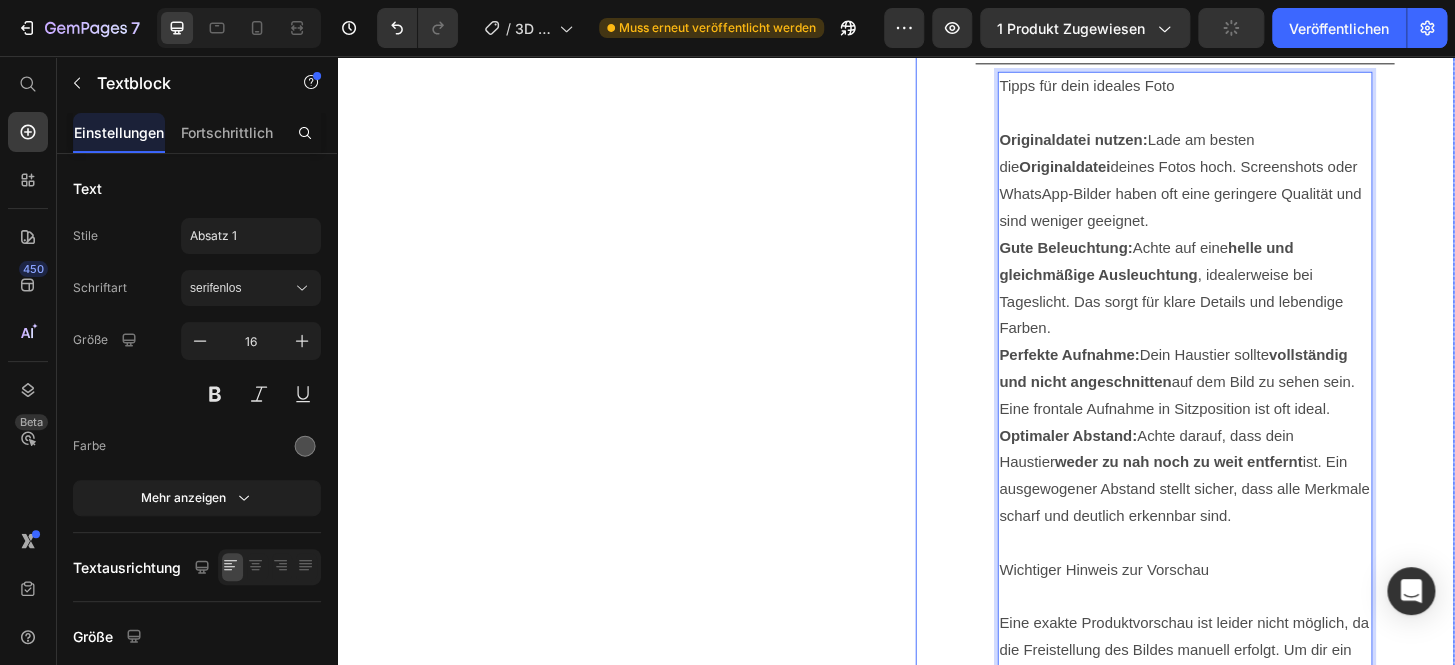 scroll, scrollTop: 1269, scrollLeft: 0, axis: vertical 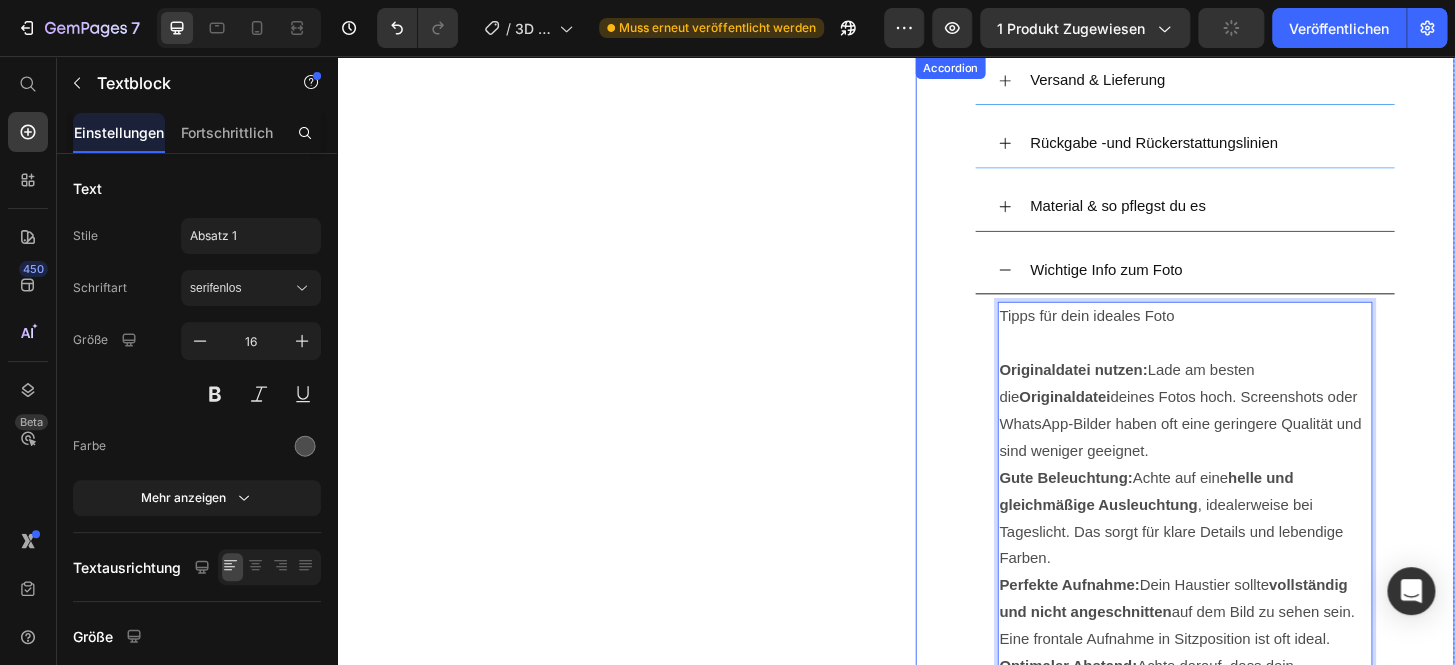 click on "Material & so pflegst du es" at bounding box center (1175, 217) 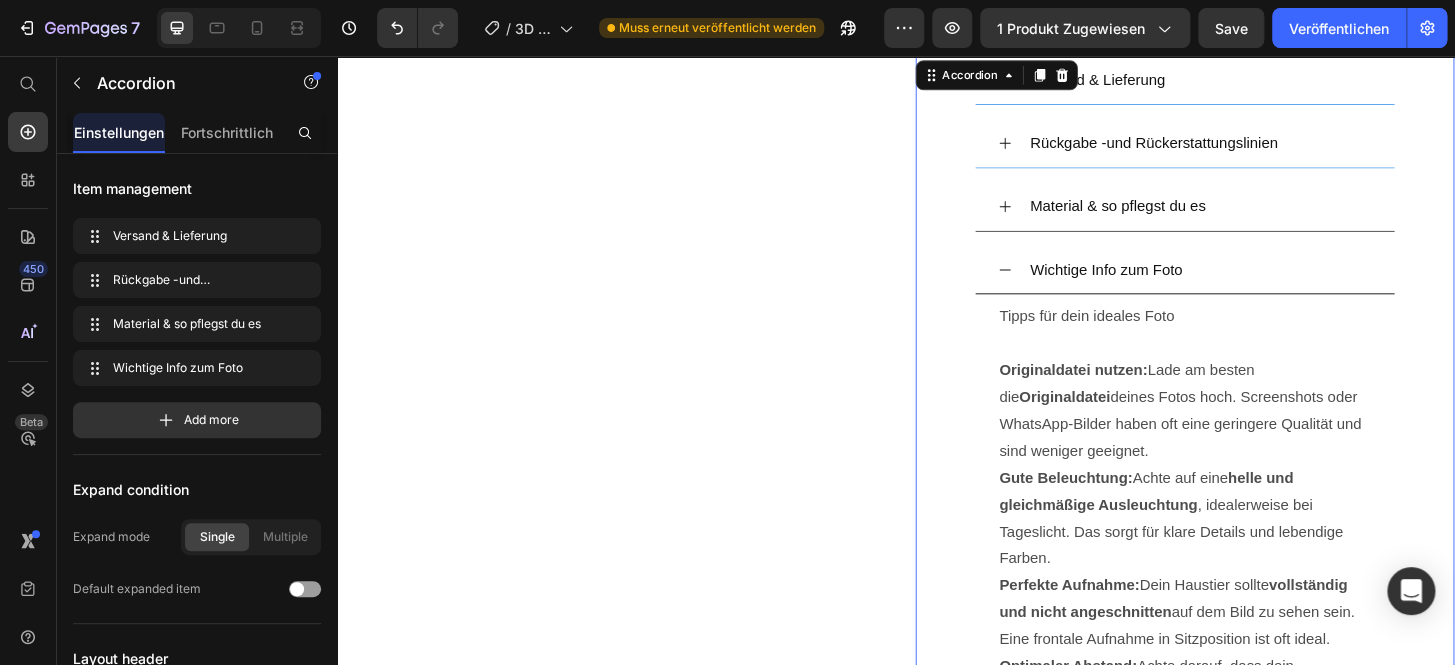 scroll, scrollTop: 0, scrollLeft: 0, axis: both 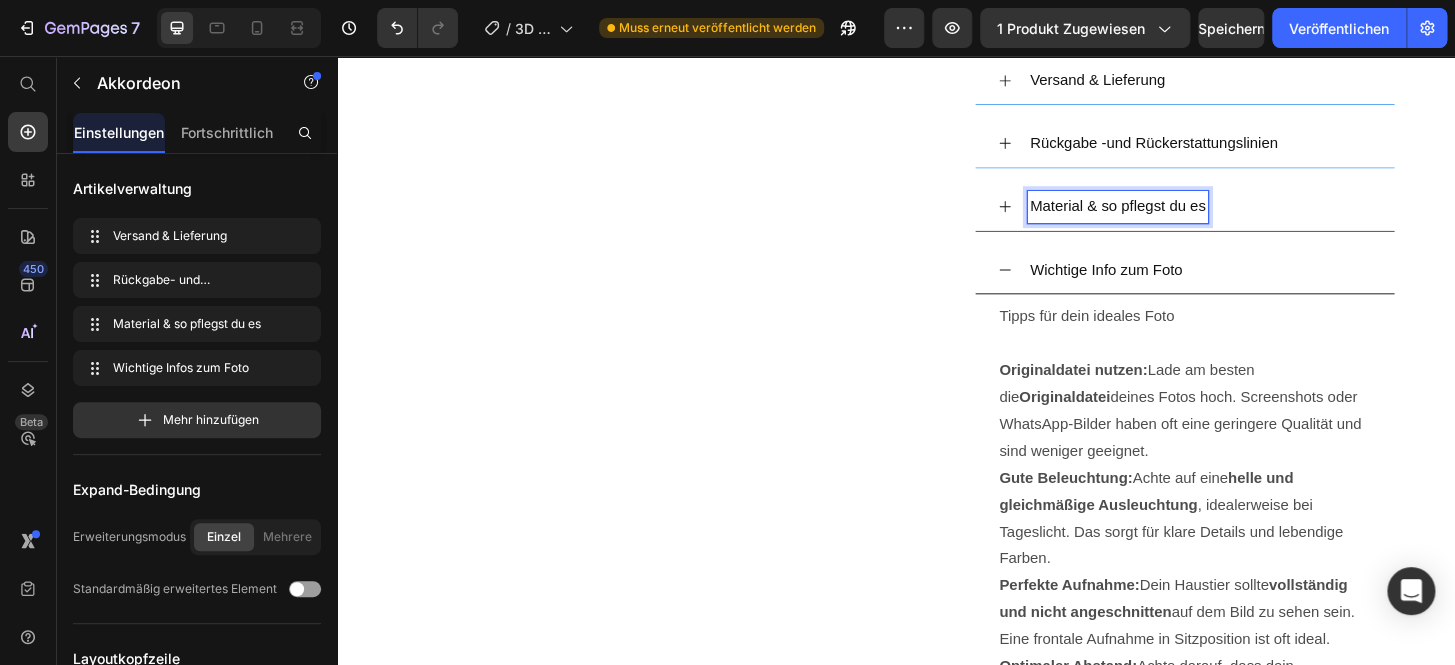 click 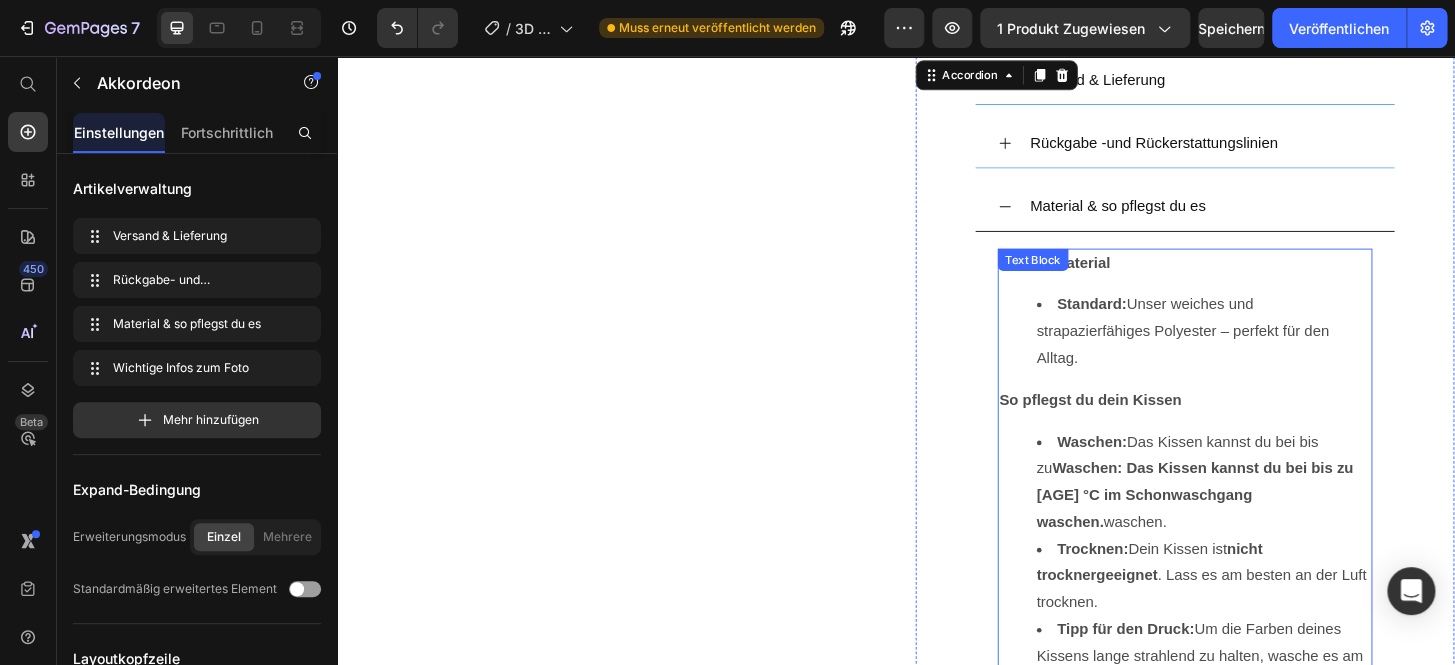 click on "Unsere Material Standard: Unser weiches und strapazierfähiges Polyester – perfekt für den Alltag. So pflegst du dein Kissen Waschen: Das Kissen kannst du bei bis zu 30 °C im Schonwaschgang waschen. Trocknen: Dein Kissen ist nicht trocknergeeignet. Lass es am besten an der Luft trocknen. Tipp für den Druck: Um die Farben deines Kissens lange strahlend zu halten, wasche es am besten separat und nicht zu oft. Text Block" at bounding box center [1247, 512] 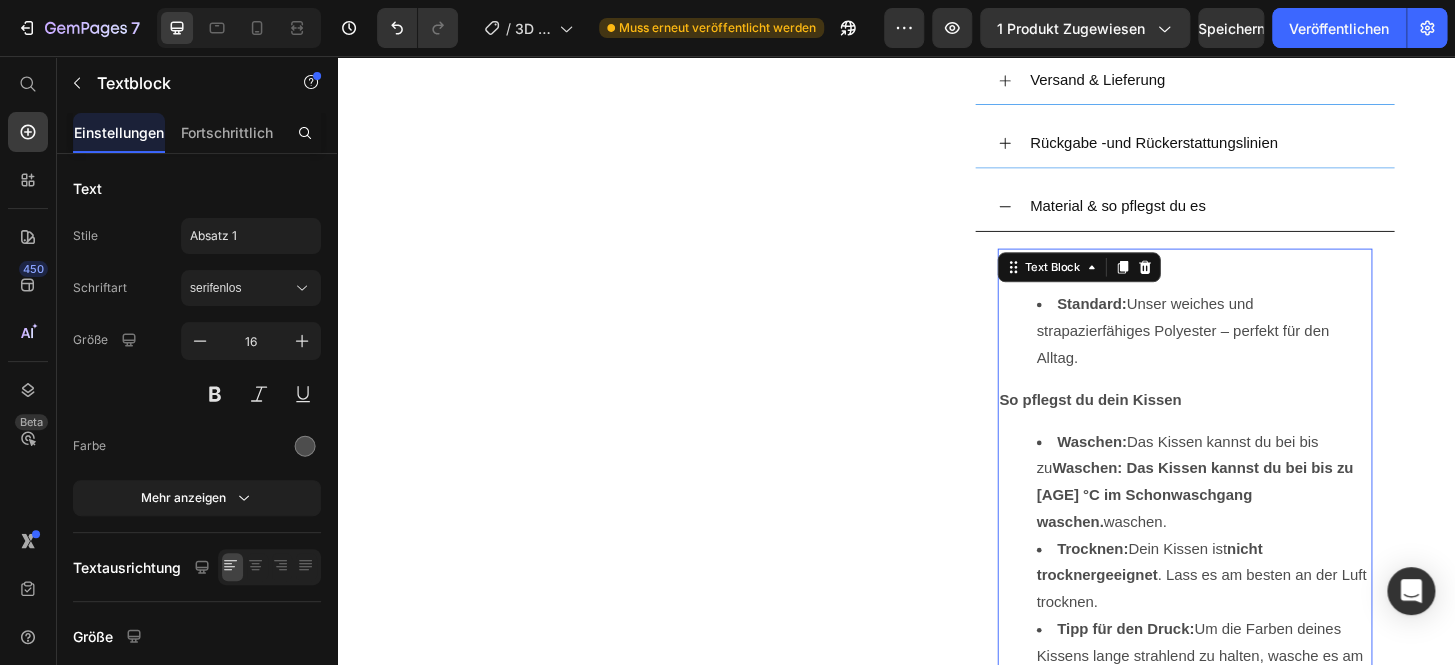 click on "Waschen: Das Kissen kannst du bei bis zu [AGE] °C im Schonwaschgang waschen." at bounding box center (1267, 513) 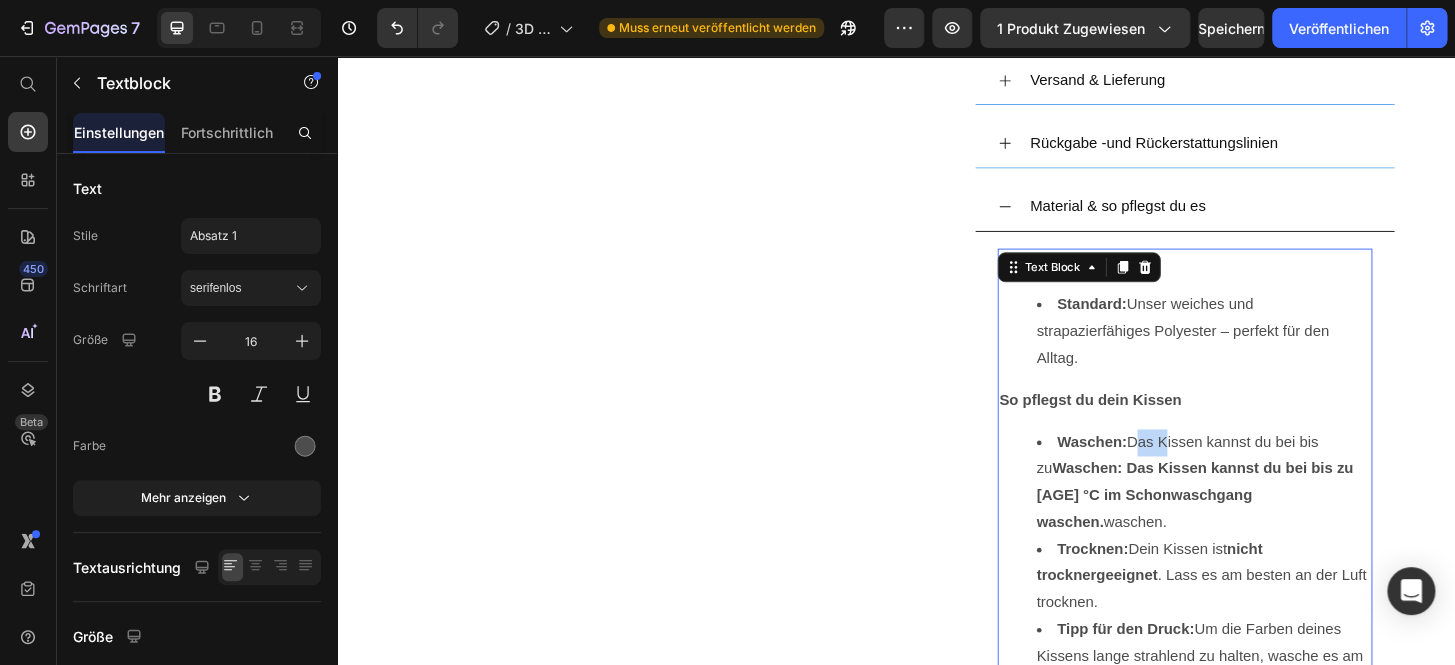 click on "Waschen: Das Kissen kannst du bei bis zu [AGE] °C im Schonwaschgang waschen." at bounding box center (1267, 513) 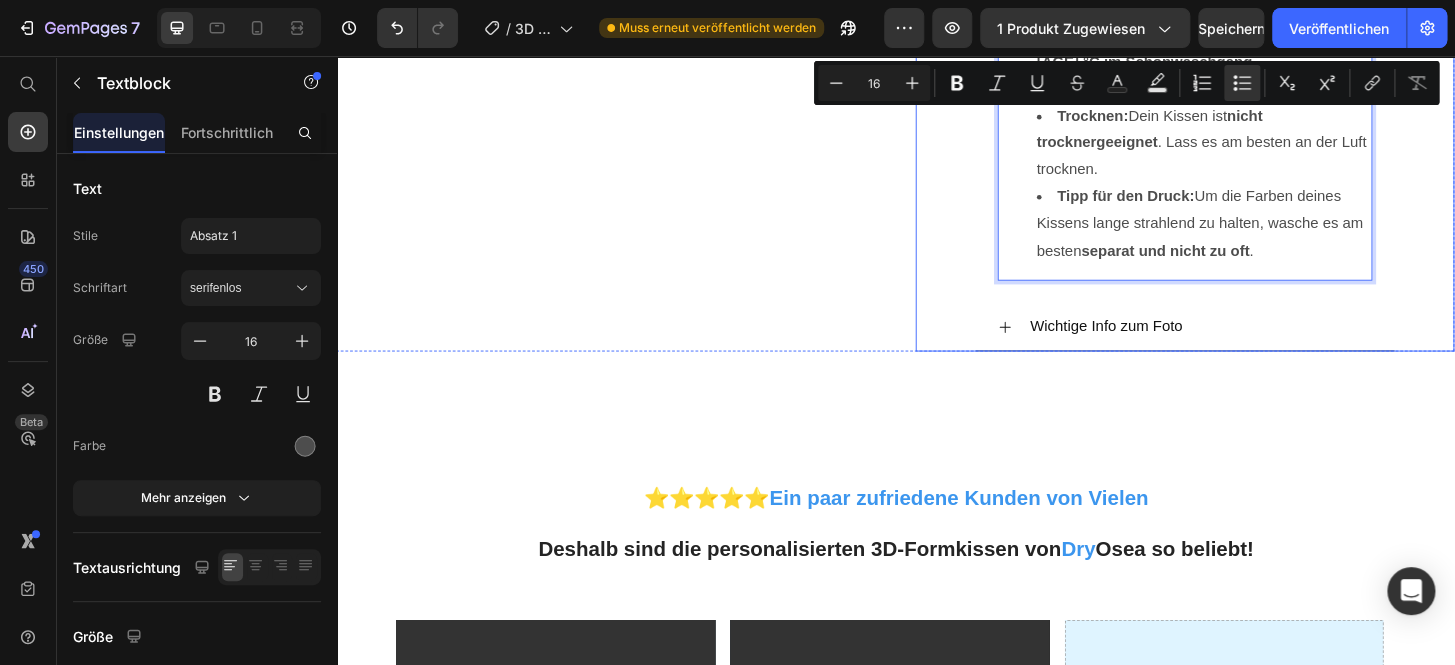 scroll, scrollTop: 1632, scrollLeft: 0, axis: vertical 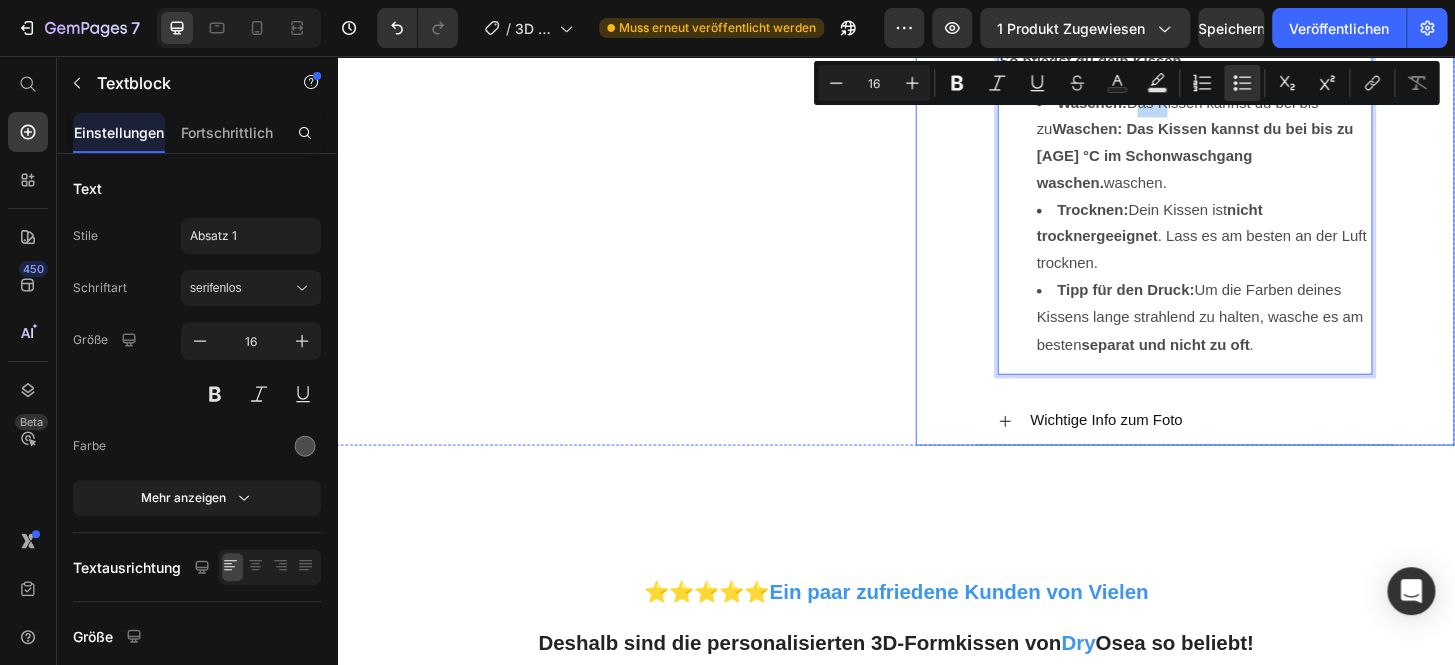 click 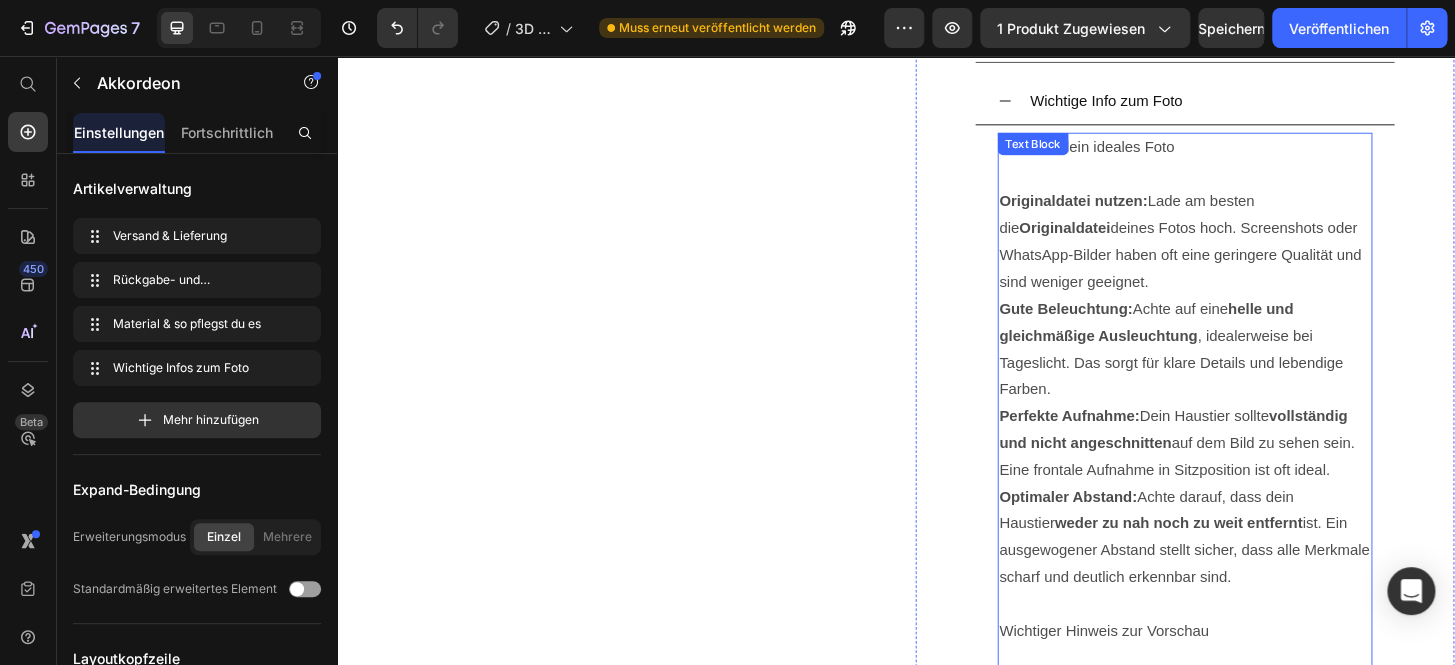 scroll, scrollTop: 1360, scrollLeft: 0, axis: vertical 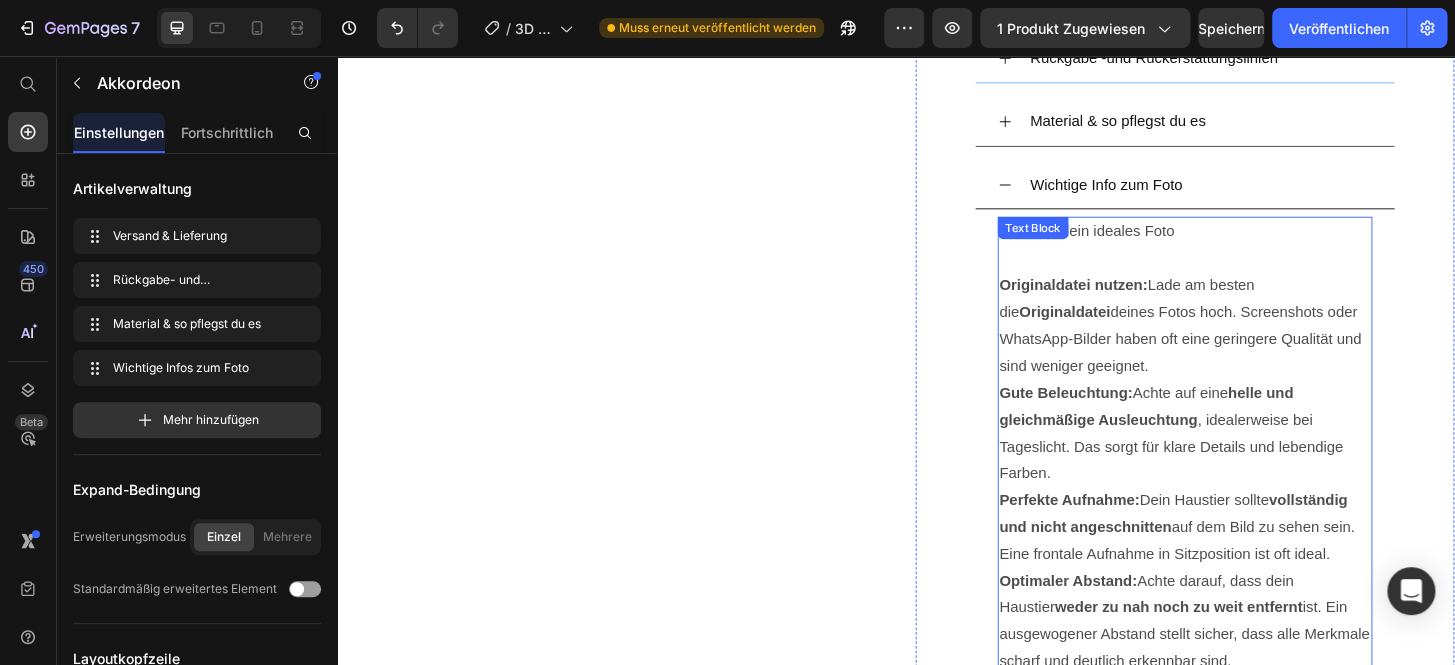 click on "Originaldatei nutzen:" at bounding box center (1127, 301) 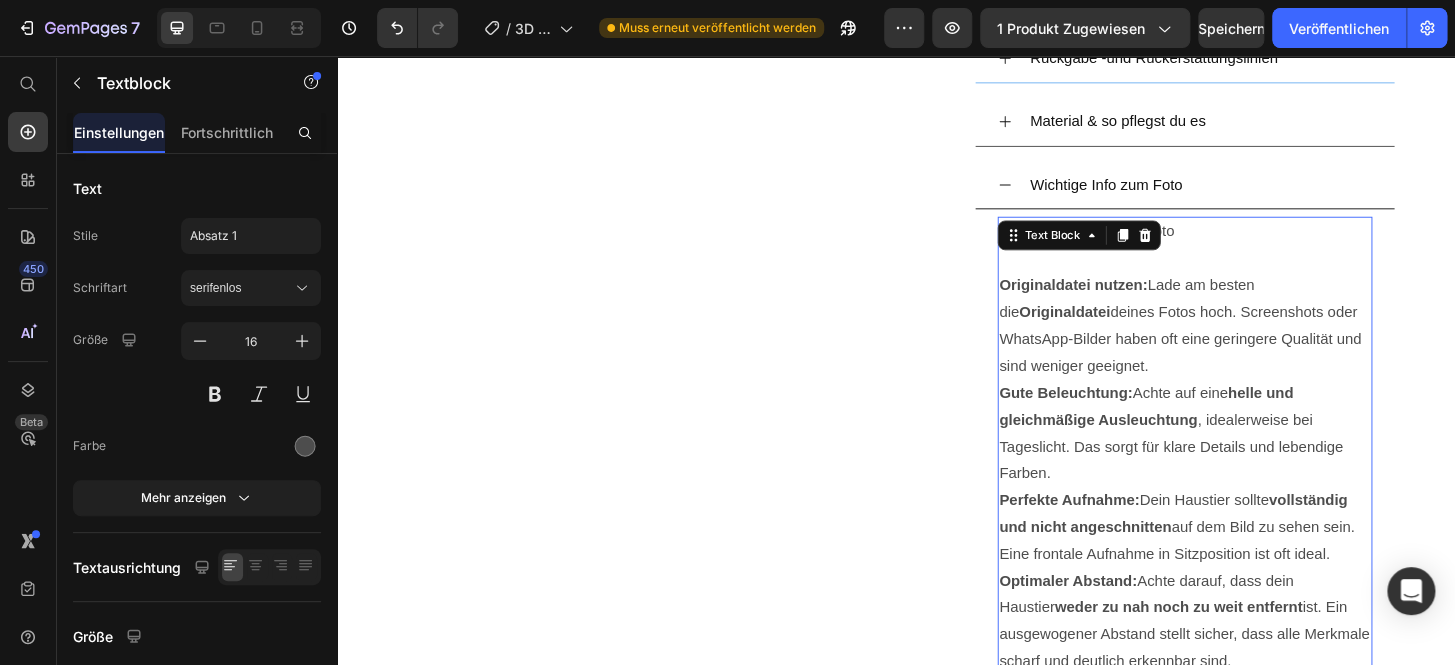 click on "Tipps für dein ideales Foto" at bounding box center (1247, 244) 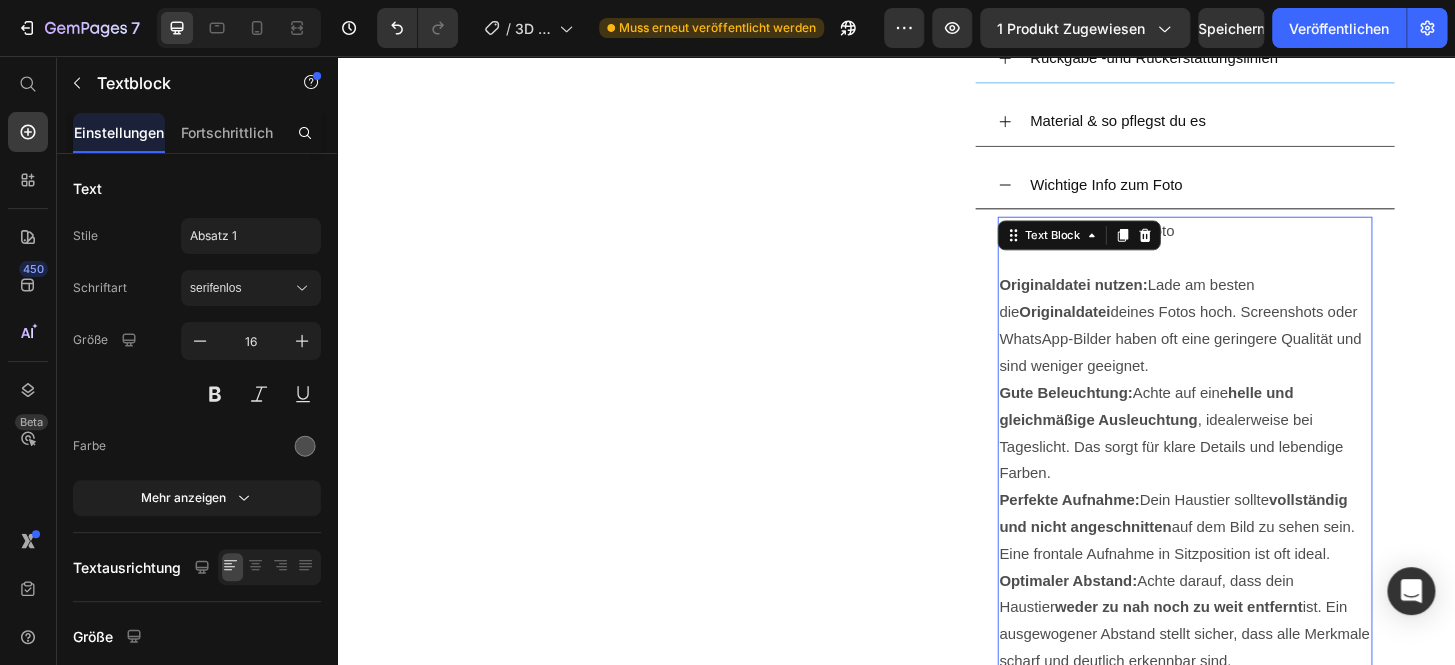 click on "Tipps für dein ideales Foto" at bounding box center [1247, 244] 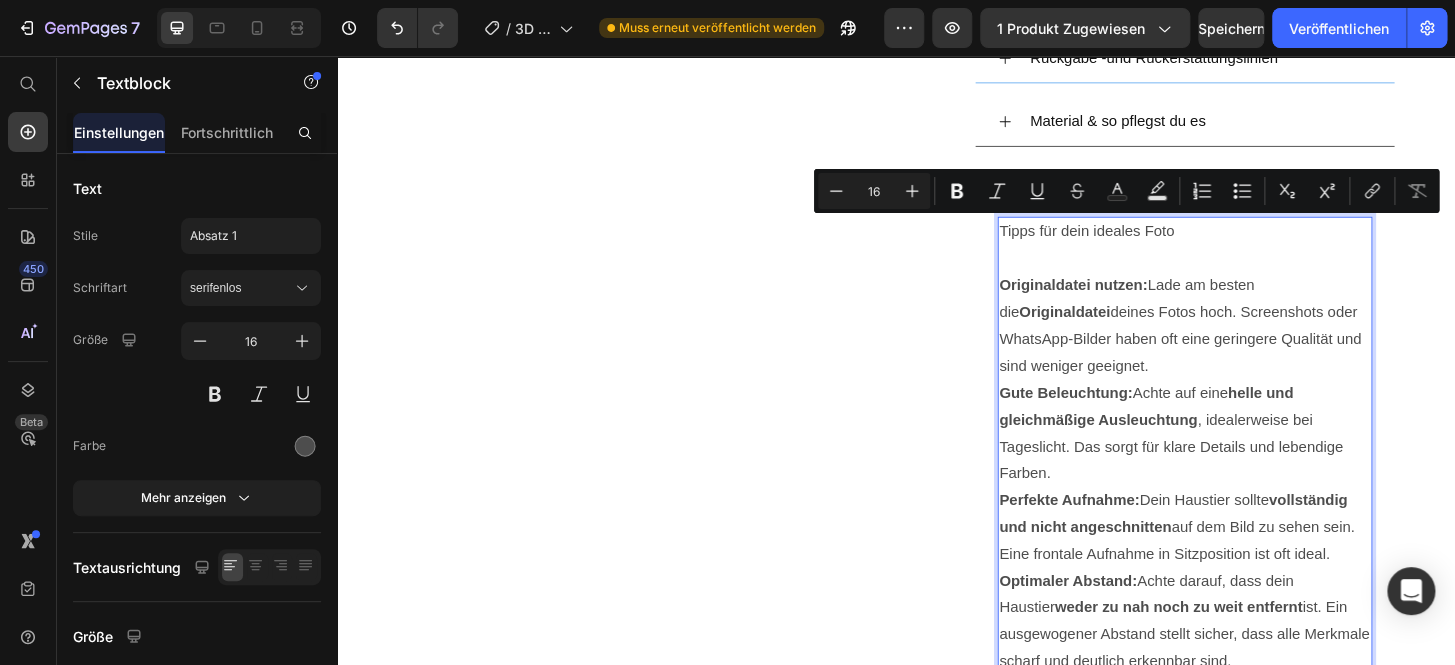click at bounding box center (1247, 273) 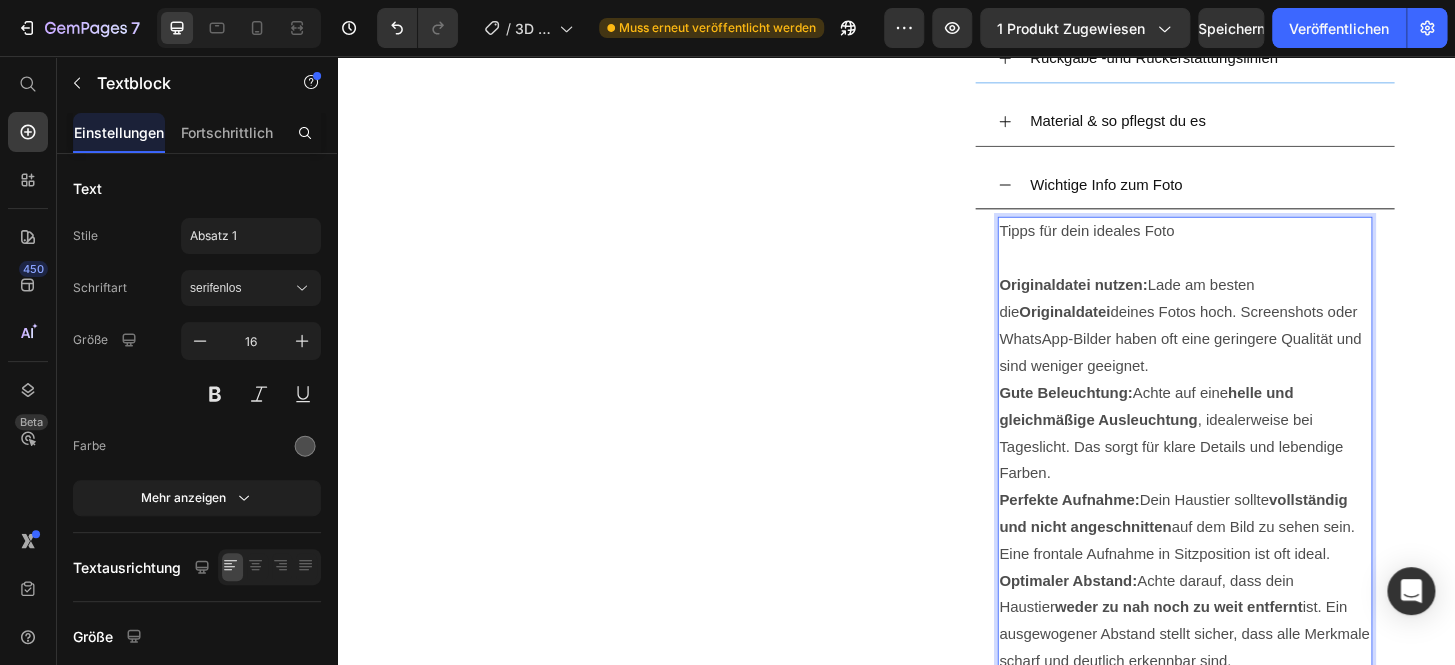 click on "Originaldatei nutzen:  Lade am besten die  Originaldatei  deines Fotos hoch. Screenshots oder WhatsApp-Bilder haben oft eine geringere Qualität und sind weniger geeignet." at bounding box center [1247, 345] 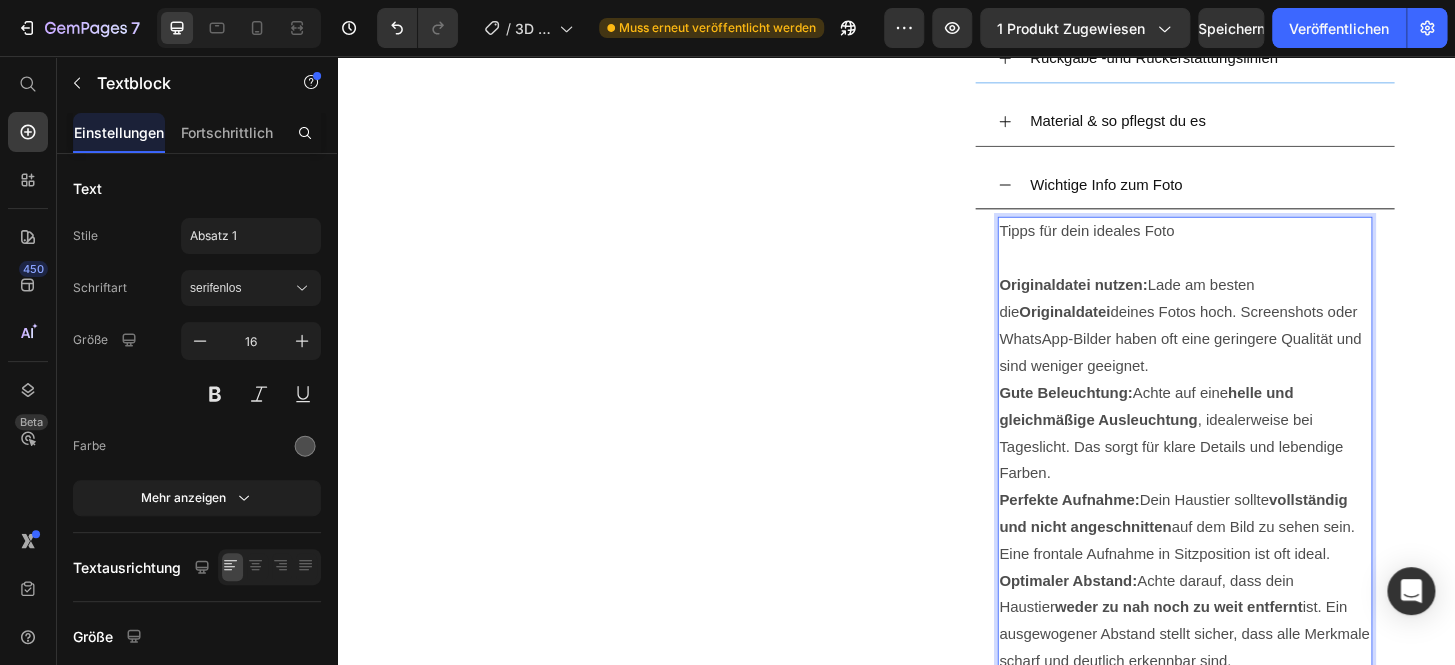 click on "Originaldatei nutzen:  Lade am besten die  Originaldatei  deines Fotos hoch. Screenshots oder WhatsApp-Bilder haben oft eine geringere Qualität und sind weniger geeignet." at bounding box center [1247, 345] 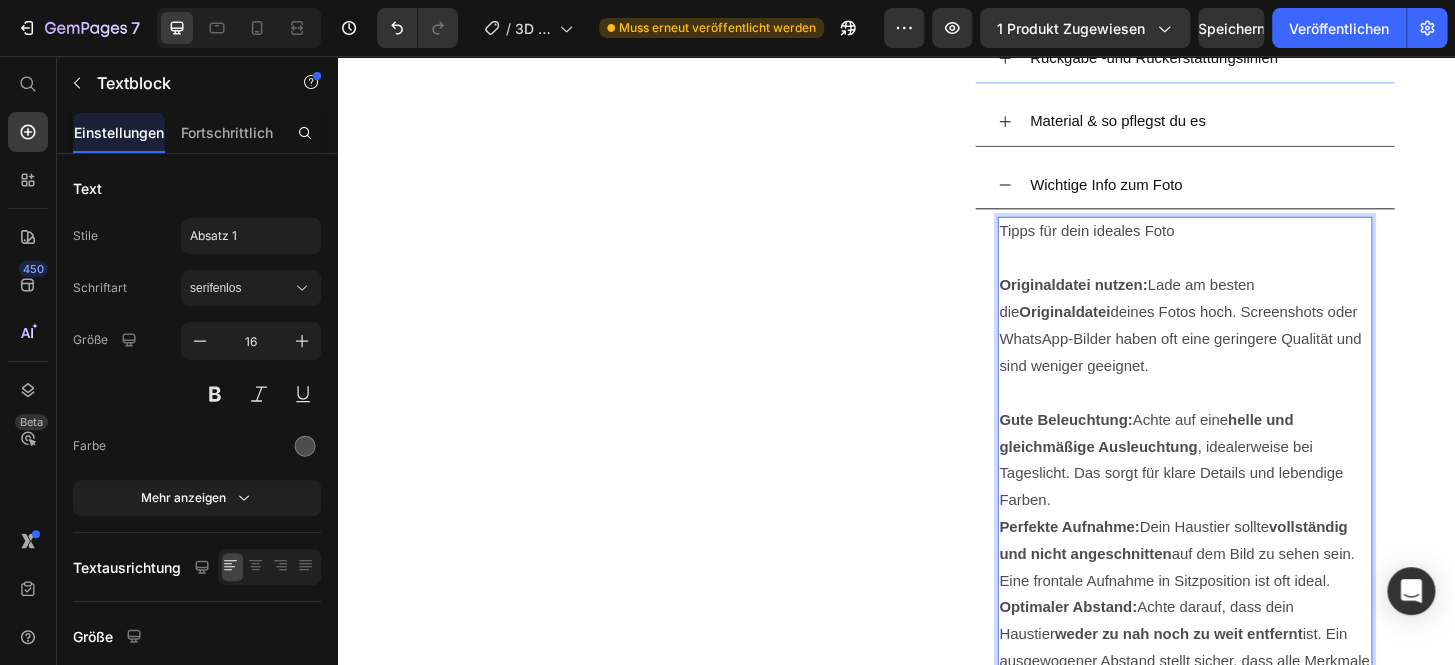 scroll, scrollTop: 1450, scrollLeft: 0, axis: vertical 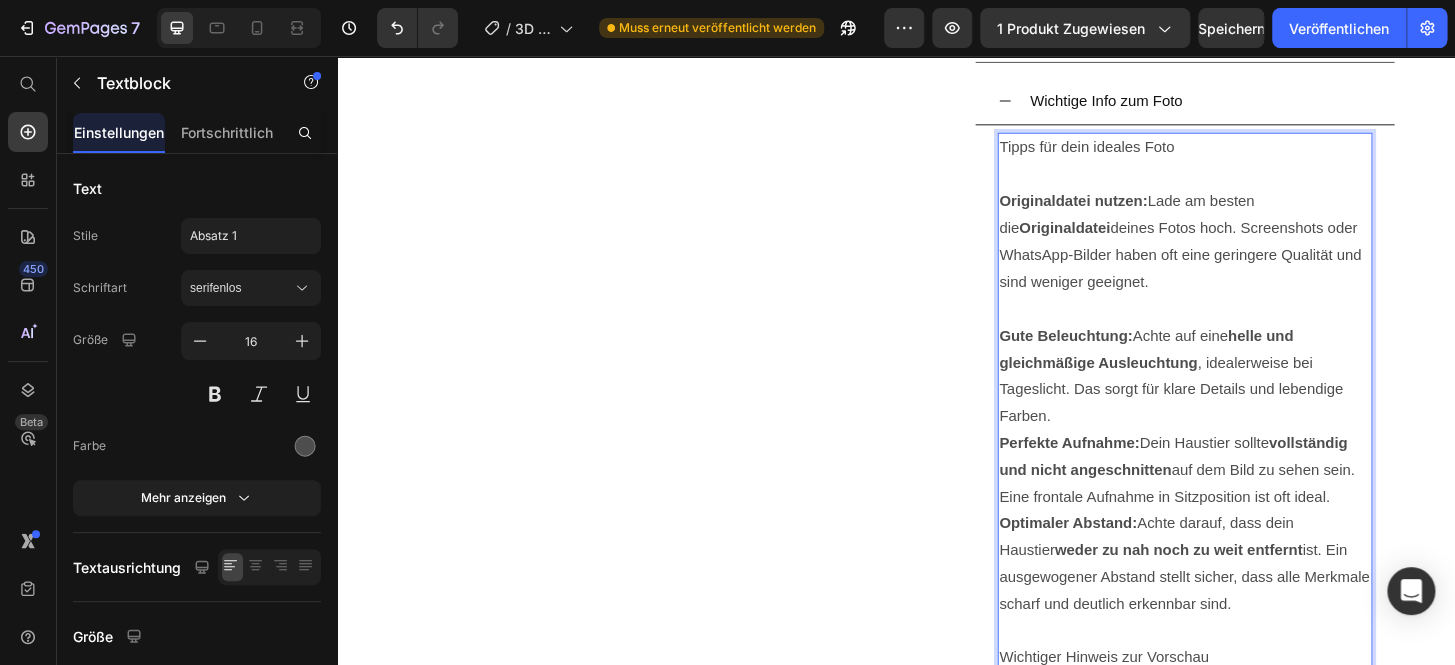 click on "Gute Beleuchtung:  Achte auf eine  helle und gleichmäßige Ausleuchtung , idealerweise bei Tageslicht. Das sorgt für klare Details und lebendige Farben." at bounding box center [1247, 399] 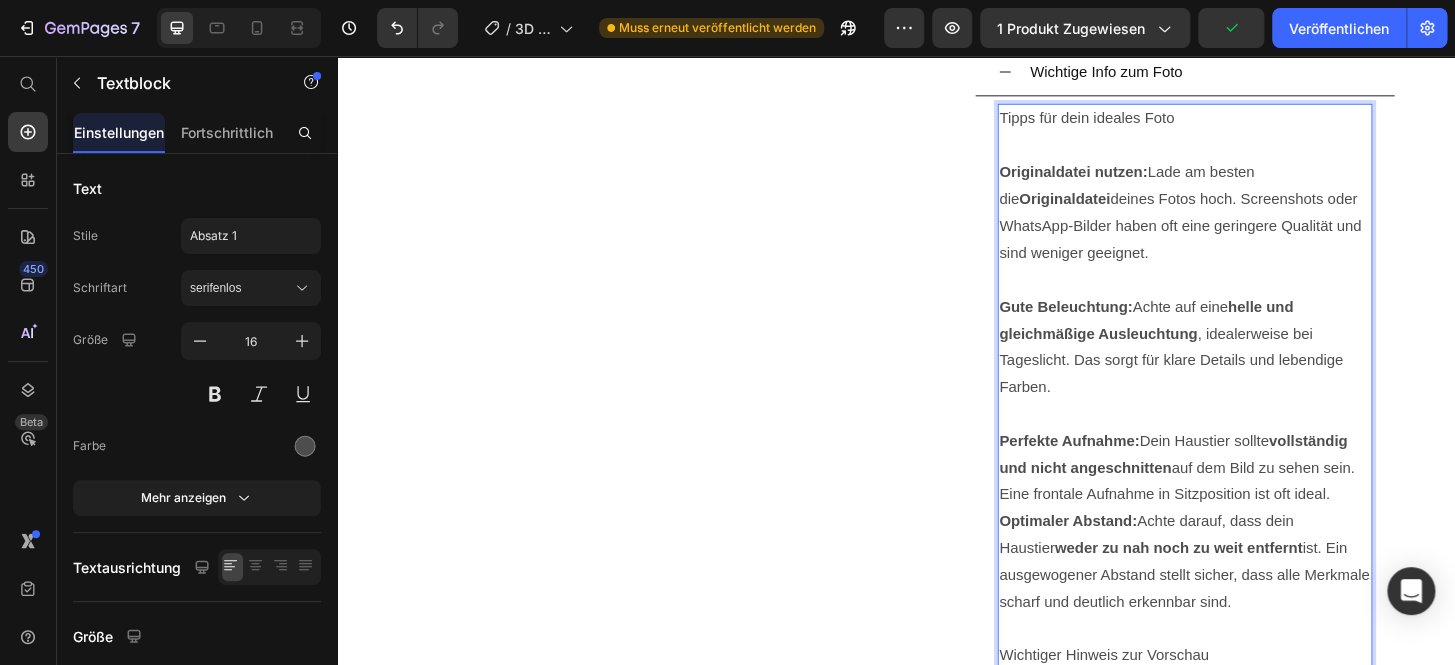 scroll, scrollTop: 1572, scrollLeft: 0, axis: vertical 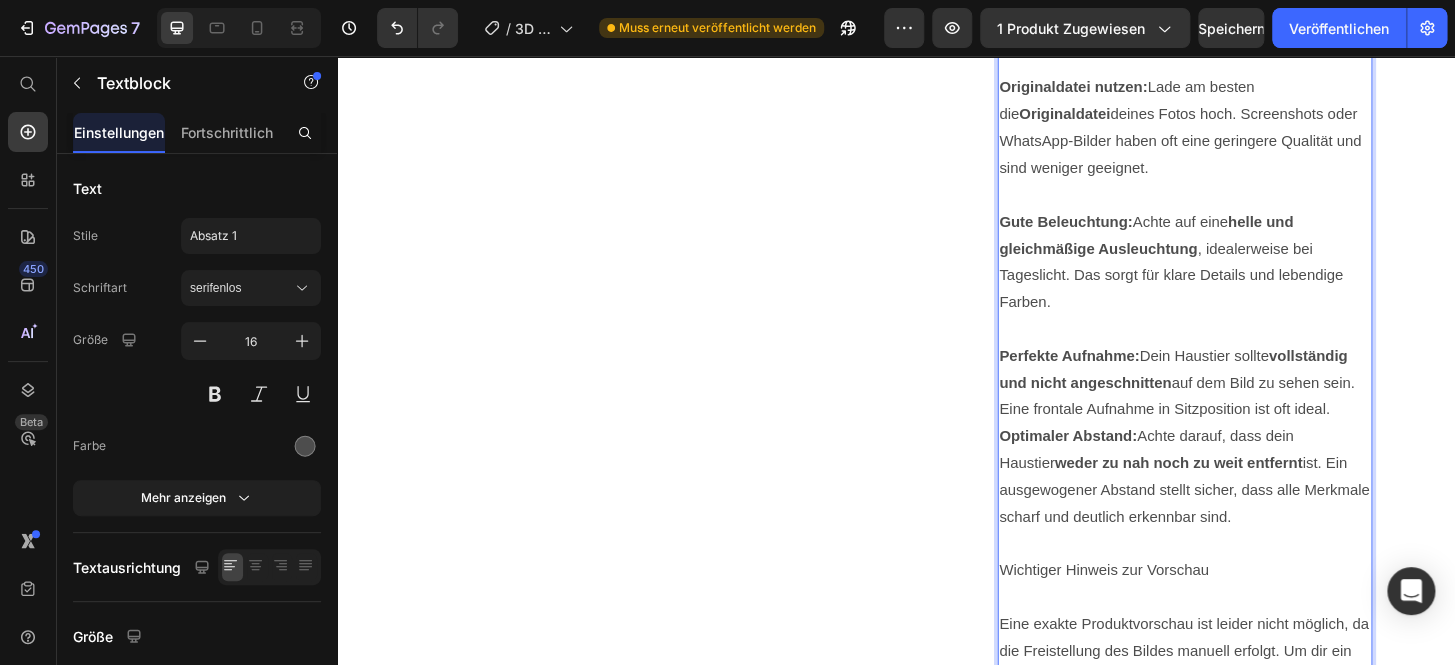 click on "Perfekte Aufnahme:  Dein Haustier sollte  vollständig und nicht angeschnitten  auf dem Bild zu sehen sein. Eine frontale Aufnahme in Sitzposition ist oft ideal." at bounding box center (1247, 407) 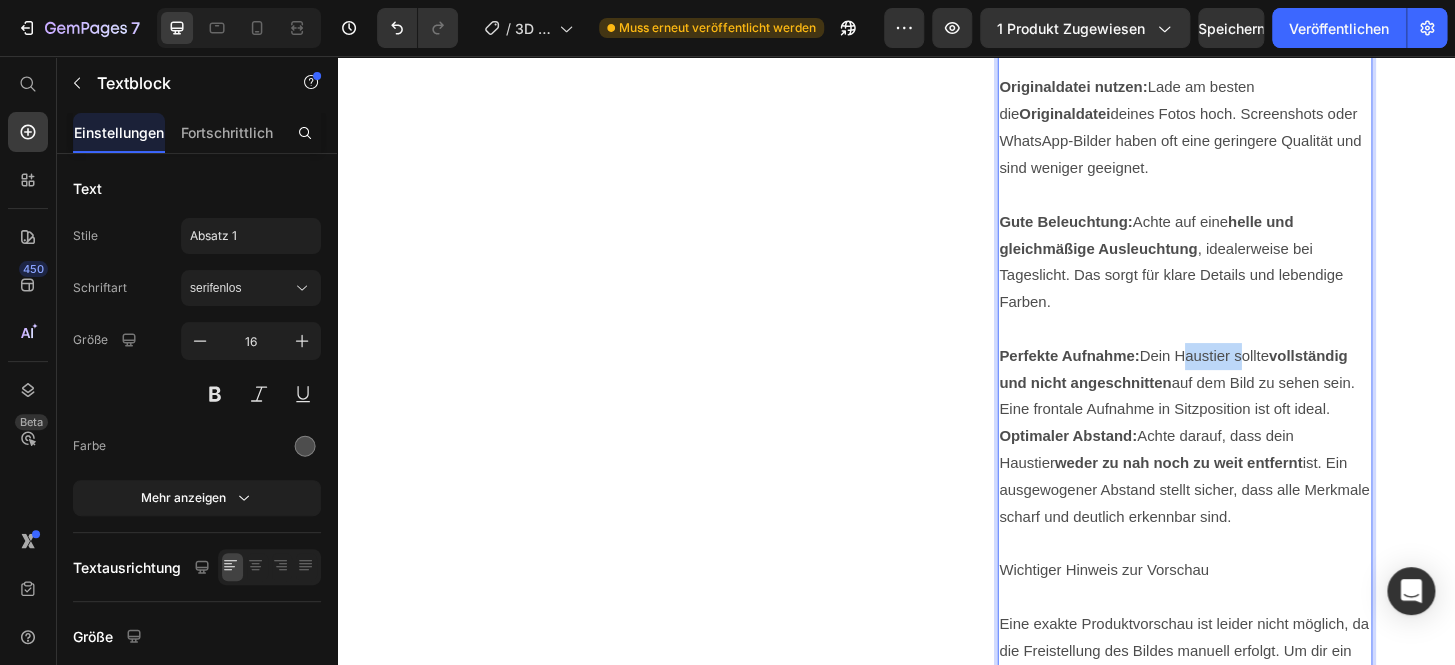click on "Perfekte Aufnahme:  Dein Haustier sollte  vollständig und nicht angeschnitten  auf dem Bild zu sehen sein. Eine frontale Aufnahme in Sitzposition ist oft ideal." at bounding box center [1247, 407] 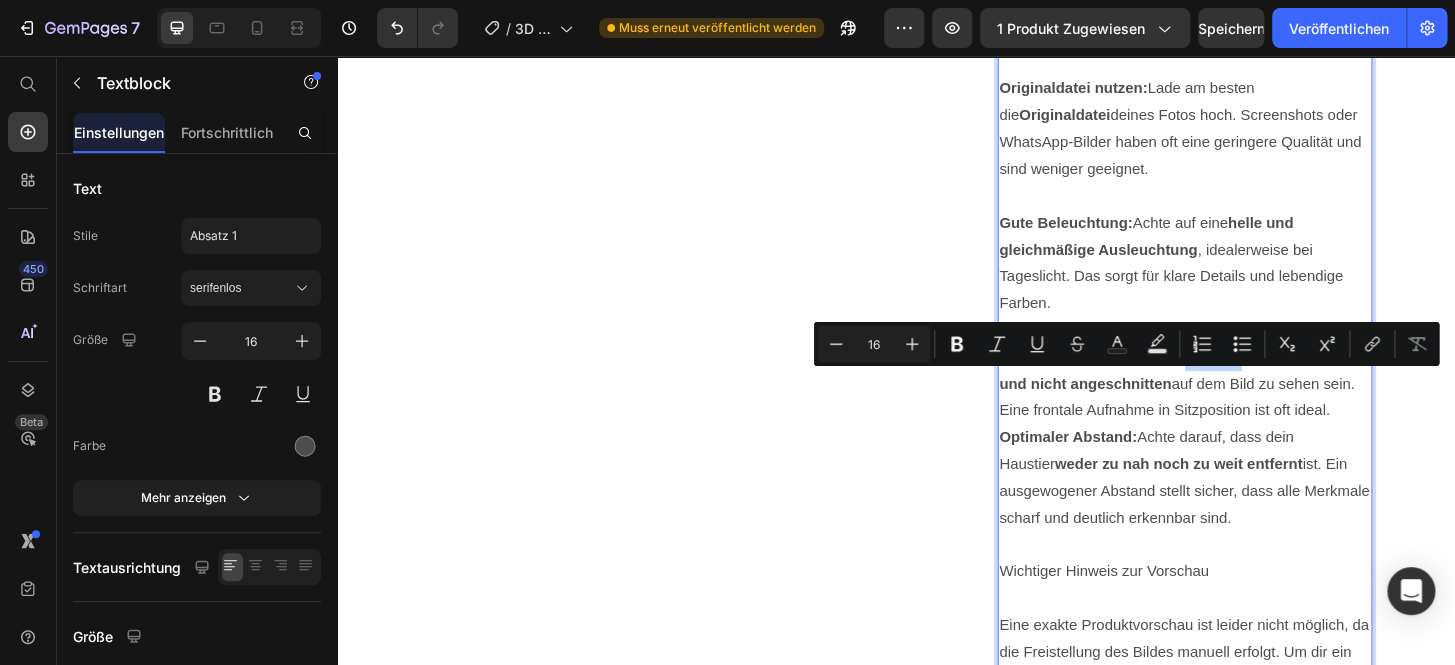 scroll, scrollTop: 1541, scrollLeft: 0, axis: vertical 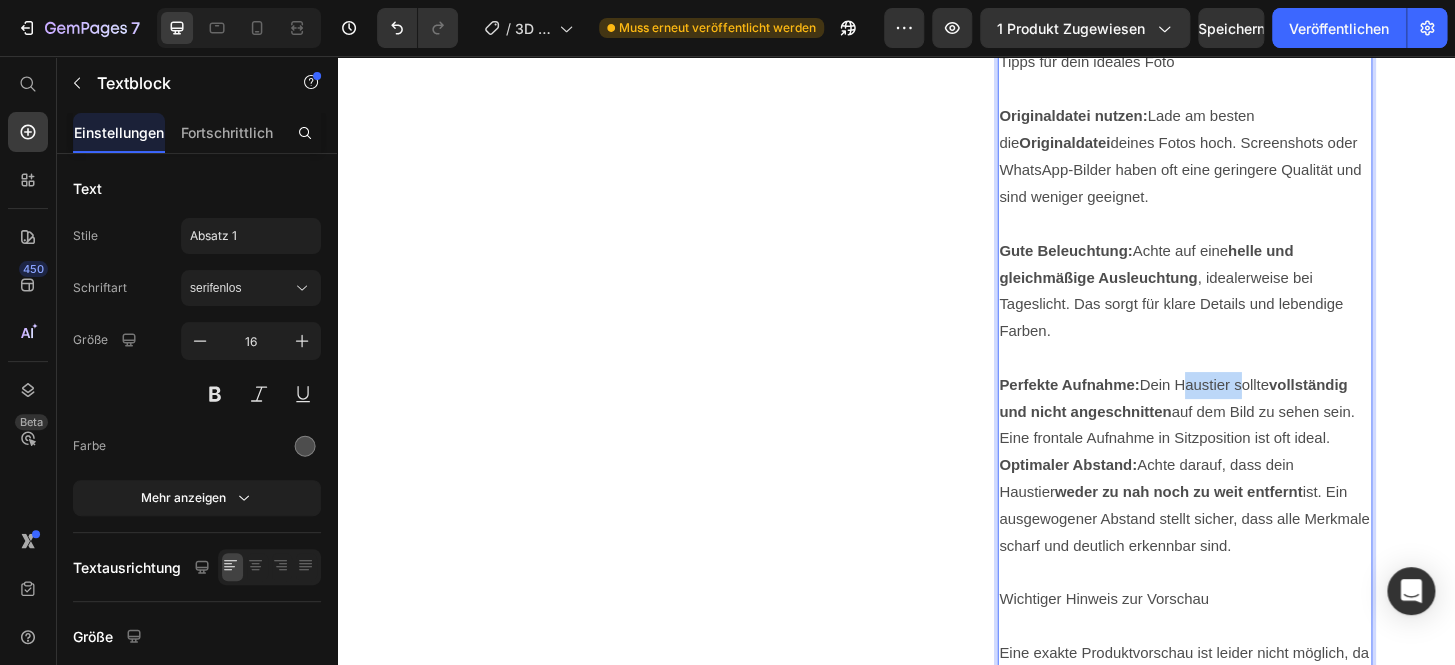 click on "Perfekte Aufnahme:  Dein Haustier sollte  vollständig und nicht angeschnitten  auf dem Bild zu sehen sein. Eine frontale Aufnahme in Sitzposition ist oft ideal." at bounding box center (1247, 438) 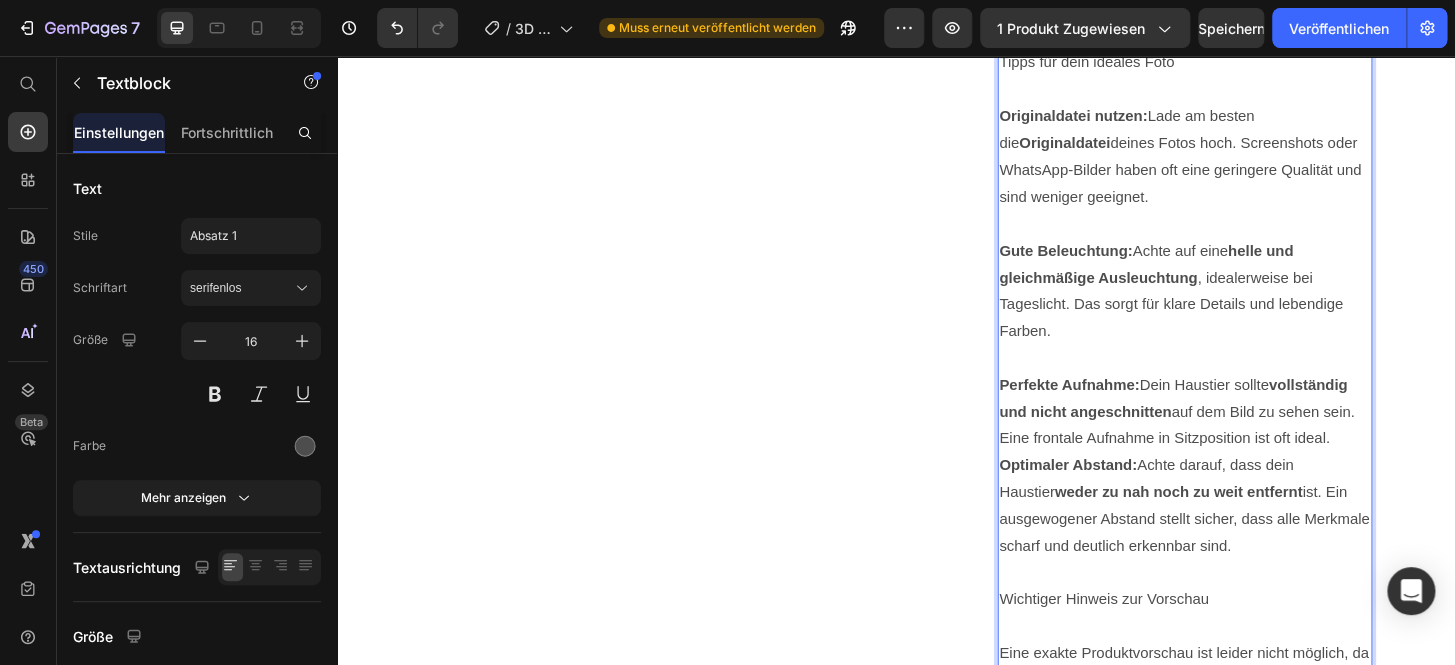 click on "Perfekte Aufnahme:  Dein Haustier sollte  vollständig und nicht angeschnitten  auf dem Bild zu sehen sein. Eine frontale Aufnahme in Sitzposition ist oft ideal." at bounding box center (1247, 438) 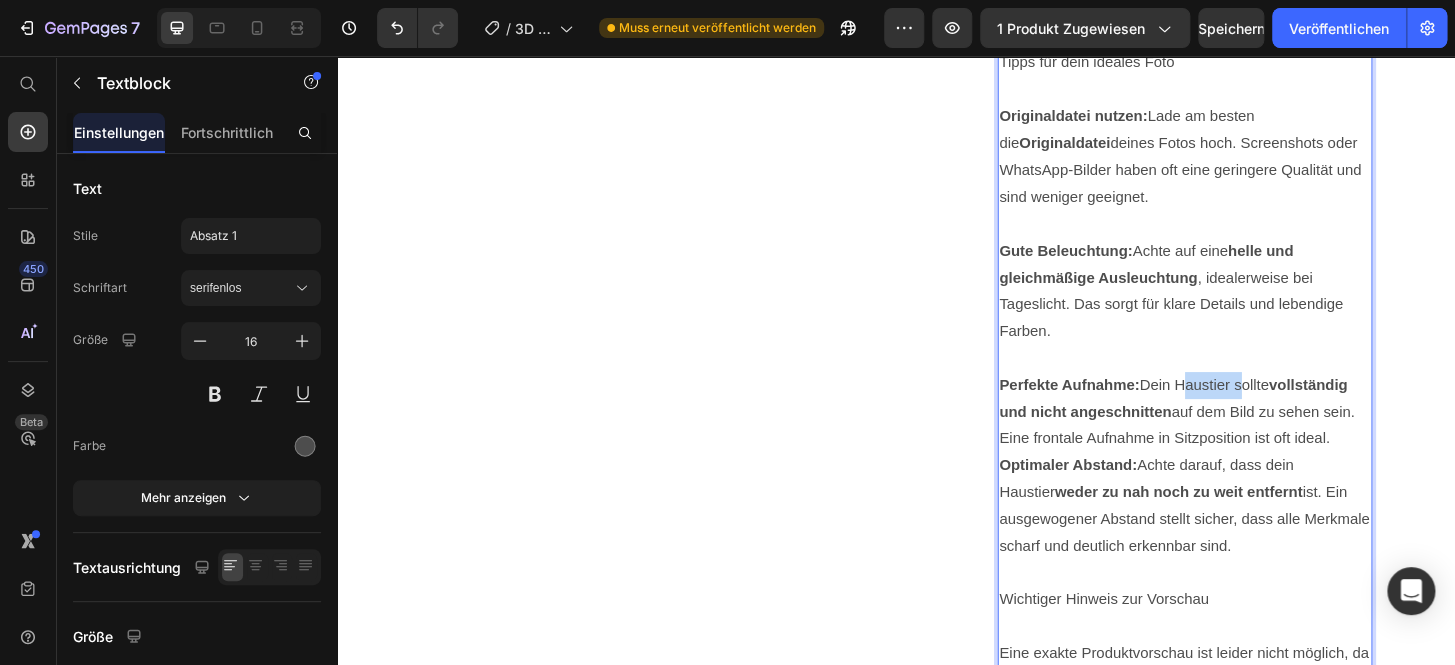 click on "Perfekte Aufnahme:  Dein Haustier sollte  vollständig und nicht angeschnitten  auf dem Bild zu sehen sein. Eine frontale Aufnahme in Sitzposition ist oft ideal." at bounding box center [1247, 438] 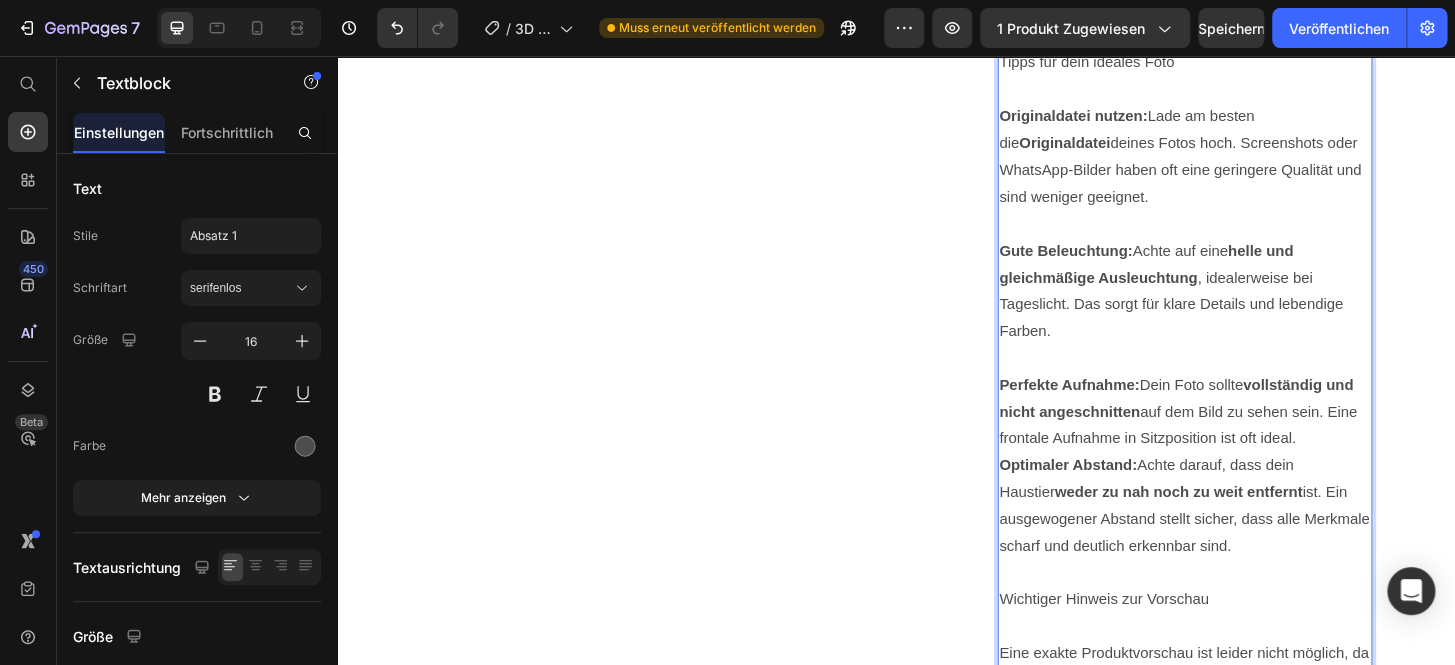 click on "Perfekte Aufnahme:  Dein Foto sollte  vollständig und nicht angeschnitten  auf dem Bild zu sehen sein. Eine frontale Aufnahme in Sitzposition ist oft ideal." at bounding box center [1247, 438] 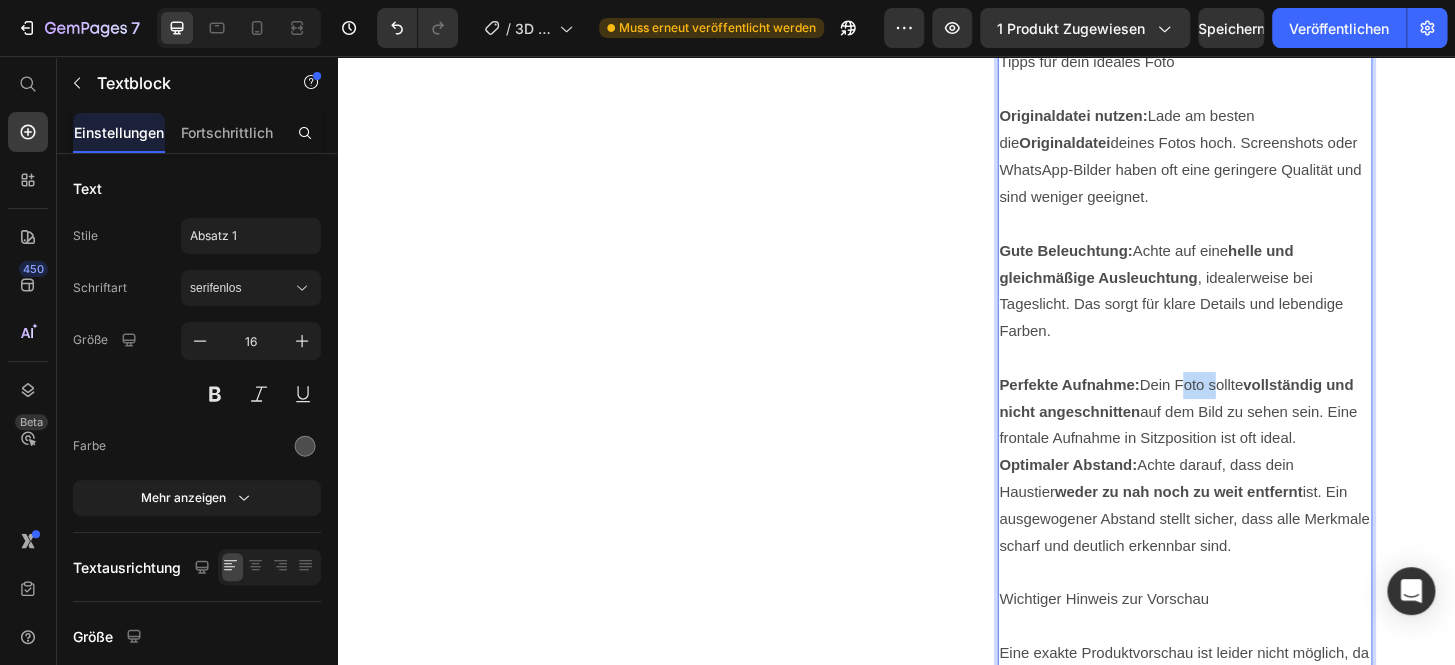 click on "Perfekte Aufnahme:  Dein Foto sollte  vollständig und nicht angeschnitten  auf dem Bild zu sehen sein. Eine frontale Aufnahme in Sitzposition ist oft ideal." at bounding box center [1247, 438] 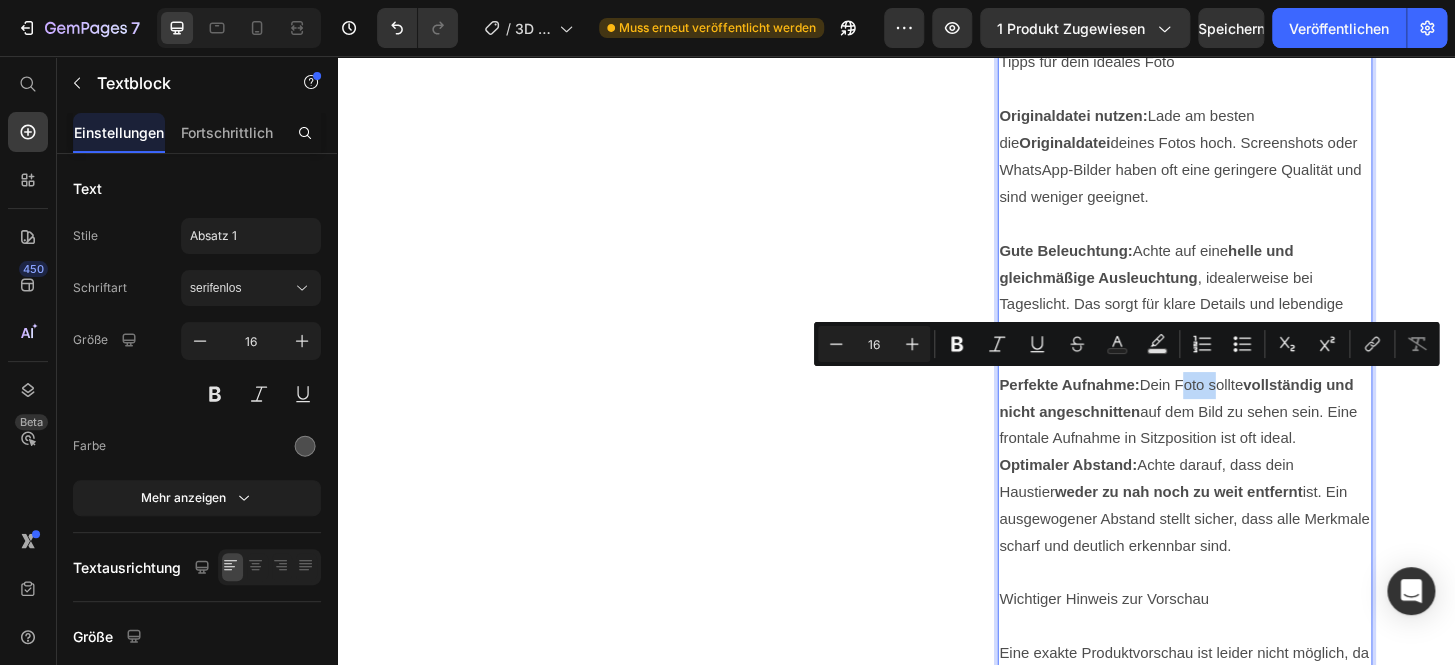 click on "Perfekte Aufnahme:  Dein Foto sollte  vollständig und nicht angeschnitten  auf dem Bild zu sehen sein. Eine frontale Aufnahme in Sitzposition ist oft ideal." at bounding box center [1247, 438] 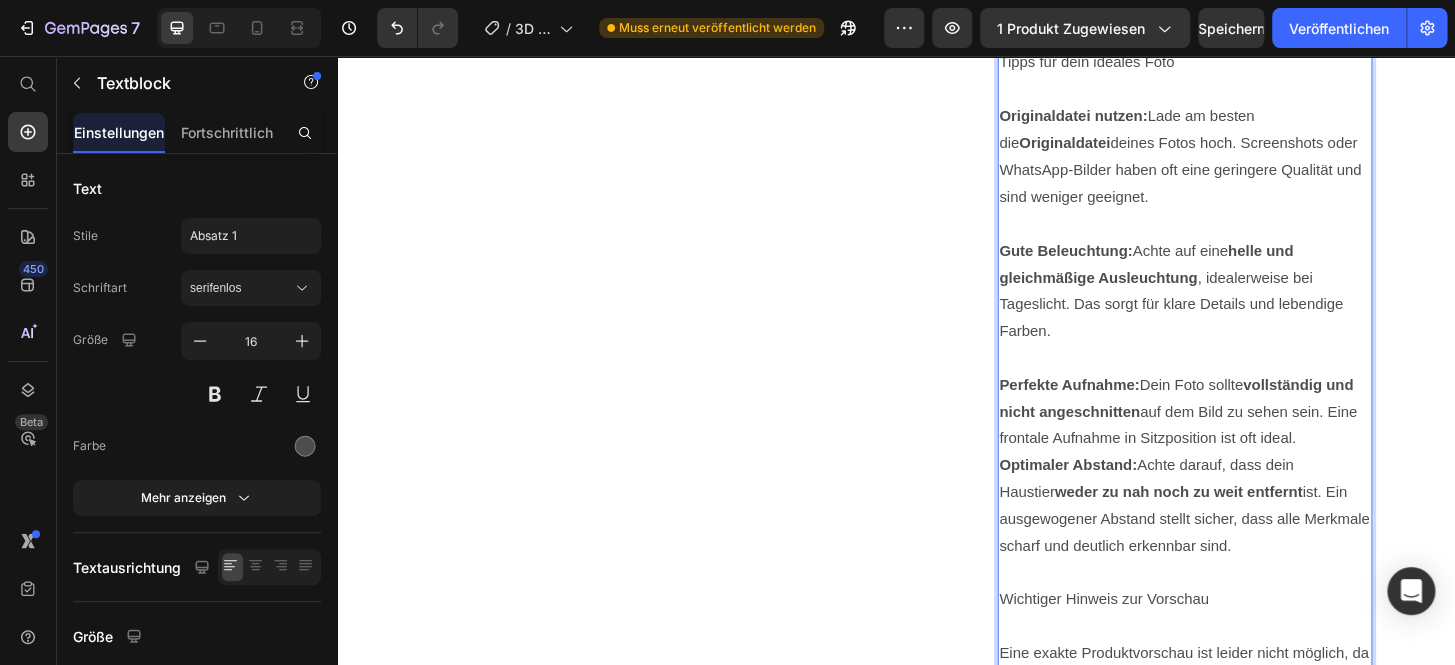click on "Perfekte Aufnahme:  Dein Foto sollte  vollständig und nicht angeschnitten  auf dem Bild zu sehen sein. Eine frontale Aufnahme in Sitzposition ist oft ideal." at bounding box center [1247, 438] 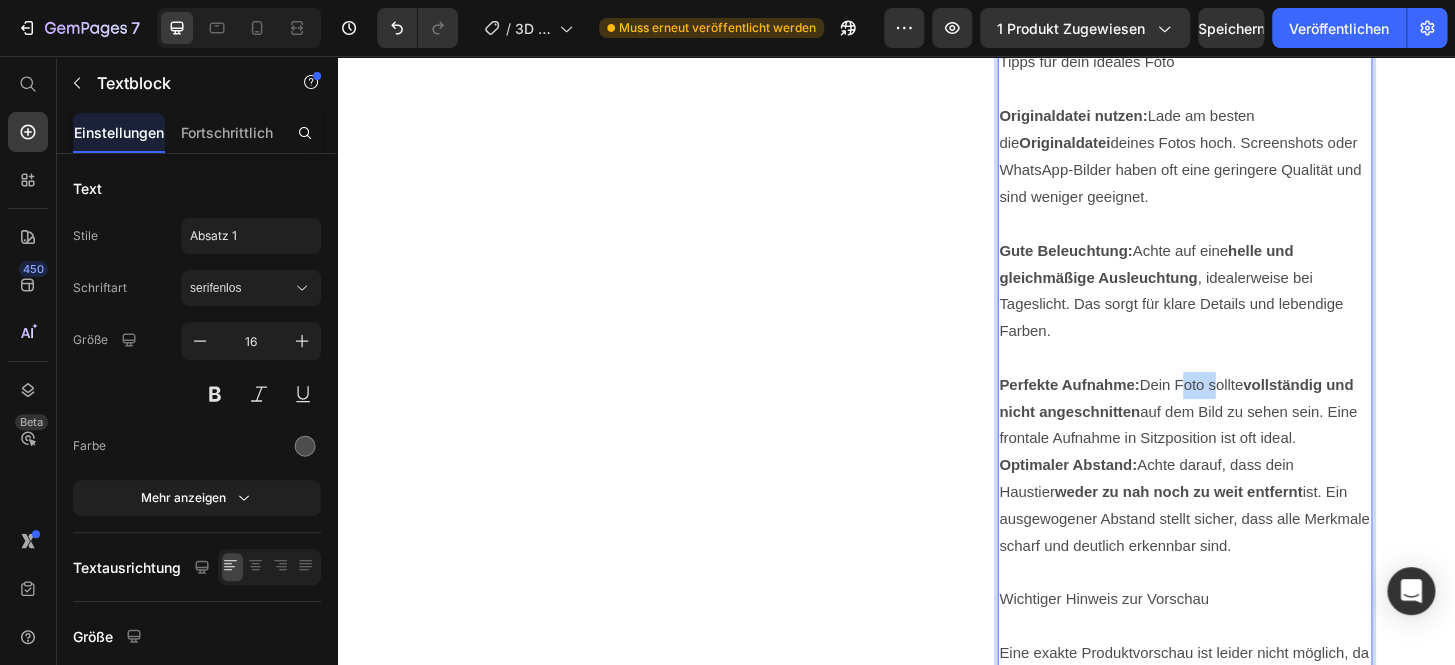click on "Perfekte Aufnahme:  Dein Foto sollte  vollständig und nicht angeschnitten  auf dem Bild zu sehen sein. Eine frontale Aufnahme in Sitzposition ist oft ideal." at bounding box center (1247, 438) 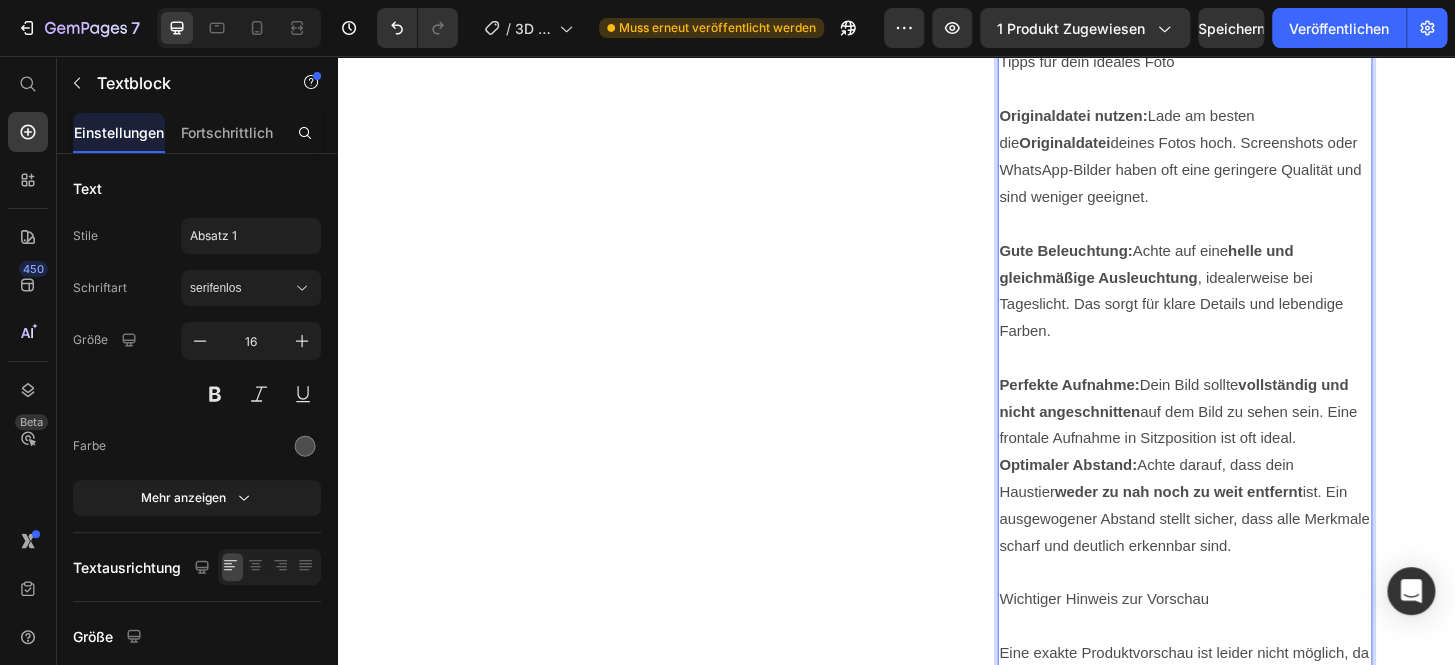 click on "Perfekte Aufnahme:  Dein Bild sollte  vollständig und nicht angeschnitten  auf dem Bild zu sehen sein. Eine frontale Aufnahme in Sitzposition ist oft ideal." at bounding box center [1247, 438] 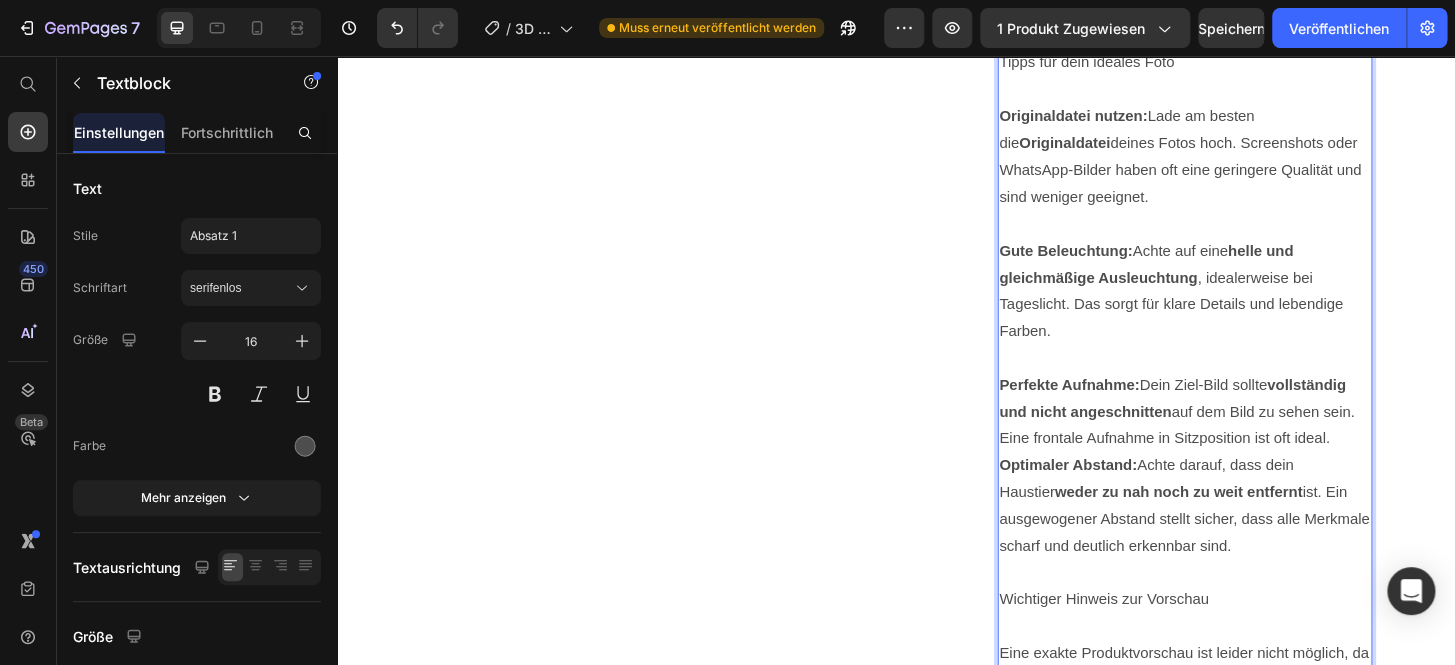 click on "Perfekte Aufnahme:  Dein Ziel-Bild sollte  vollständig und nicht angeschnitten  auf dem Bild zu sehen sein. Eine frontale Aufnahme in Sitzposition ist oft ideal." at bounding box center (1247, 438) 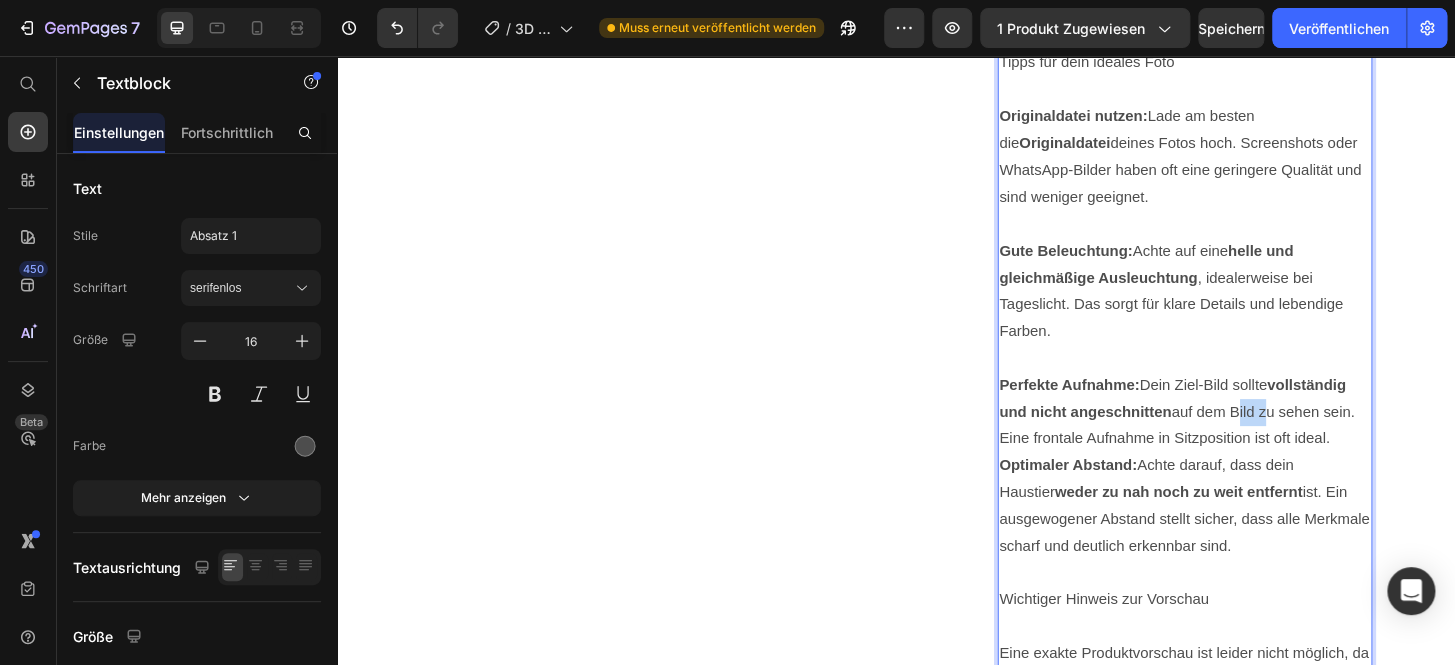 click on "Perfekte Aufnahme:  Dein Ziel-Bild sollte  vollständig und nicht angeschnitten  auf dem Bild zu sehen sein. Eine frontale Aufnahme in Sitzposition ist oft ideal." at bounding box center (1247, 438) 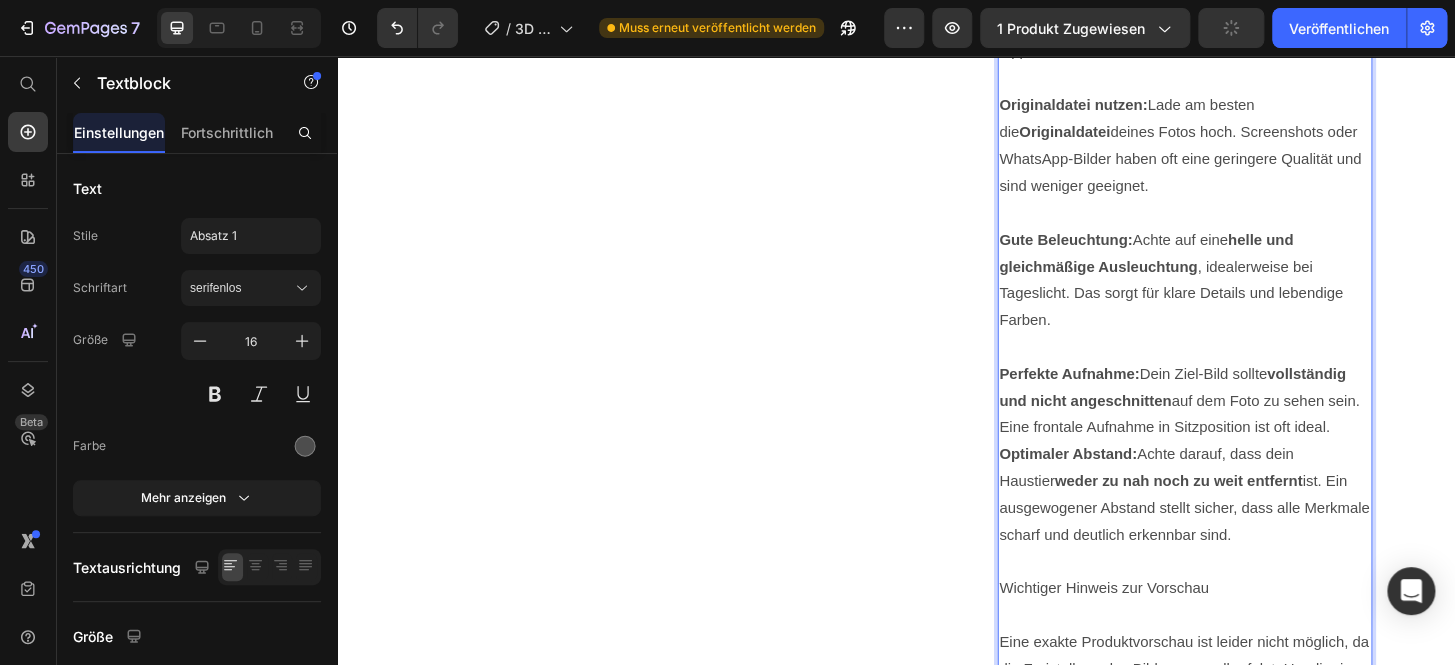 scroll, scrollTop: 1602, scrollLeft: 0, axis: vertical 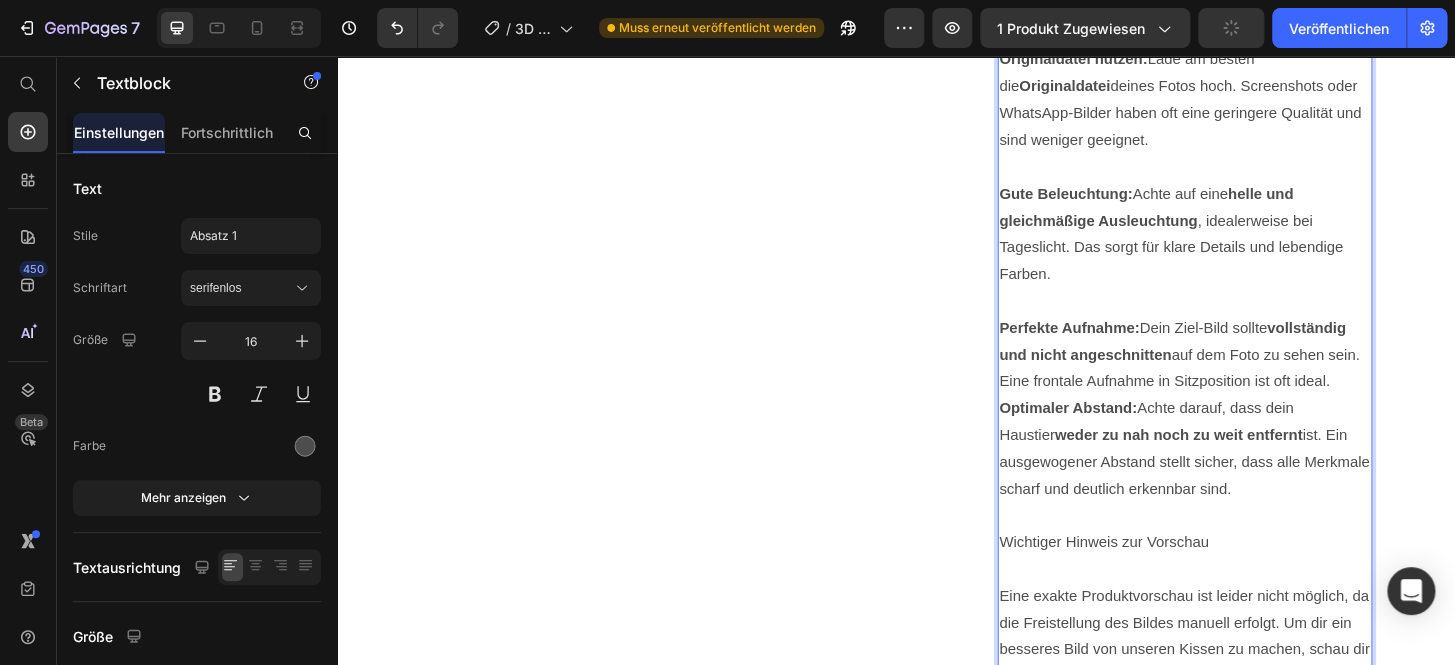 click on "Optimaler Abstand:" at bounding box center [1122, 433] 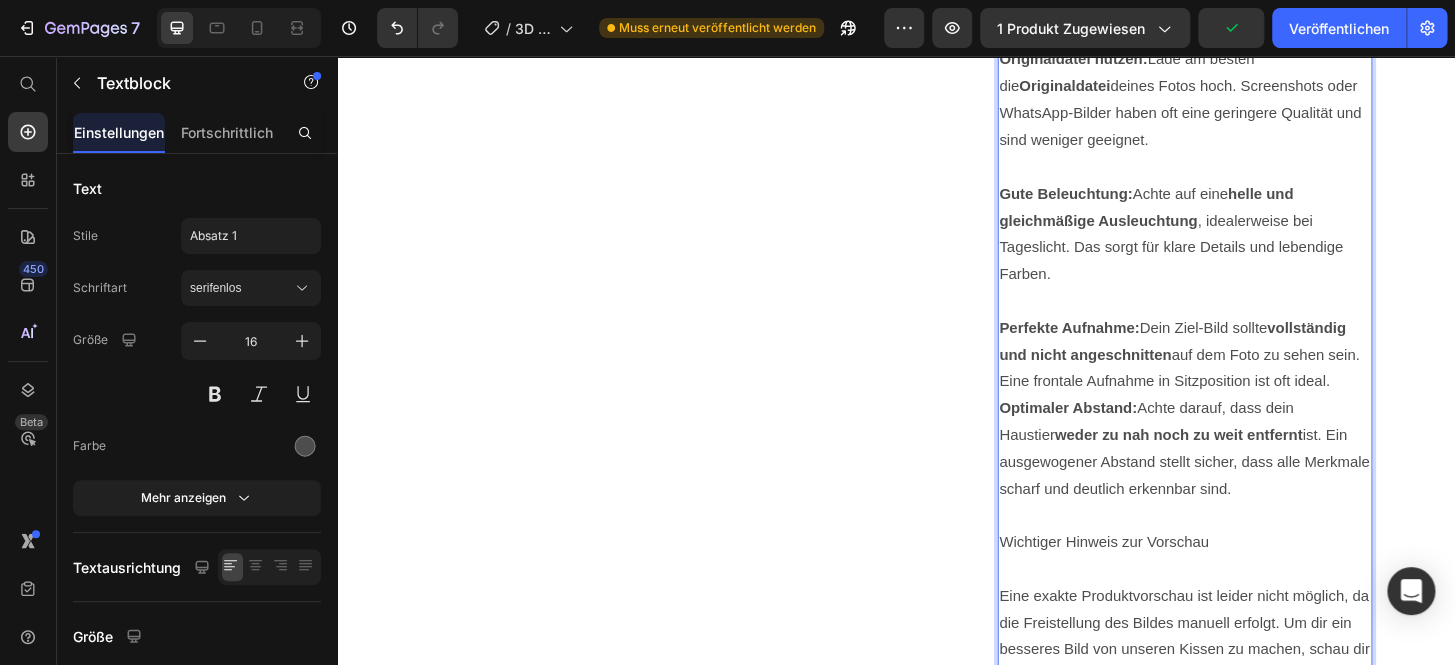 click on "Optimaler Abstand:" at bounding box center (1122, 433) 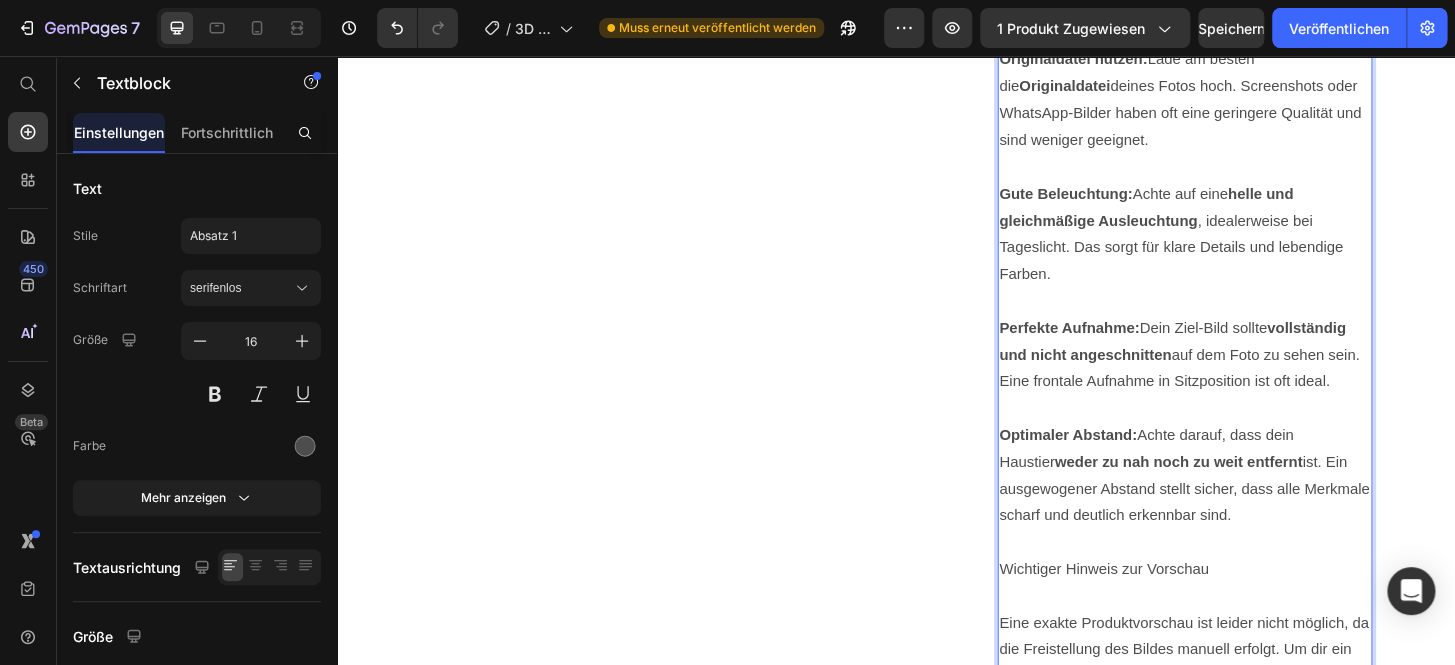 click on "Optimaler Abstand:  Achte darauf, dass dein Haustier  weder zu nah noch zu weit entfernt  ist. Ein ausgewogener Abstand stellt sicher, dass alle Merkmale scharf und deutlich erkennbar sind." at bounding box center [1247, 506] 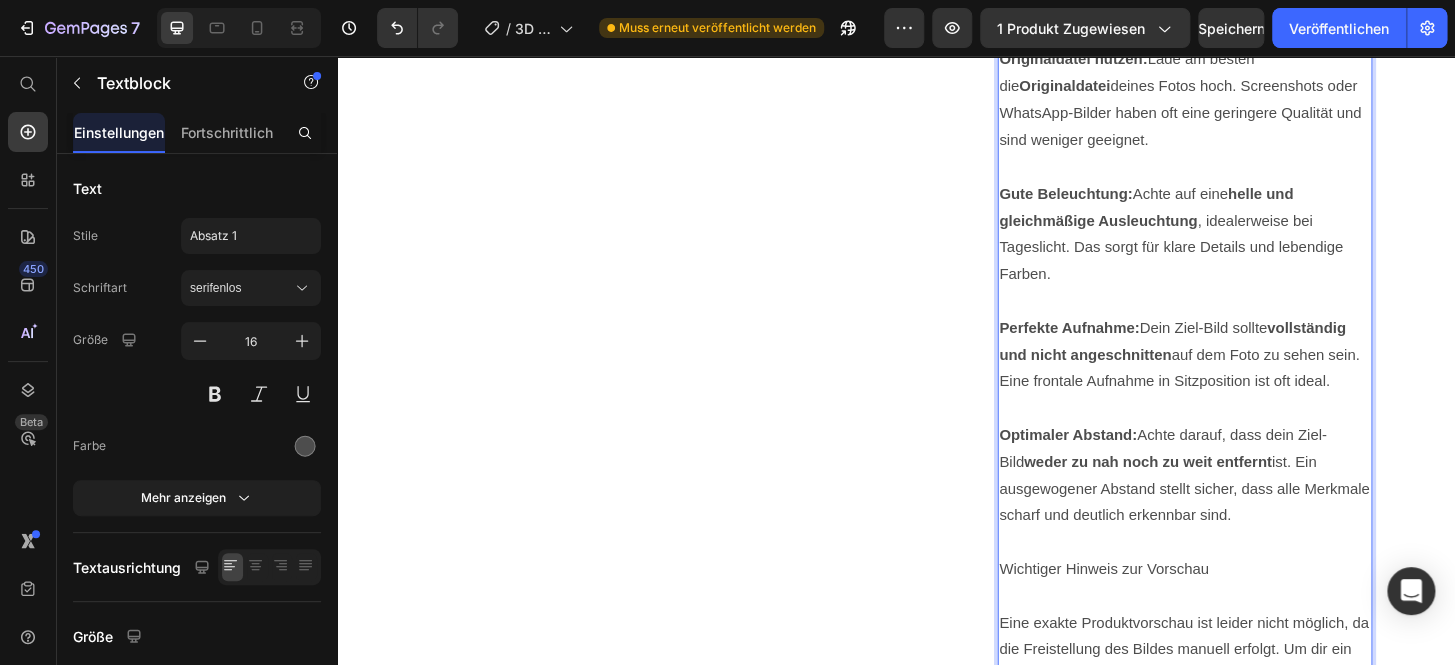 click at bounding box center (1247, 578) 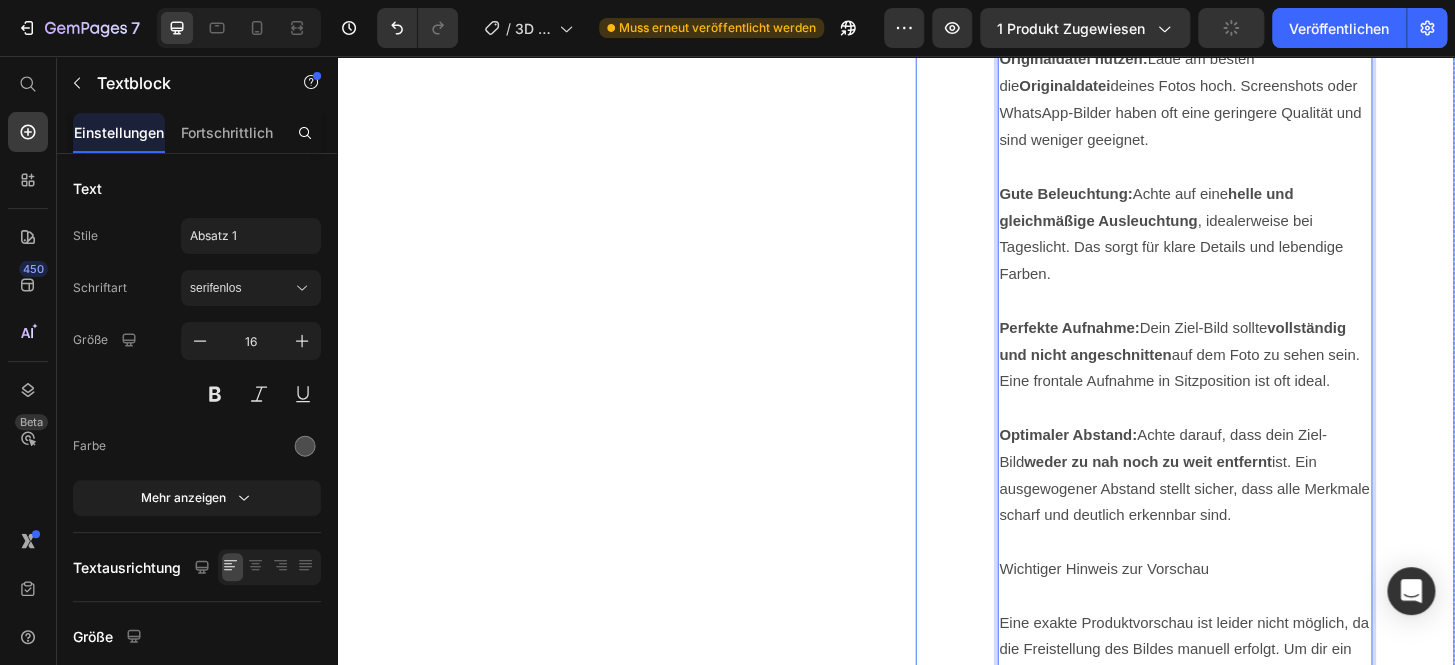 scroll, scrollTop: 1723, scrollLeft: 0, axis: vertical 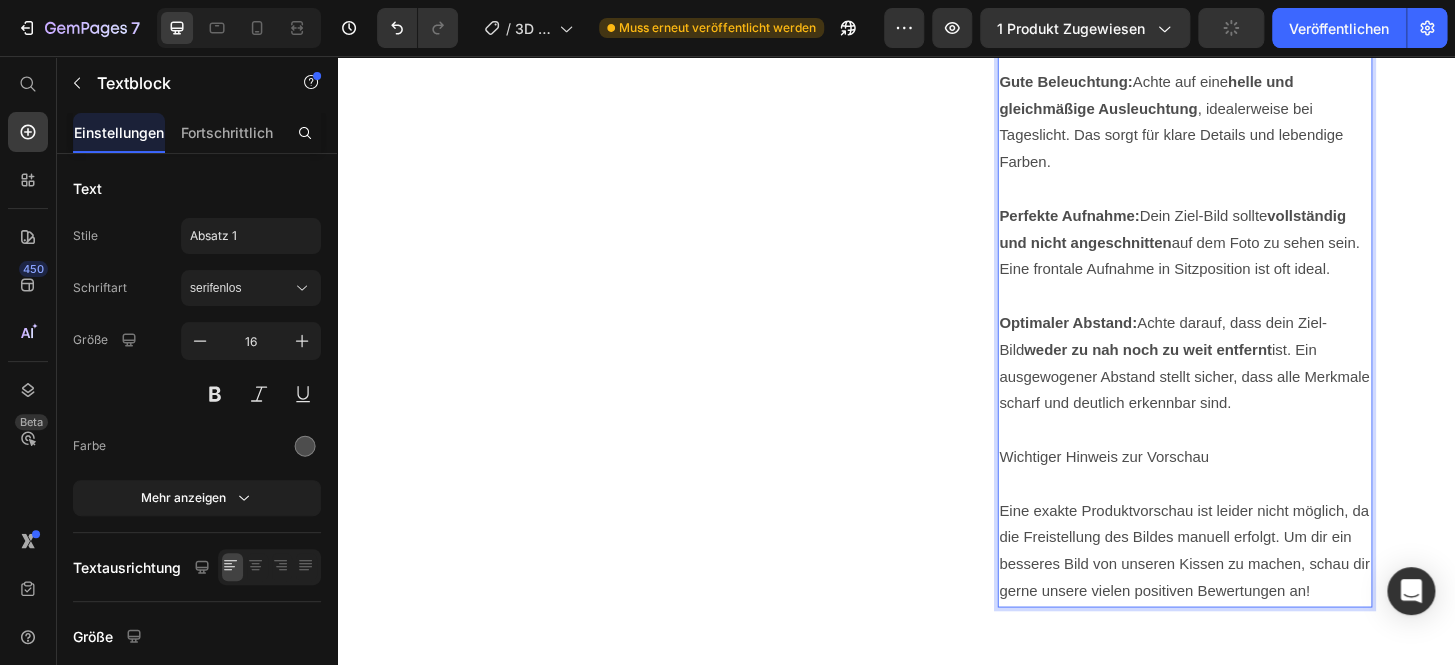 click on "Tipps für dein ideales Foto Originaldatei nutzen: Lade am besten die Originaldatei deines Fotos hoch. Screenshots oder WhatsApp-Bilder haben oft eine geringere Qualität und sind weniger geeignet. Gute Beleuchtung: Achte auf eine helle und gleichmäßige Ausleuchtung , idealerweise bei Tageslicht. Das sorgt für klare Details und lebendige Farben. Perfekte Aufnahme: Dein Ziel-Bild sollte vollständig und nicht angeschnitten auf dem Foto zu sehen sein. Eine frontale Aufnahme in Sitzposition ist oft ideal. Optimaler Abstand: Achte darauf, dass dein Ziel-Bild weder zu nah noch zu weit entfernt ist. Ein ausgewogener Abstand stellt sicher, dass alle Merkmale scharf und deutlich erkennbar sind. Wichtiger Hinweis zur Vorschau Eine exakte Produktvorschau ist leider nicht möglich, da die Freistellung des Bildes manuell erfolgt. Um dir ein besseres Bild von unseren Kissen zu machen, schau dir gerne unsere vielen positiven Bewertungen an!" at bounding box center (1247, 256) 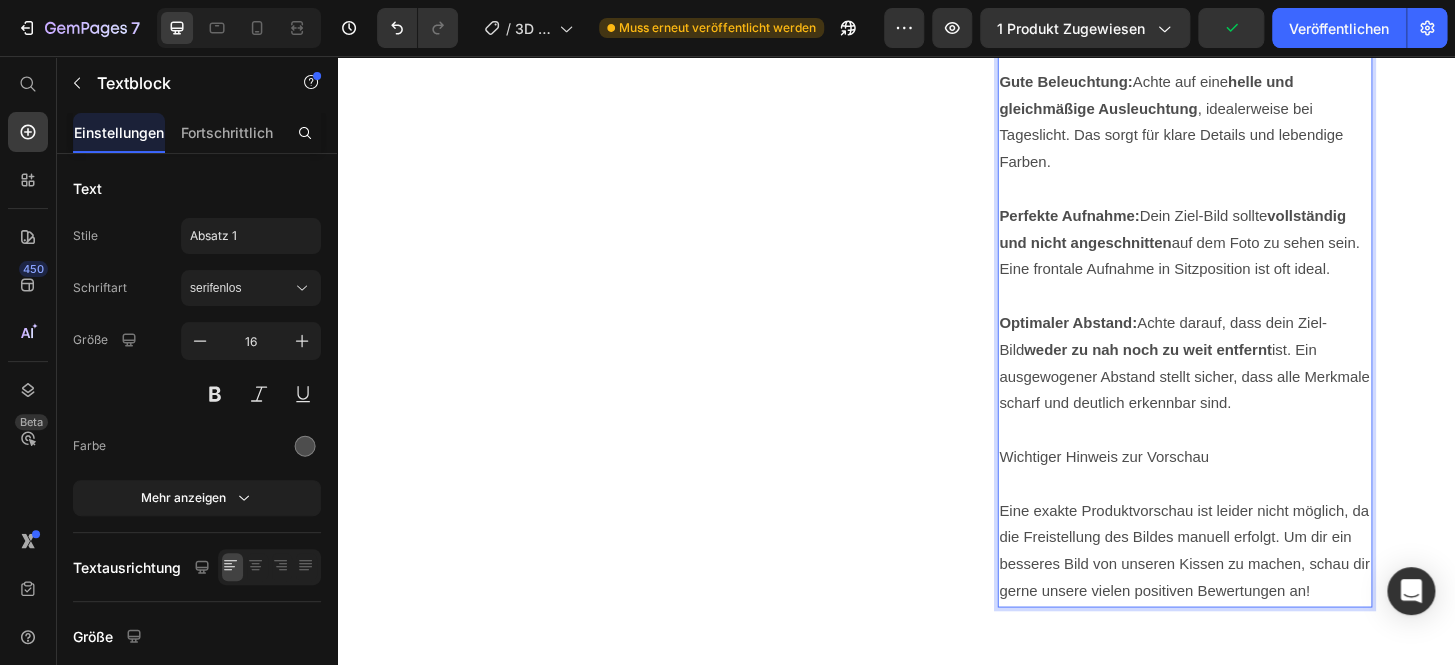 scroll, scrollTop: 1784, scrollLeft: 0, axis: vertical 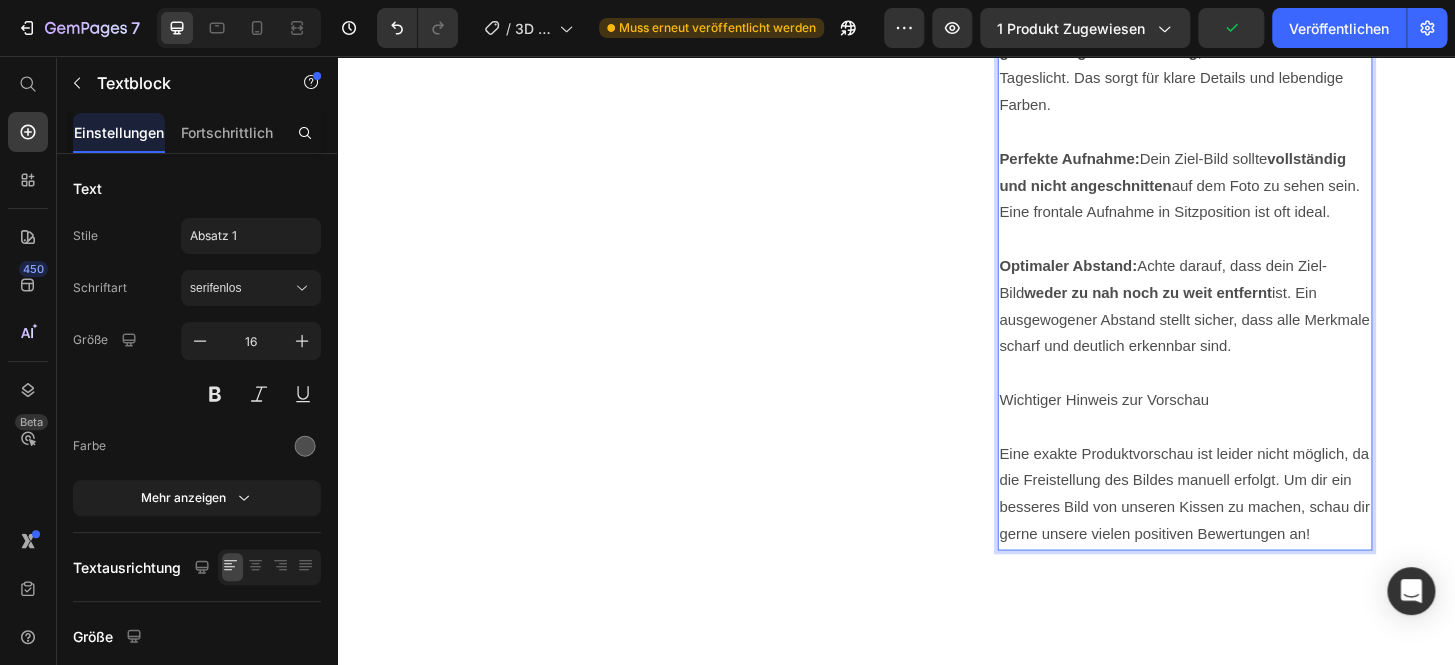 click on "Optimaler Abstand:" at bounding box center [1122, 280] 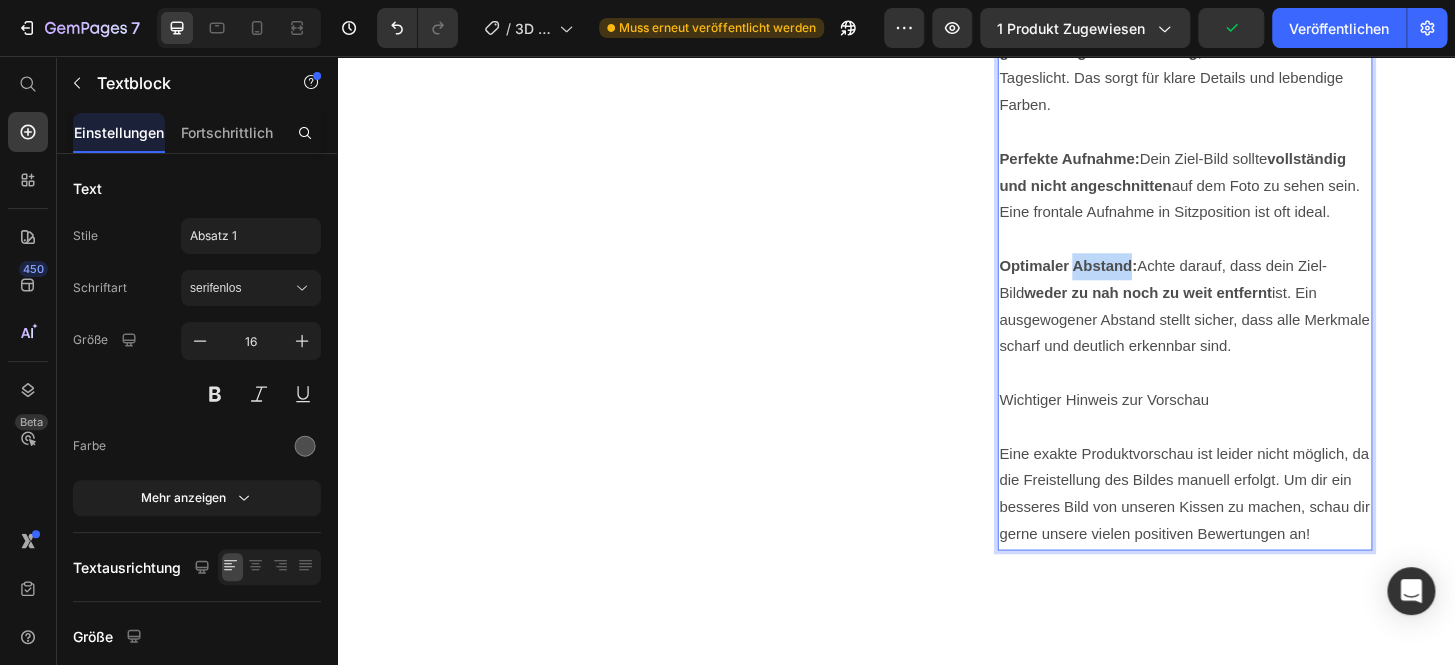 click on "Optimaler Abstand:" at bounding box center [1122, 280] 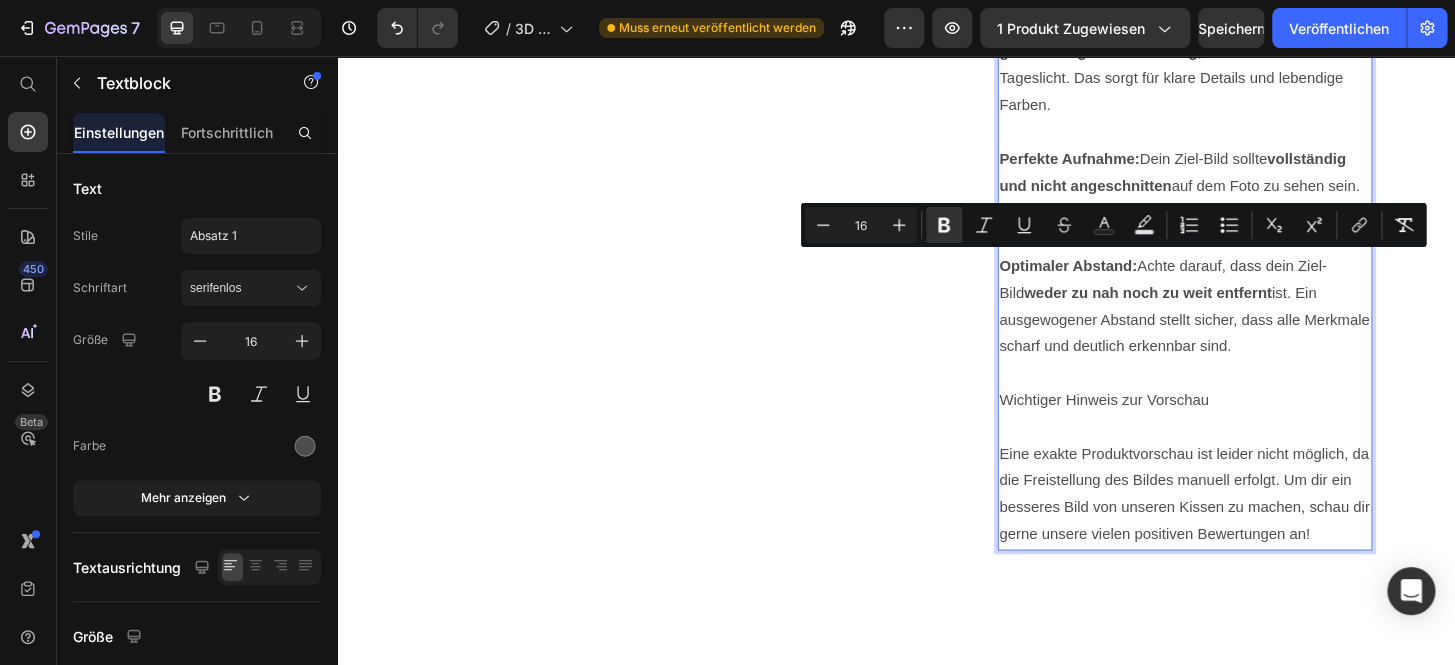 click on "Wichtiger Hinweis zur Vorschau" at bounding box center [1247, 425] 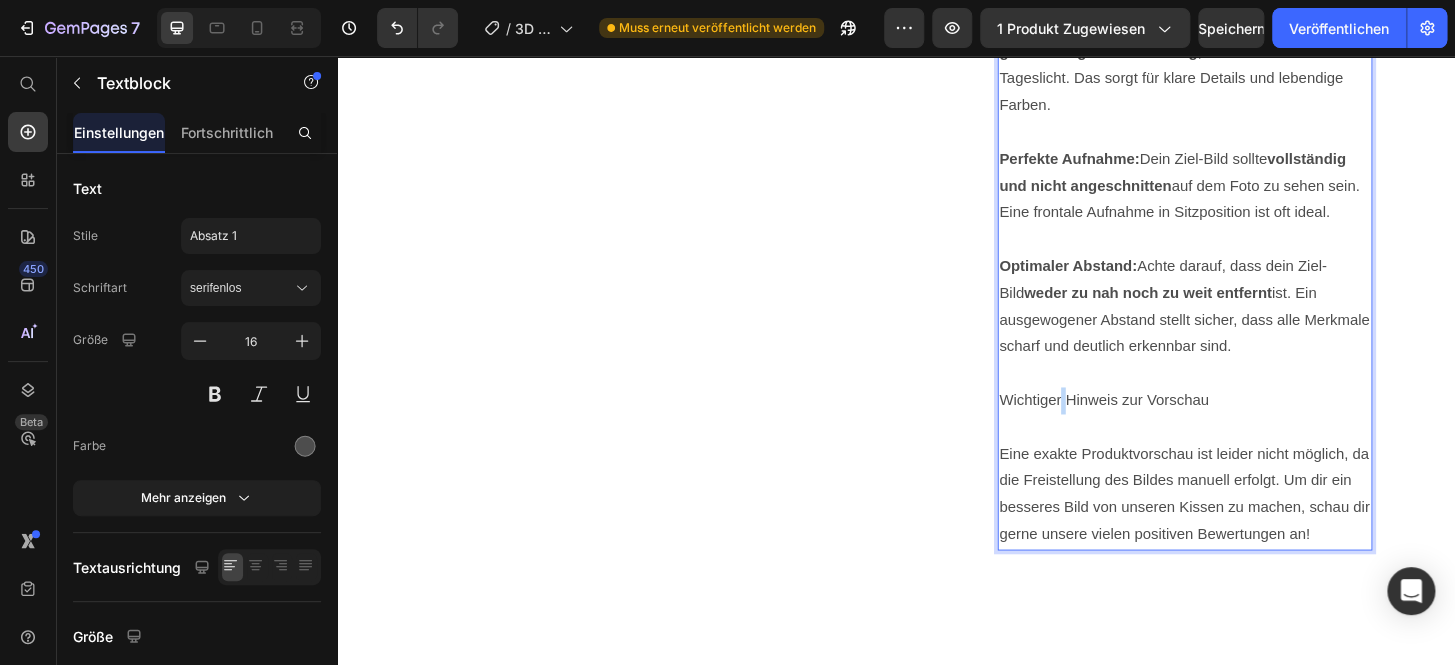 click on "Wichtiger Hinweis zur Vorschau" at bounding box center (1247, 425) 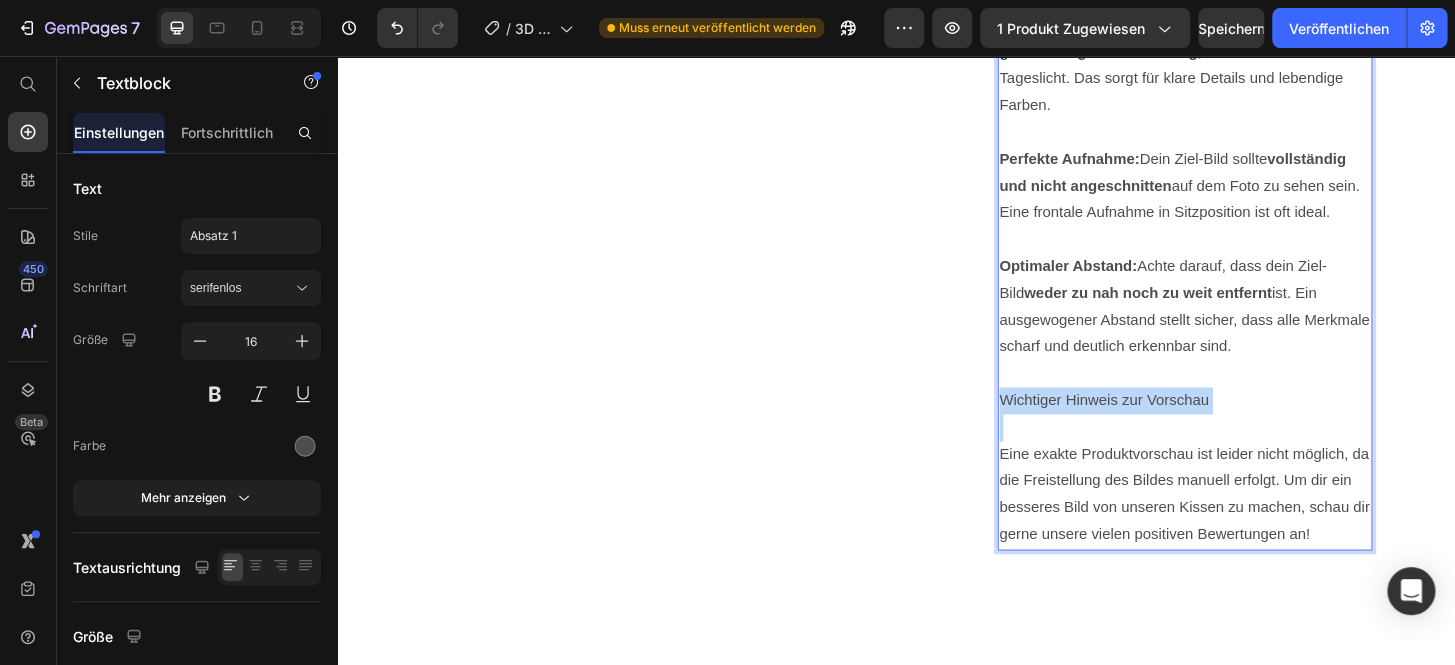 click on "Wichtiger Hinweis zur Vorschau" at bounding box center [1247, 425] 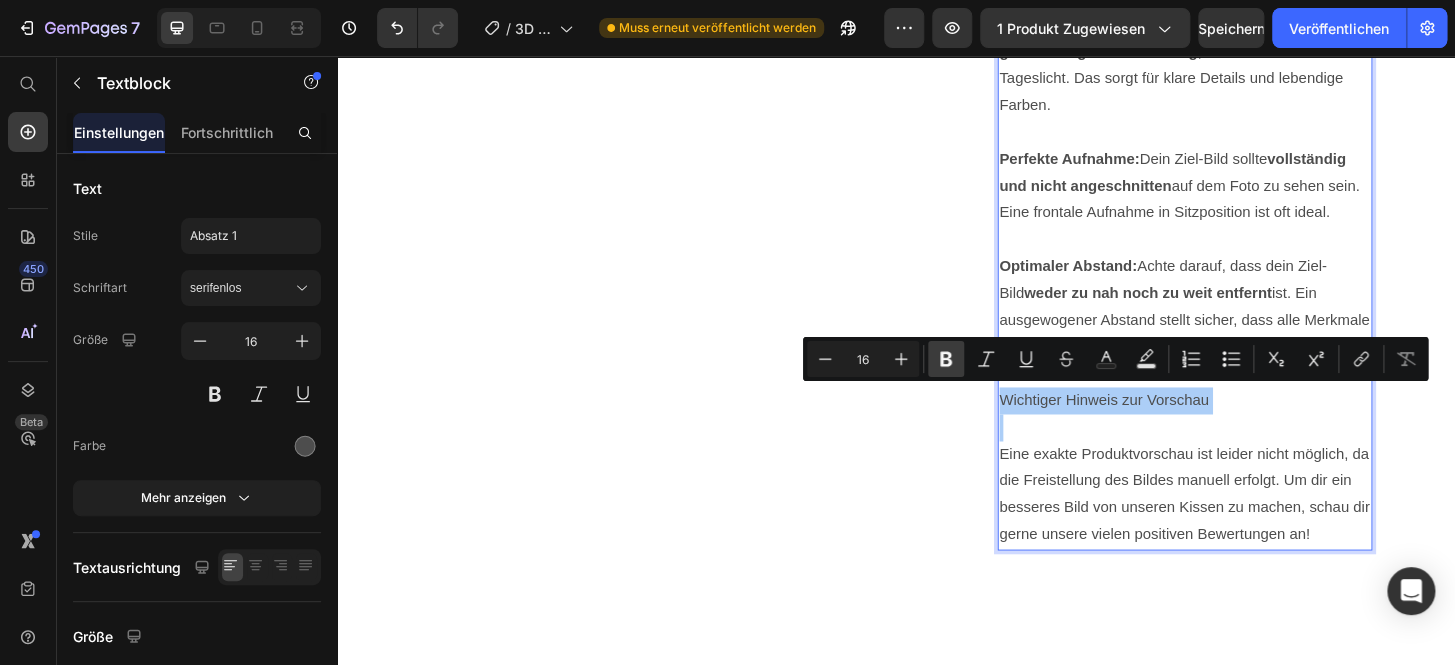 click 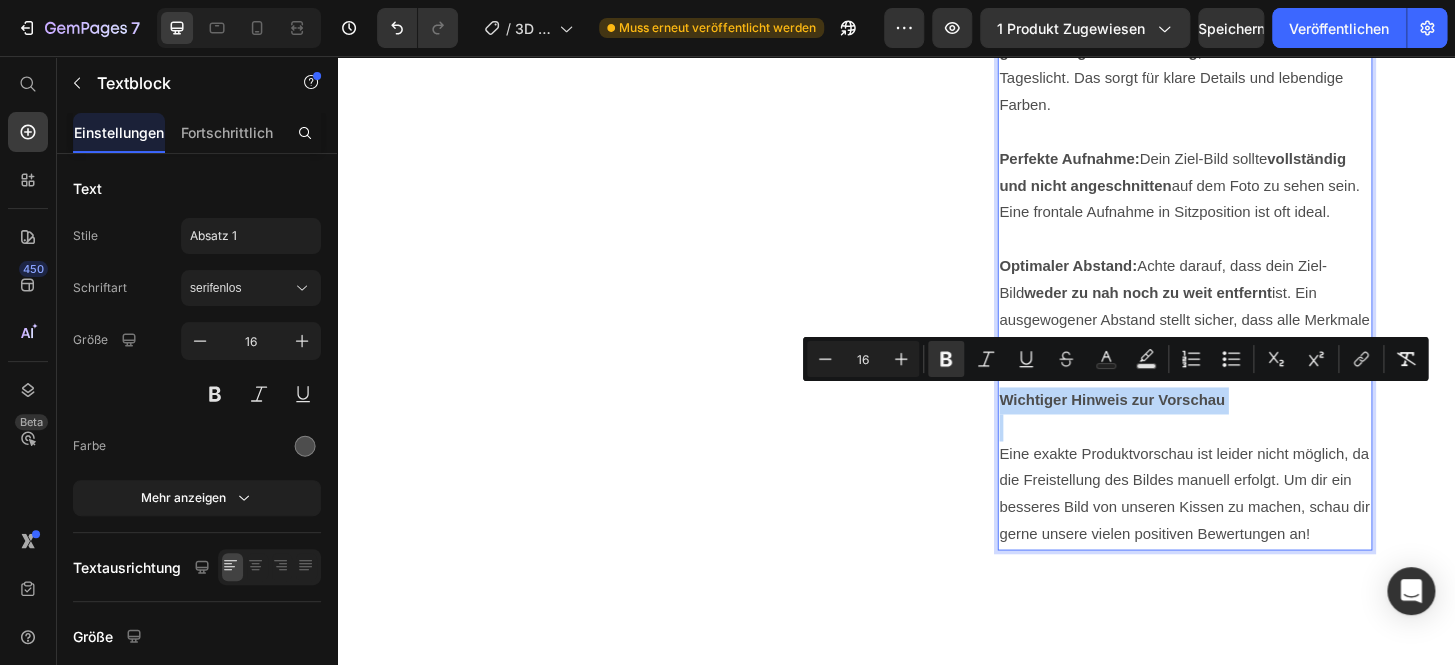 click on "Wichtiger Hinweis zur Vorschau" at bounding box center [1247, 425] 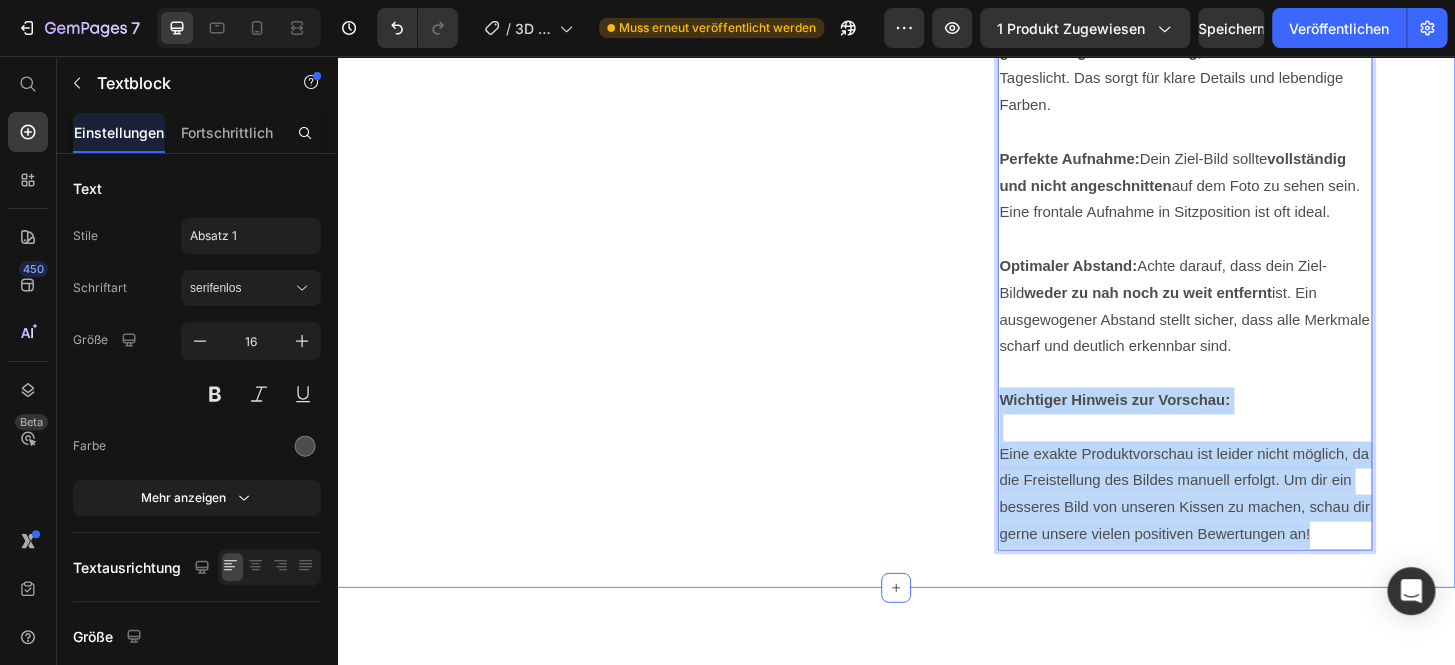 drag, startPoint x: 1039, startPoint y: 414, endPoint x: 1460, endPoint y: 609, distance: 463.96768 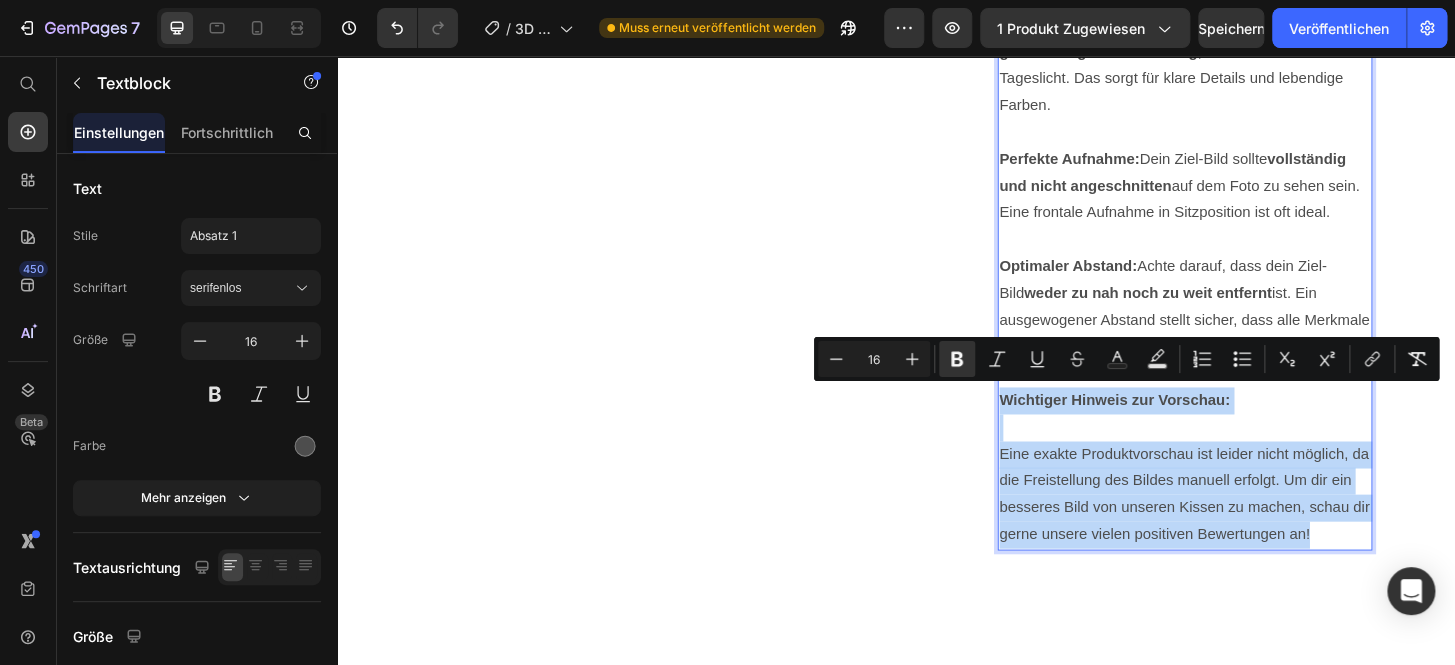 drag, startPoint x: 1343, startPoint y: 549, endPoint x: 1409, endPoint y: 498, distance: 83.40863 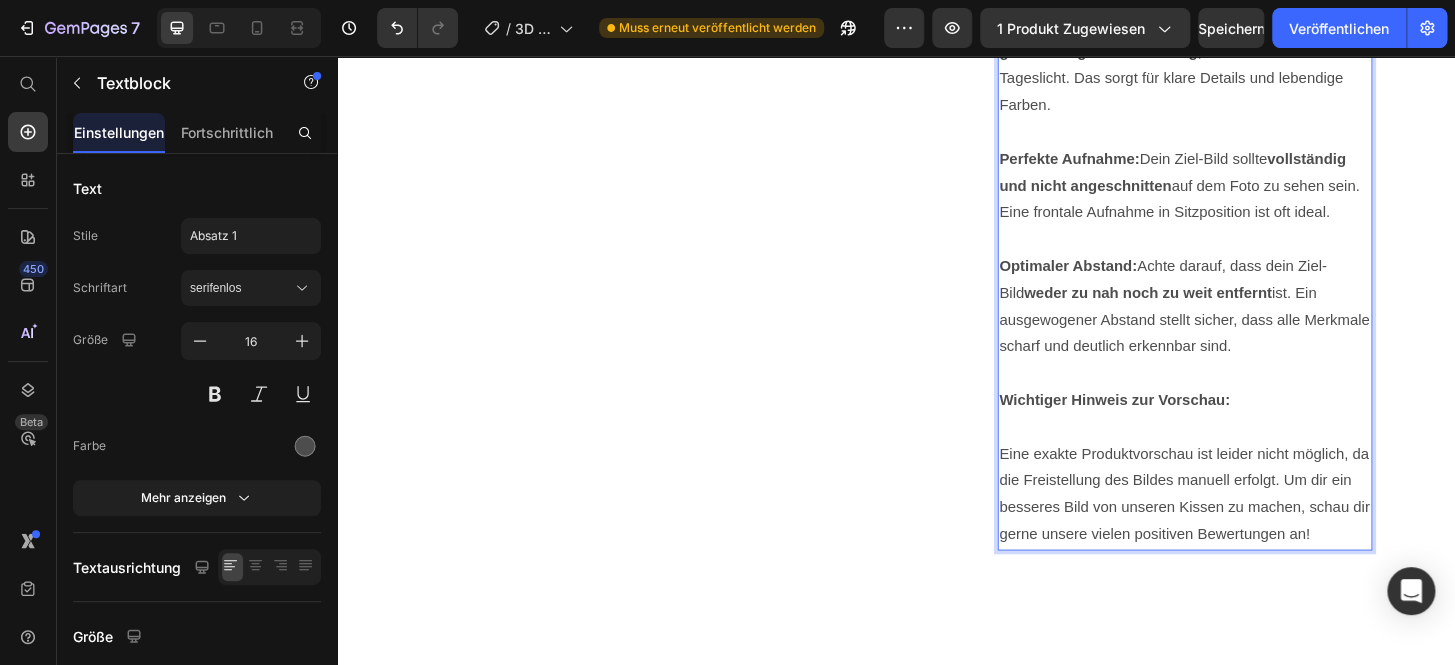 click on "Eine exakte Produktvorschau ist leider nicht möglich, da die Freistellung des Bildes manuell erfolgt. Um dir ein besseres Bild von unseren Kissen zu machen, schau dir gerne unsere vielen positiven Bewertungen an!" at bounding box center [1247, 526] 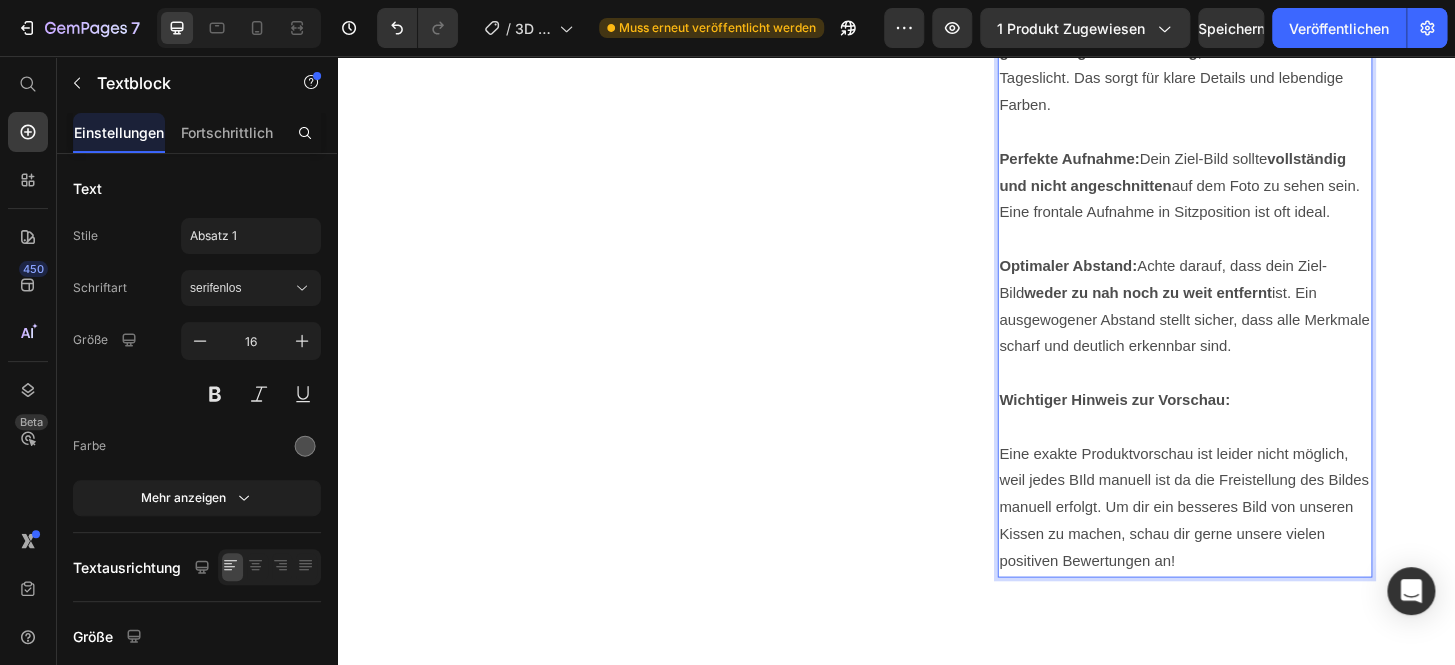 click on "Eine exakte Produktvorschau ist leider nicht möglich, weil jedes BIld manuell ist da die Freistellung des Bildes manuell erfolgt. Um dir ein besseres Bild von unseren Kissen zu machen, schau dir gerne unsere vielen positiven Bewertungen an!" at bounding box center [1247, 541] 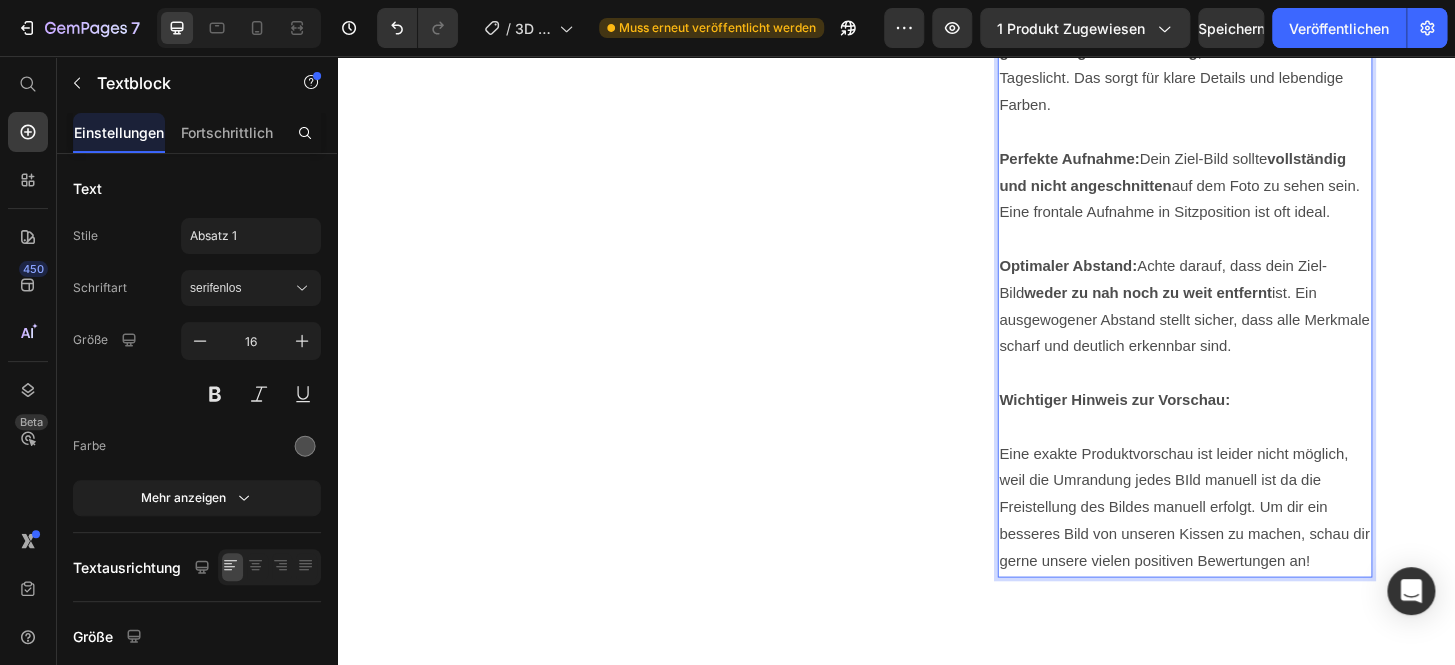 click on "Eine exakte Produktvorschau ist leider nicht möglich, weil die Umrandung jedes BIld manuell ist da die Freistellung des Bildes manuell erfolgt. Um dir ein besseres Bild von unseren Kissen zu machen, schau dir gerne unsere vielen positiven Bewertungen an!" at bounding box center (1247, 541) 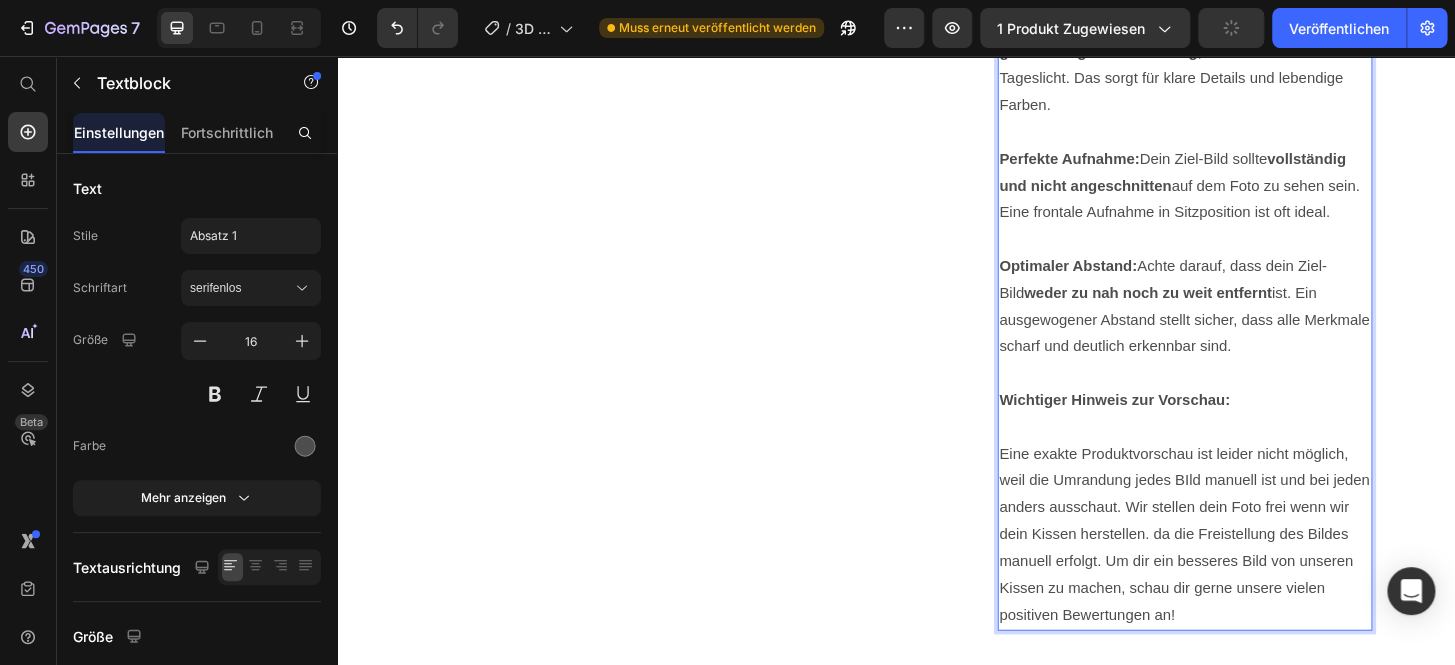 drag, startPoint x: 1280, startPoint y: 581, endPoint x: 1196, endPoint y: 582, distance: 84.00595 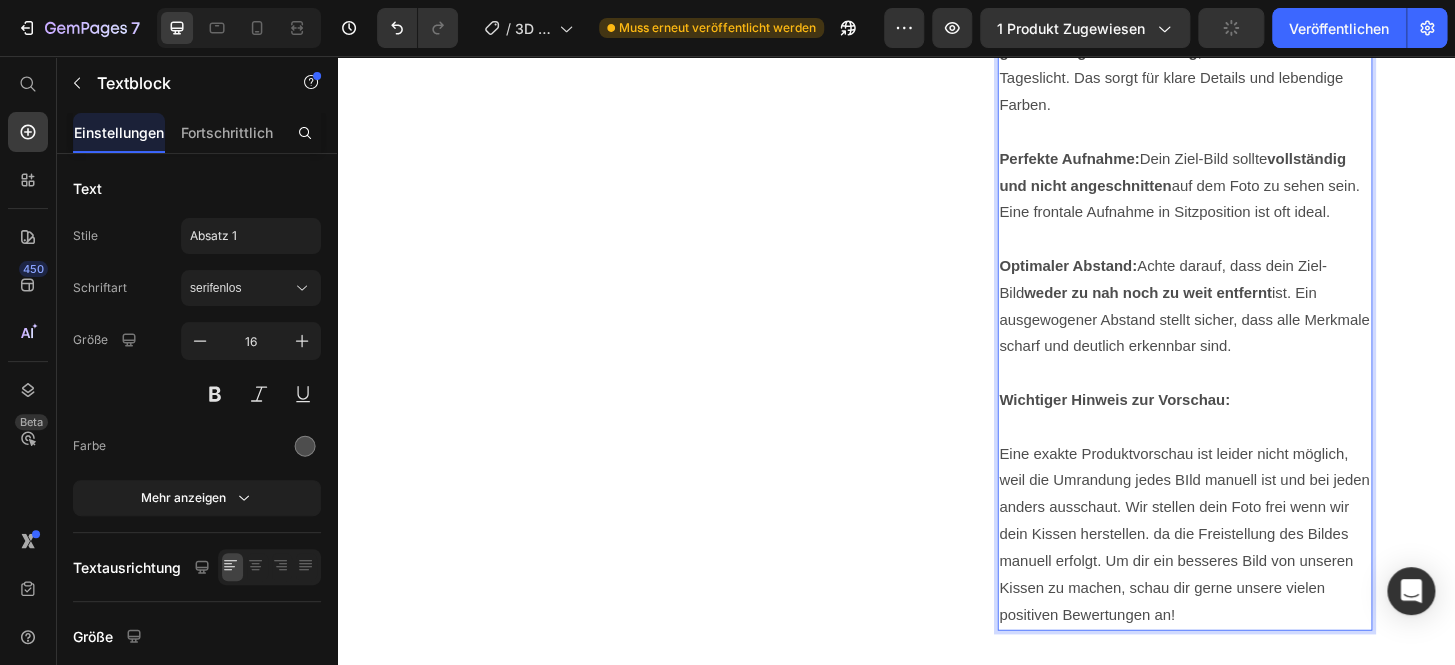 click on "Eine exakte Produktvorschau ist leider nicht möglich, weil die Umrandung jedes BIld manuell ist und bei jeden anders ausschaut. Wir stellen dein Foto frei wenn wir dein Kissen herstellen. da die Freistellung des Bildes manuell erfolgt. Um dir ein besseres Bild von unseren Kissen zu machen, schau dir gerne unsere vielen positiven Bewertungen an!" at bounding box center (1247, 570) 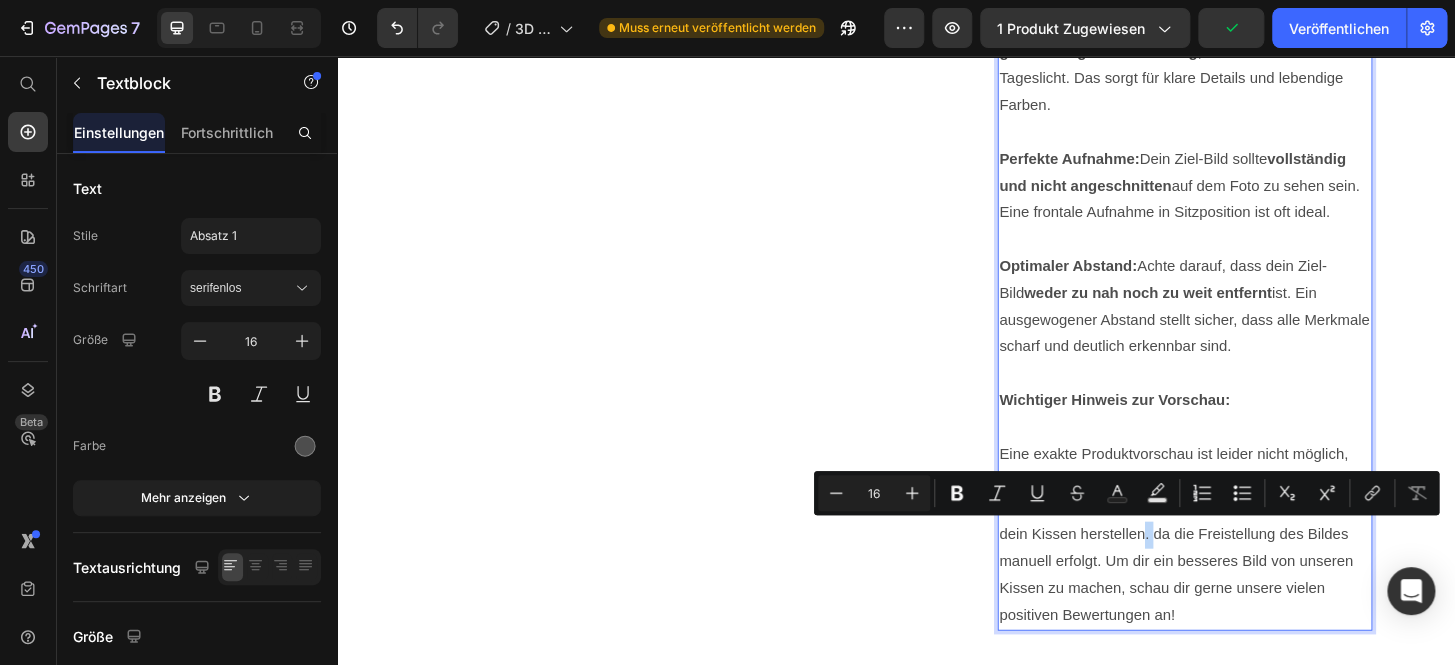 click on "Eine exakte Produktvorschau ist leider nicht möglich, weil die Umrandung jedes BIld manuell ist und bei jeden anders ausschaut. Wir stellen dein Foto frei wenn wir dein Kissen herstellen. da die Freistellung des Bildes manuell erfolgt. Um dir ein besseres Bild von unseren Kissen zu machen, schau dir gerne unsere vielen positiven Bewertungen an!" at bounding box center [1247, 570] 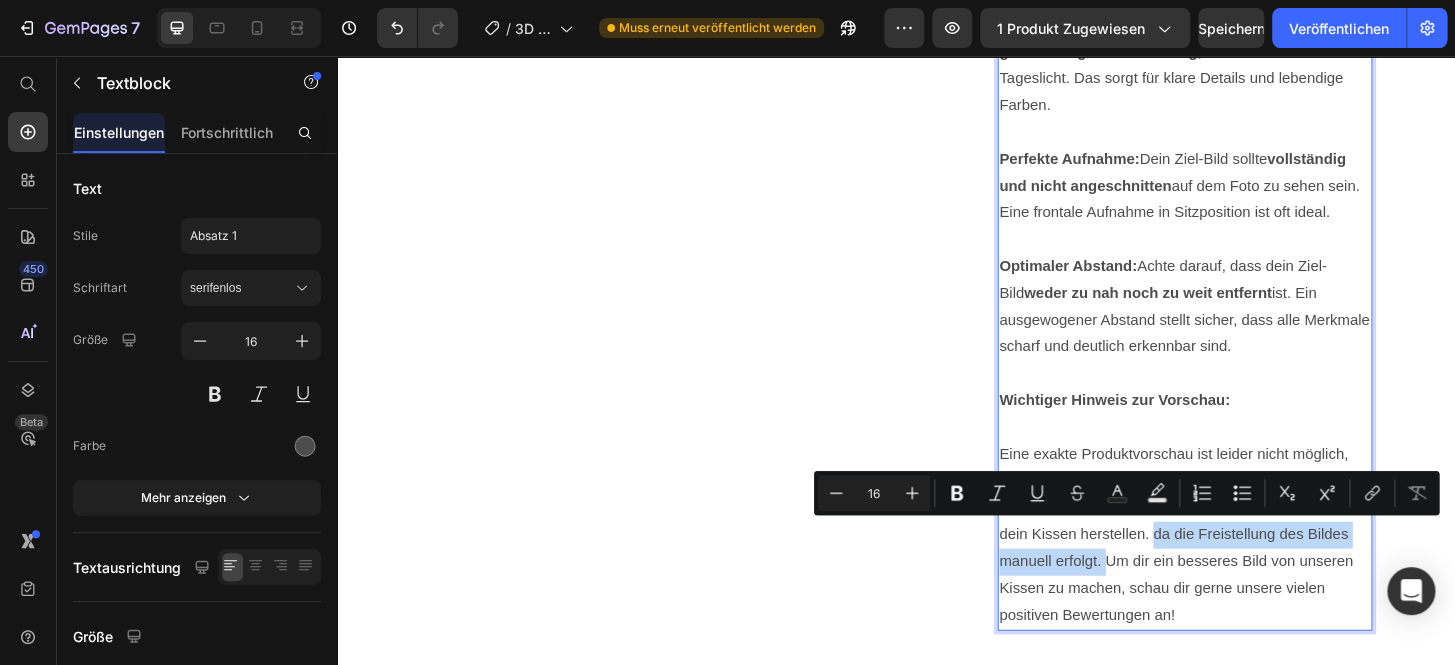 drag, startPoint x: 1205, startPoint y: 564, endPoint x: 1145, endPoint y: 602, distance: 71.021126 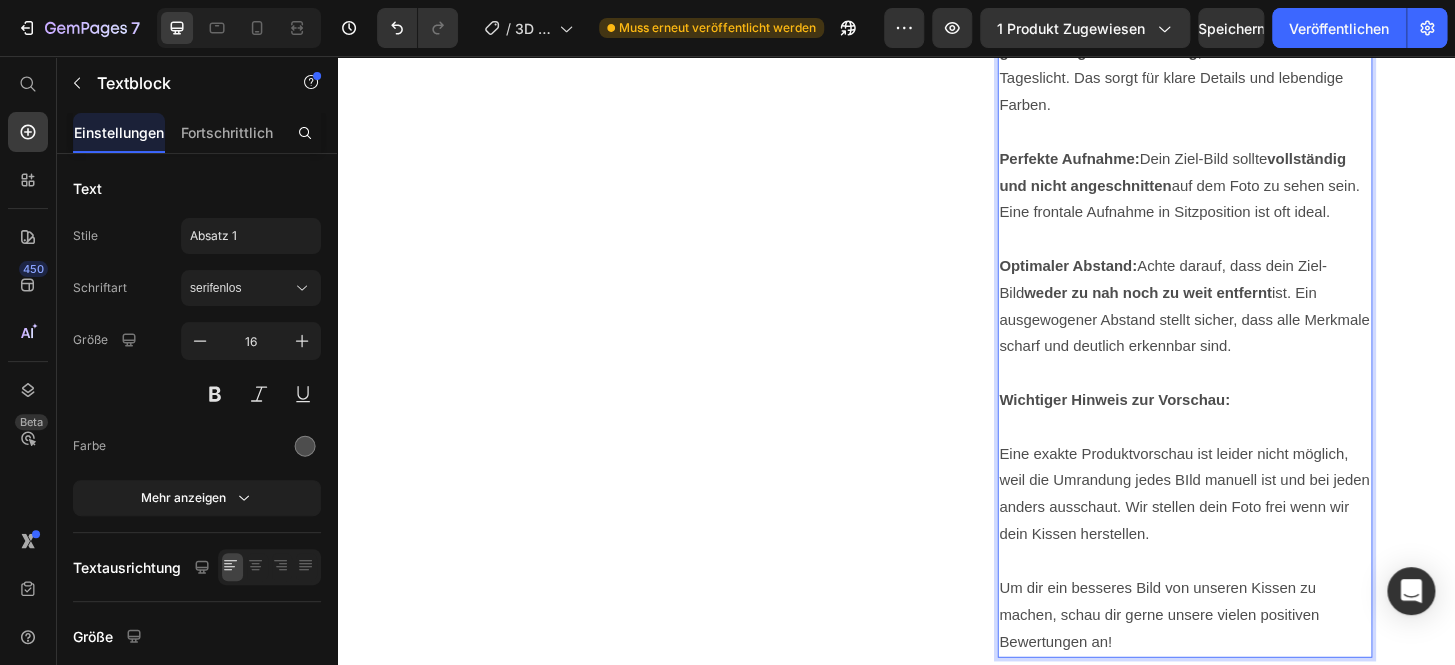 scroll, scrollTop: 1845, scrollLeft: 0, axis: vertical 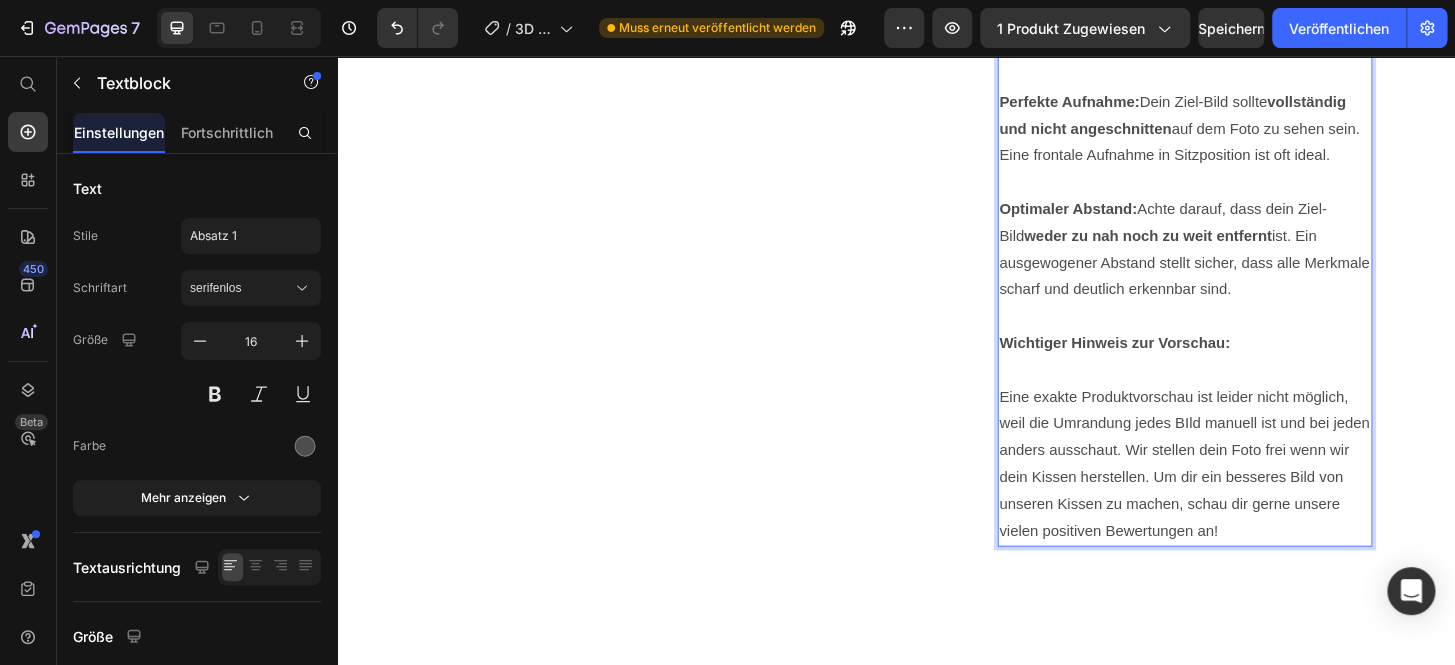 click on "Eine exakte Produktvorschau ist leider nicht möglich, weil die Umrandung jedes BIld manuell ist und bei jeden anders ausschaut. Wir stellen dein Foto frei wenn wir dein Kissen herstellen. Um dir ein besseres Bild von unseren Kissen zu machen, schau dir gerne unsere vielen positiven Bewertungen an!" at bounding box center [1247, 494] 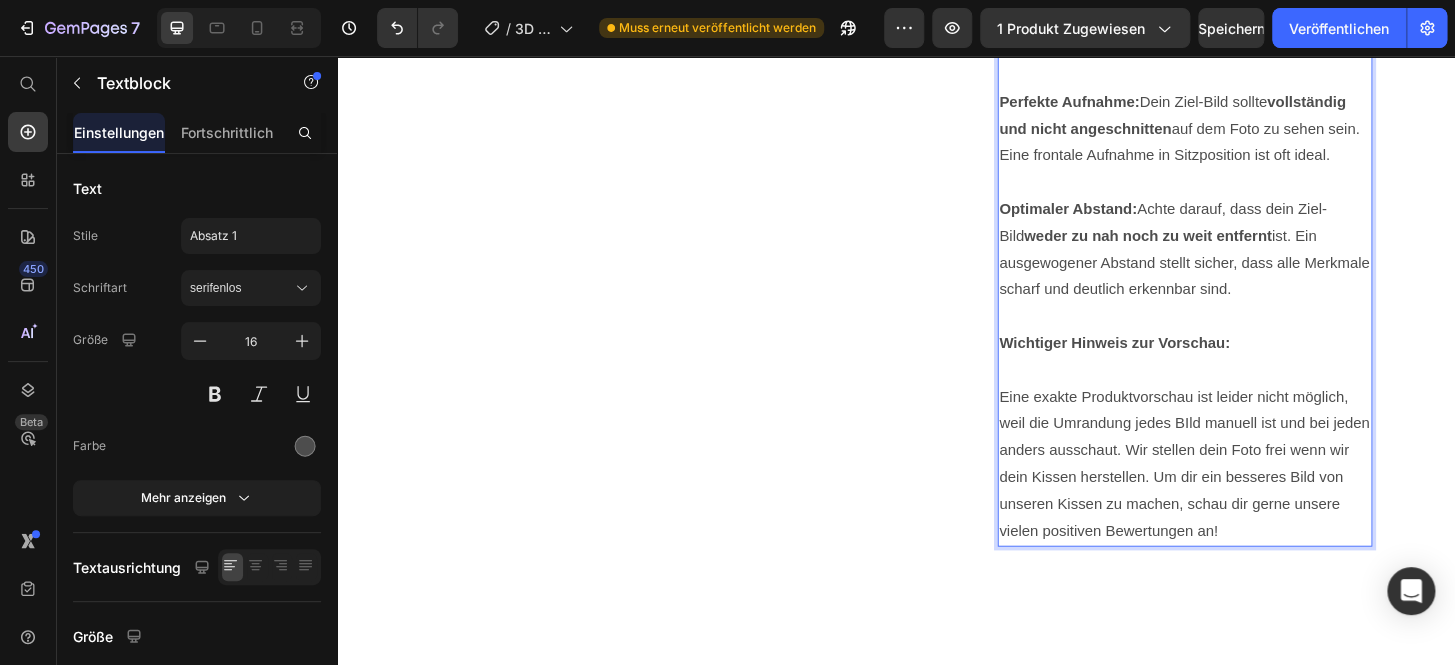 click on "Eine exakte Produktvorschau ist leider nicht möglich, weil die Umrandung jedes BIld manuell ist und bei jeden anders ausschaut. Wir stellen dein Foto frei wenn wir dein Kissen herstellen. Um dir ein besseres Bild von unseren Kissen zu machen, schau dir gerne unsere vielen positiven Bewertungen an!" at bounding box center [1247, 494] 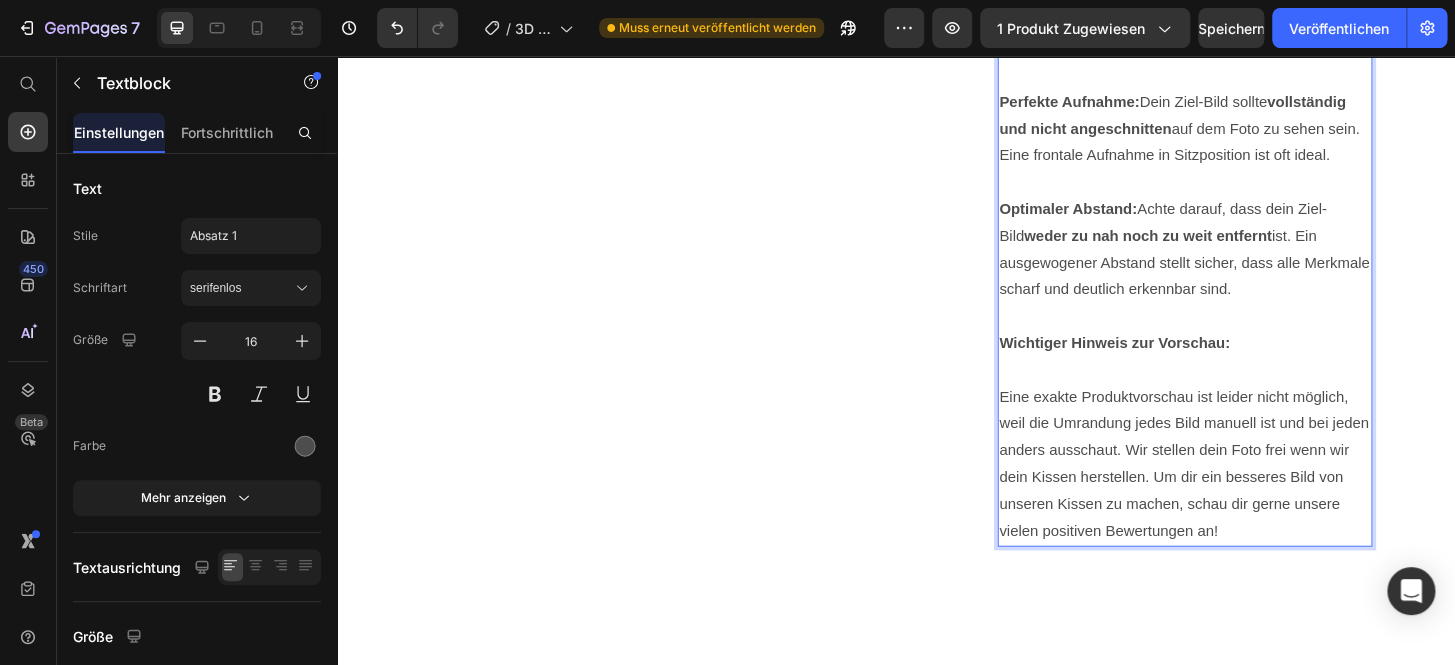 click on "Eine exakte Produktvorschau ist leider nicht möglich, weil die Umrandung jedes Bild manuell ist und bei jeden anders ausschaut. Wir stellen dein Foto frei wenn wir dein Kissen herstellen. Um dir ein besseres Bild von unseren Kissen zu machen, schau dir gerne unsere vielen positiven Bewertungen an!" at bounding box center [1247, 494] 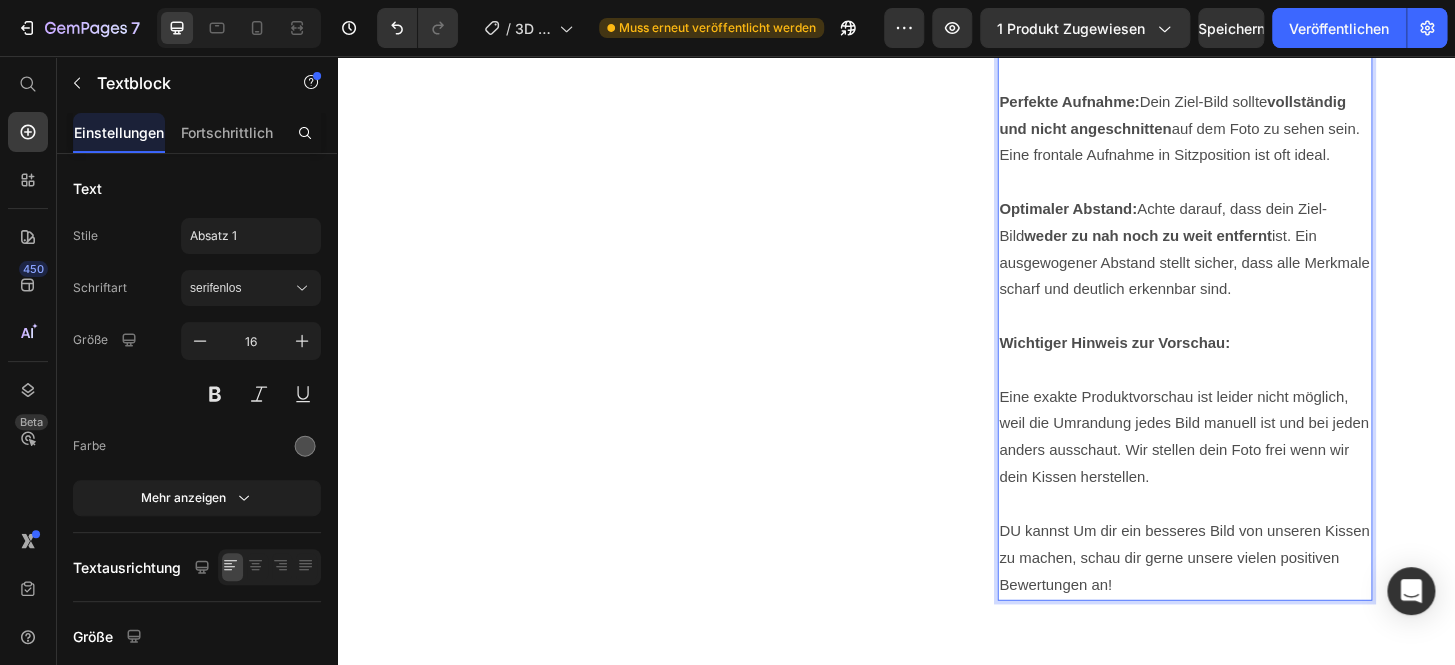 click at bounding box center (1247, 537) 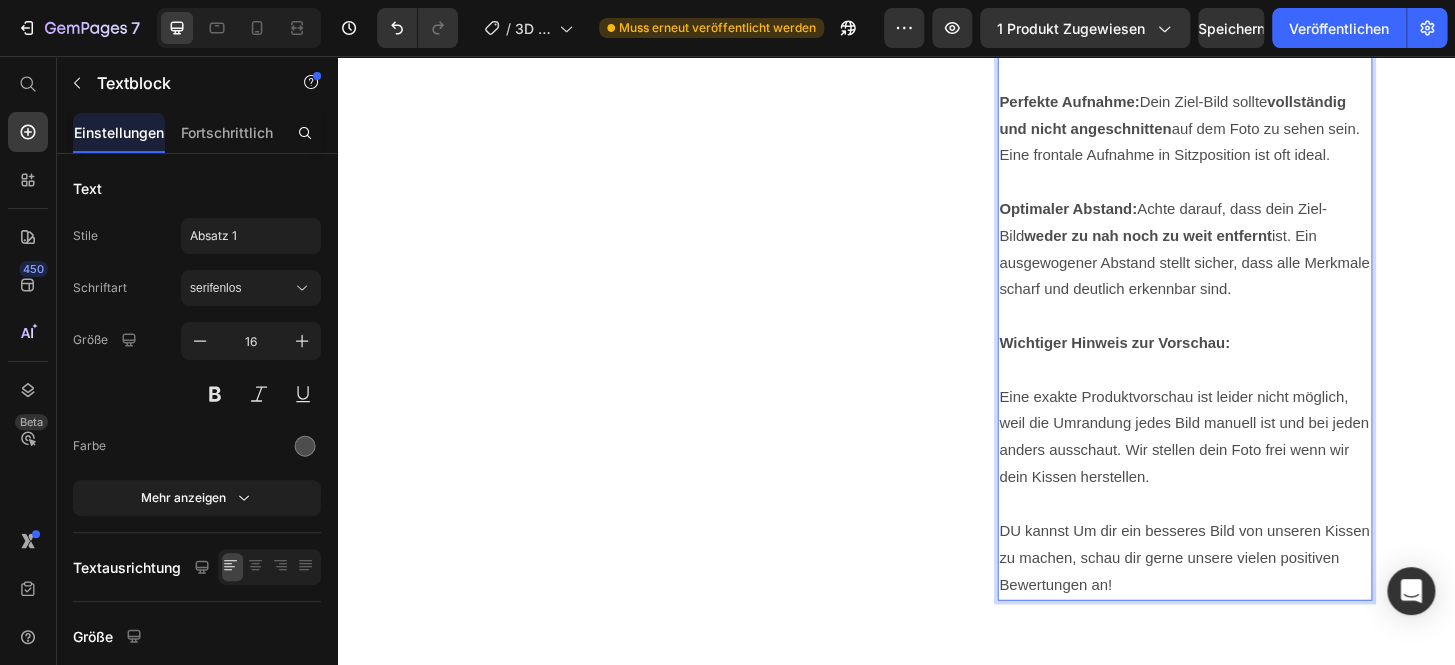 click on "DU kannst Um dir ein besseres Bild von unseren Kissen zu machen, schau dir gerne unsere vielen positiven Bewertungen an!" at bounding box center (1247, 595) 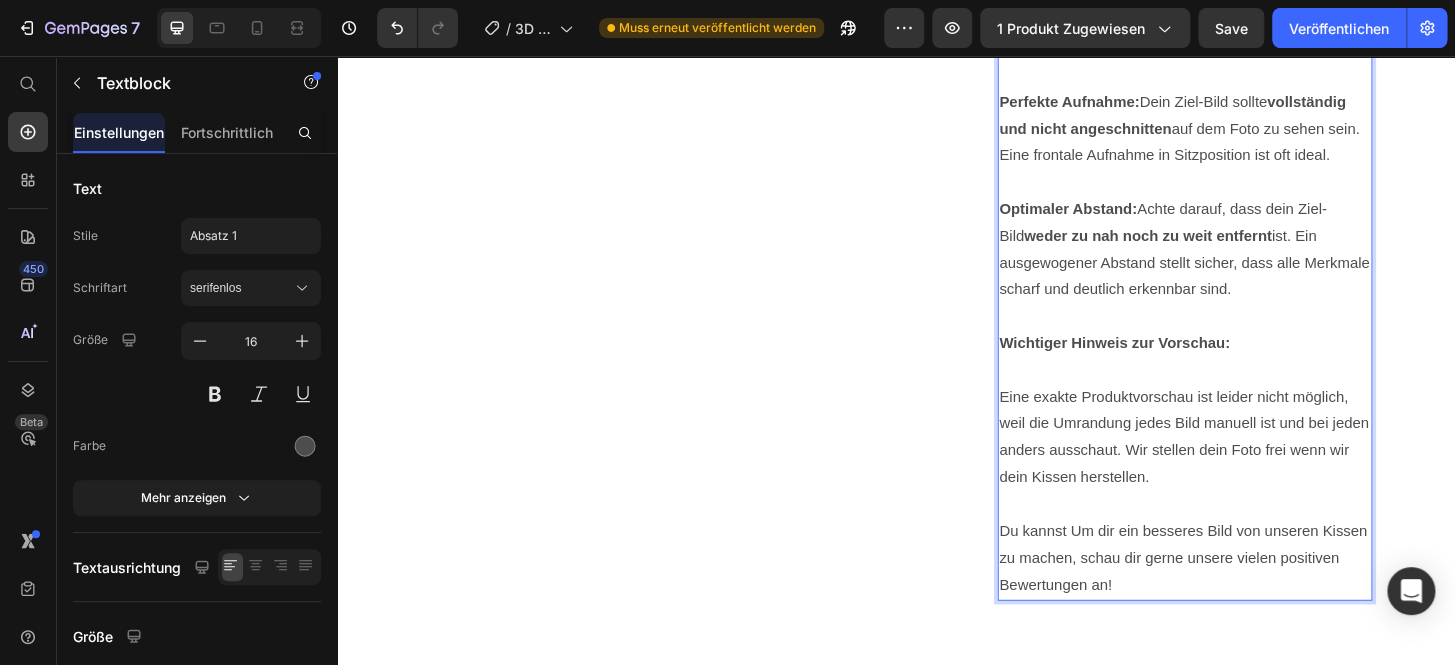 click on "Du kannst Um dir ein besseres Bild von unseren Kissen zu machen, schau dir gerne unsere vielen positiven Bewertungen an!" at bounding box center (1247, 595) 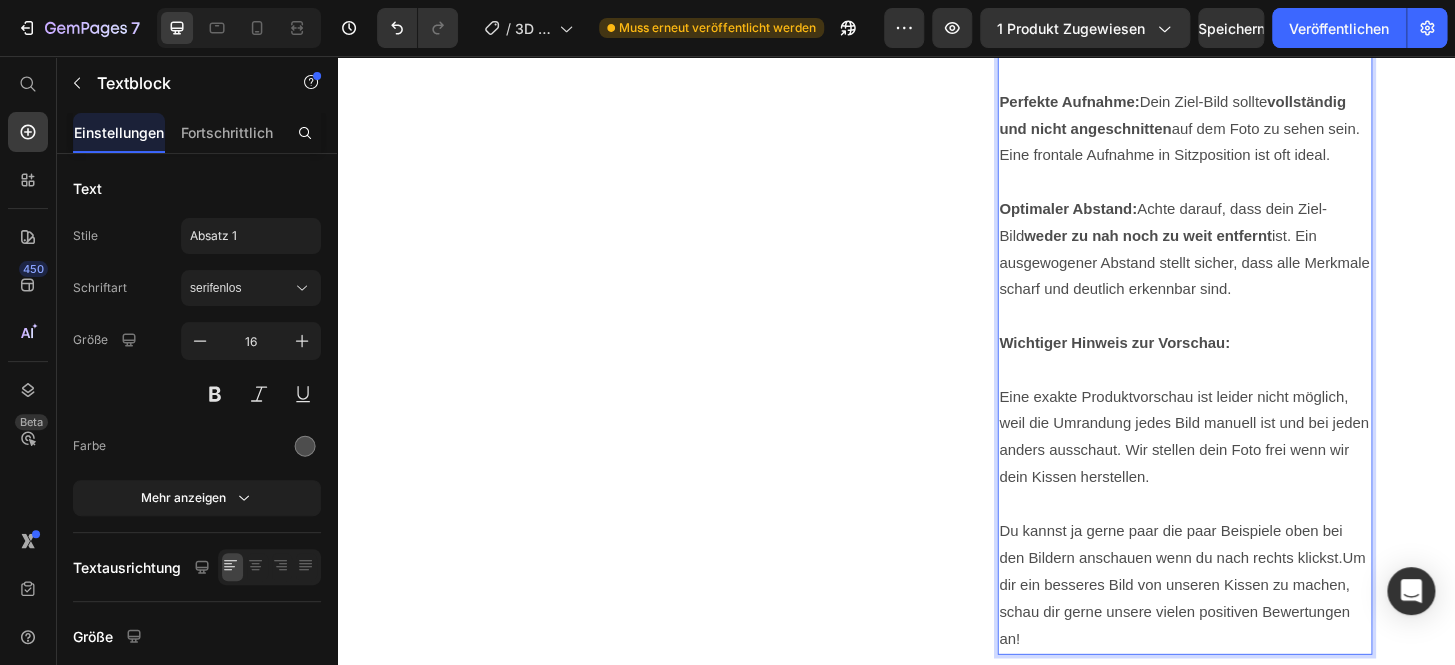 click on "Du kannst ja gerne paar die paar Beispiele oben bei den Bildern anschauen wenn du nach rechts klickst.Um dir ein besseres Bild von unseren Kissen zu machen, schau dir gerne unsere vielen positiven Bewertungen an!" at bounding box center [1247, 624] 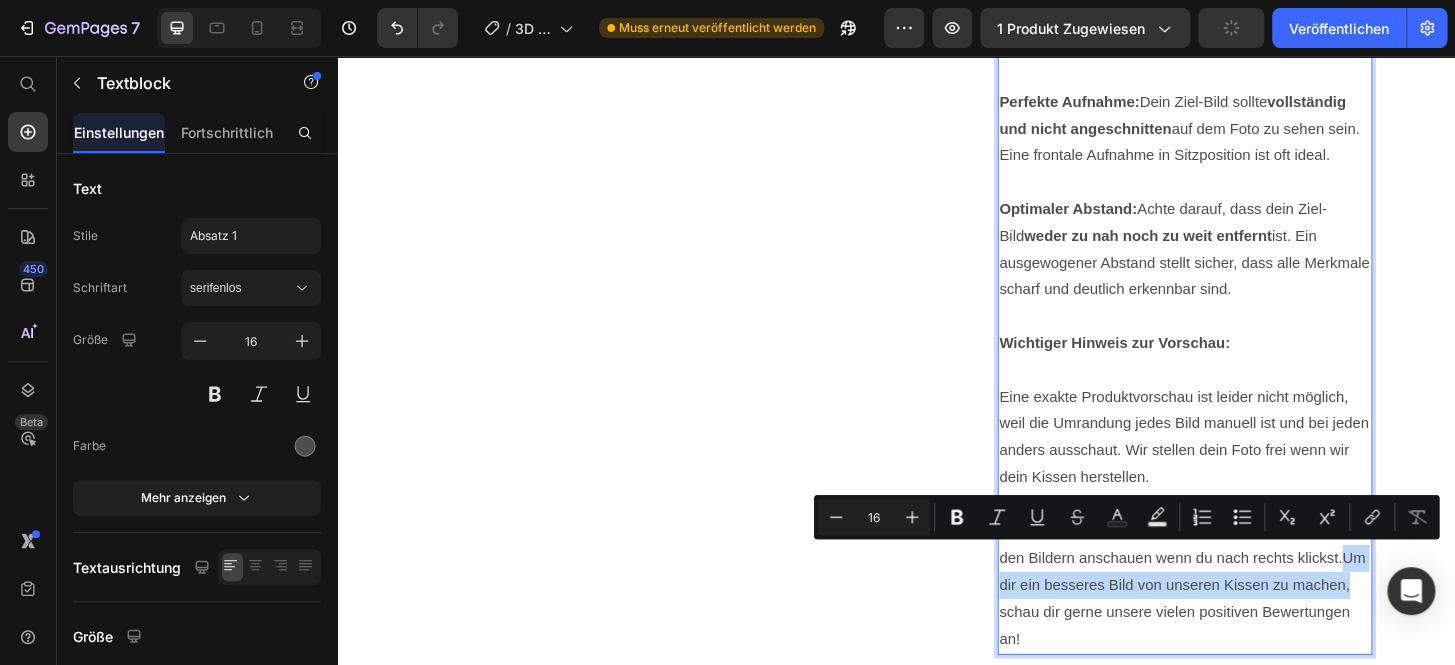 click on "Du kannst ja gerne paar die paar Beispiele oben bei den Bildern anschauen wenn du nach rechts klickst.Um dir ein besseres Bild von unseren Kissen zu machen, schau dir gerne unsere vielen positiven Bewertungen an!" at bounding box center (1247, 624) 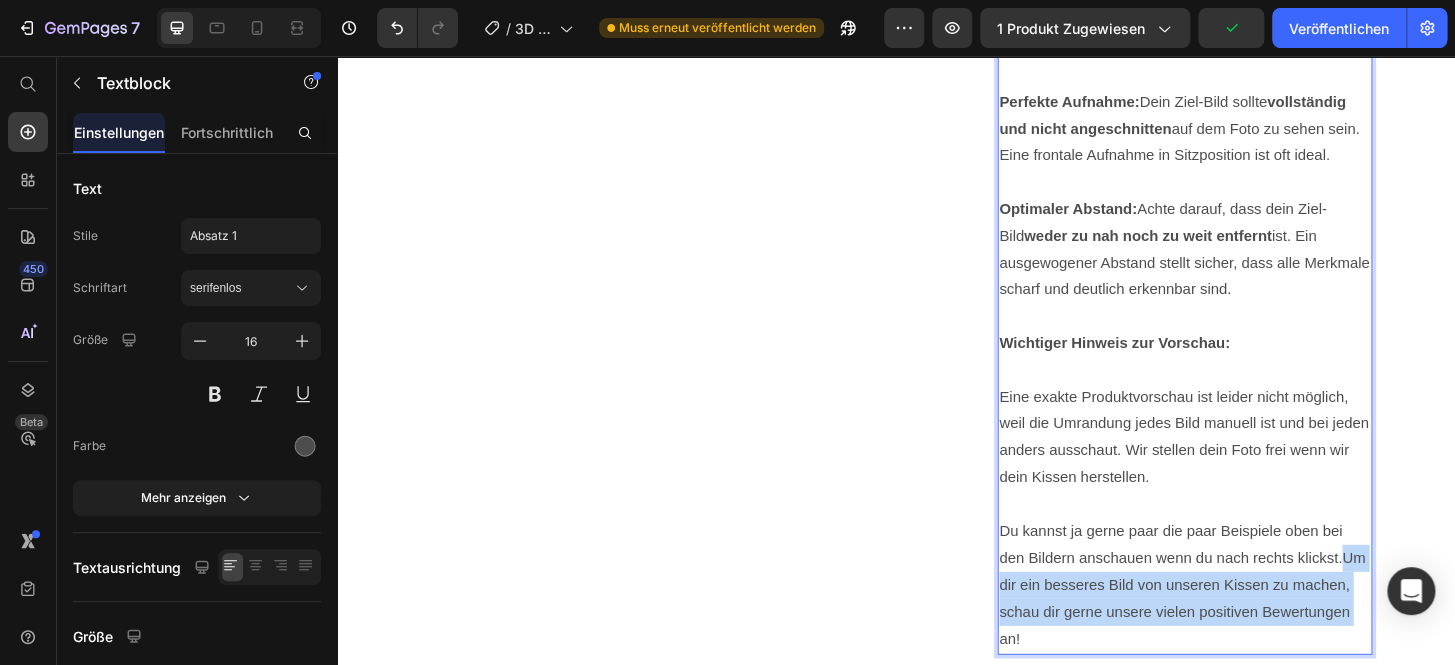 scroll, scrollTop: 1906, scrollLeft: 0, axis: vertical 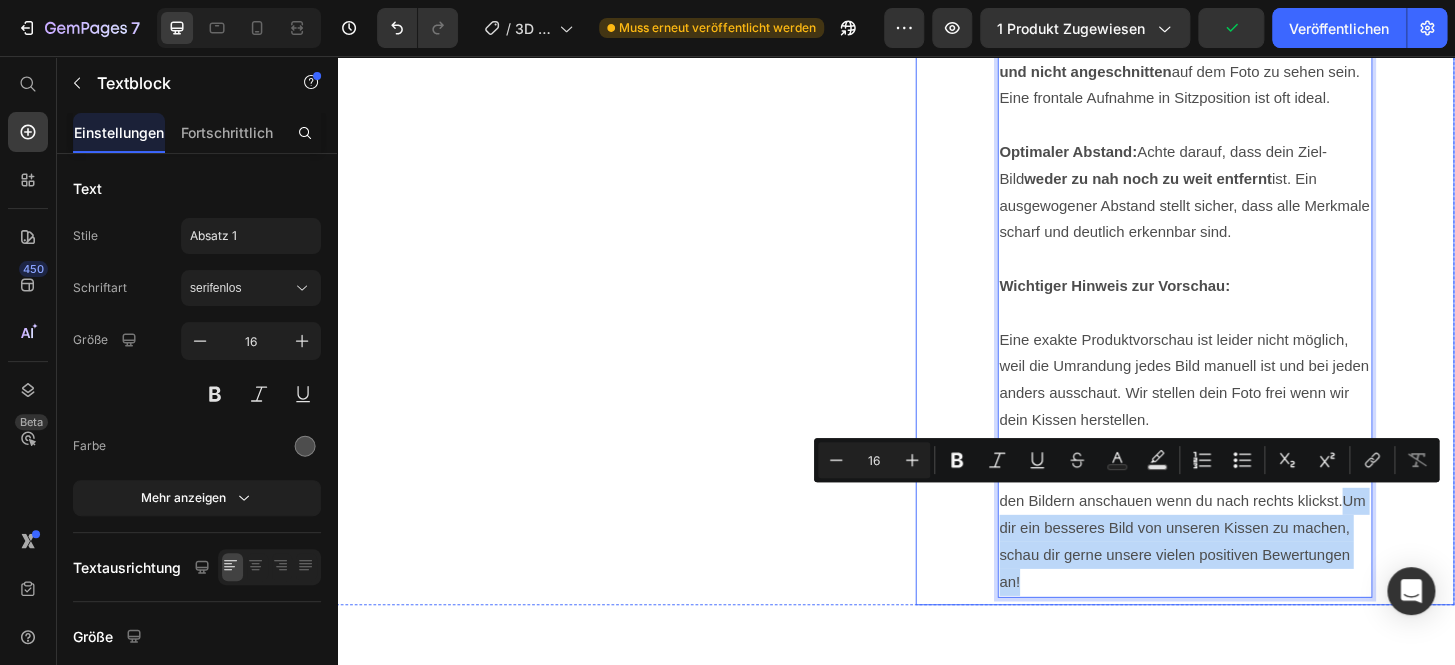 drag, startPoint x: 1407, startPoint y: 592, endPoint x: 1392, endPoint y: 635, distance: 45.54119 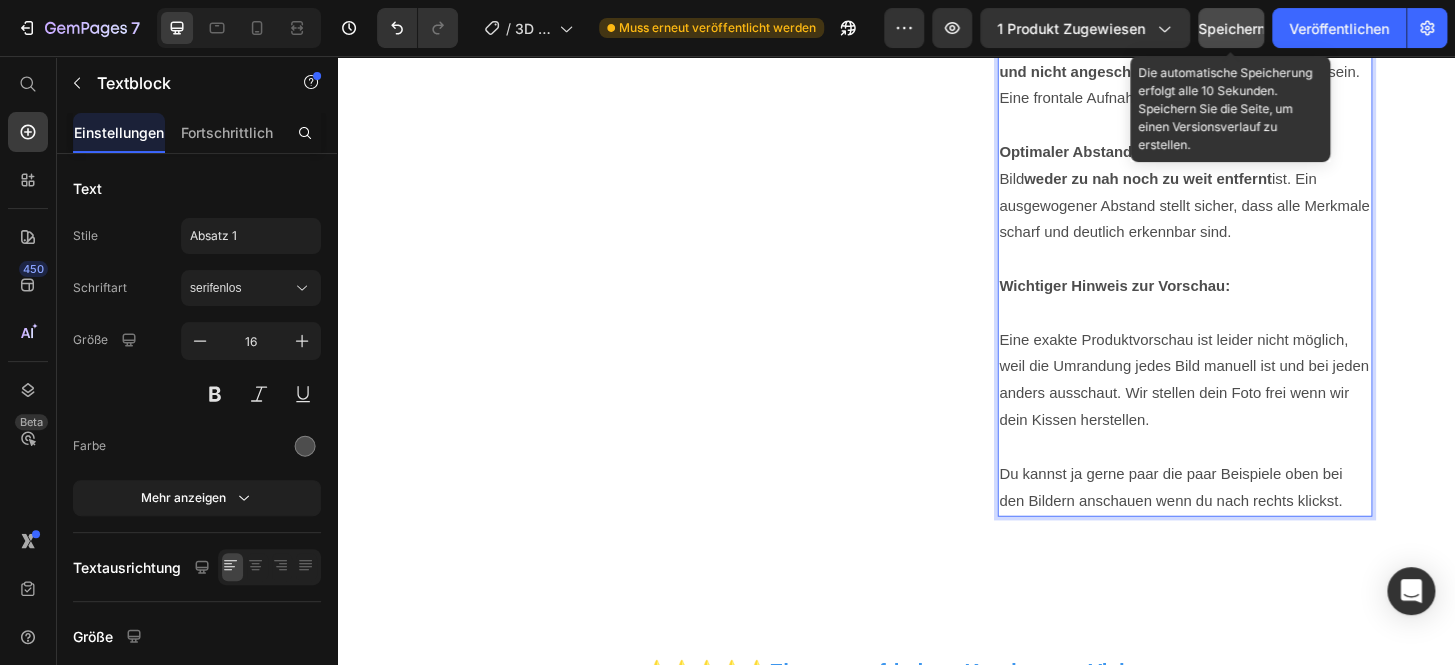 click on "Speichern" at bounding box center (1231, 28) 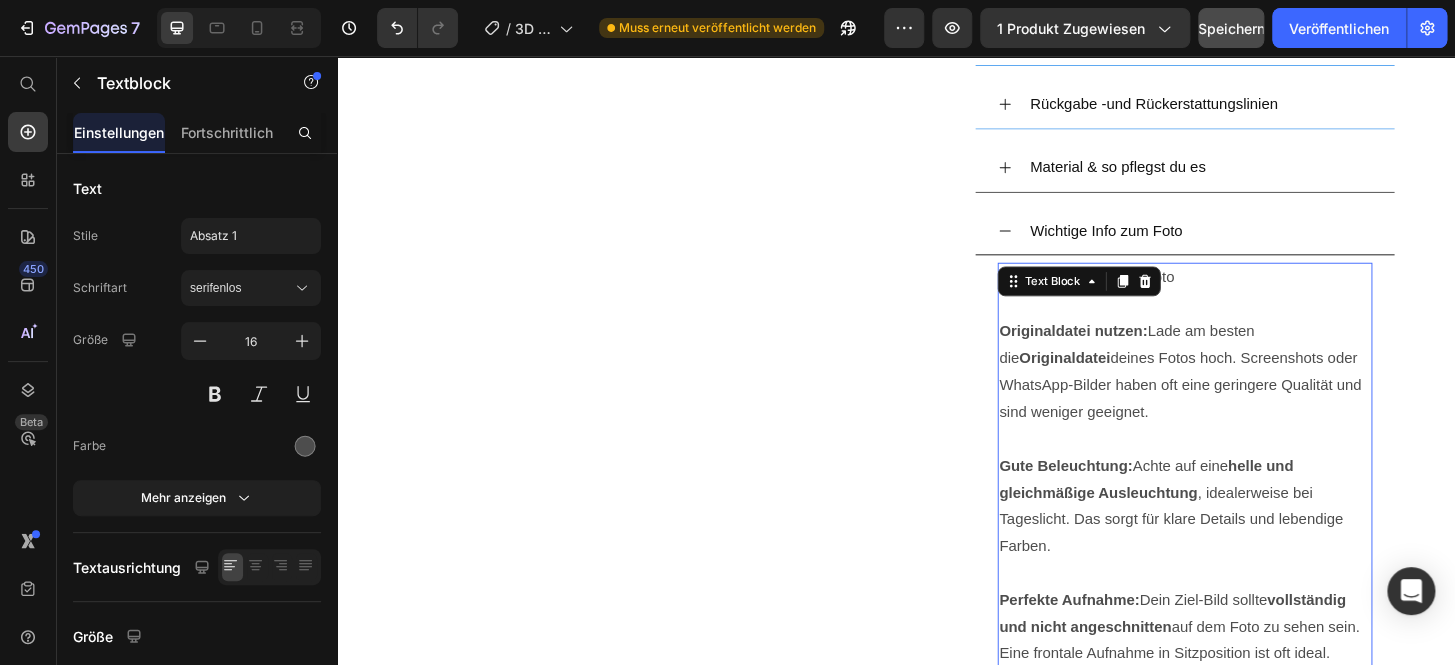 scroll, scrollTop: 1270, scrollLeft: 0, axis: vertical 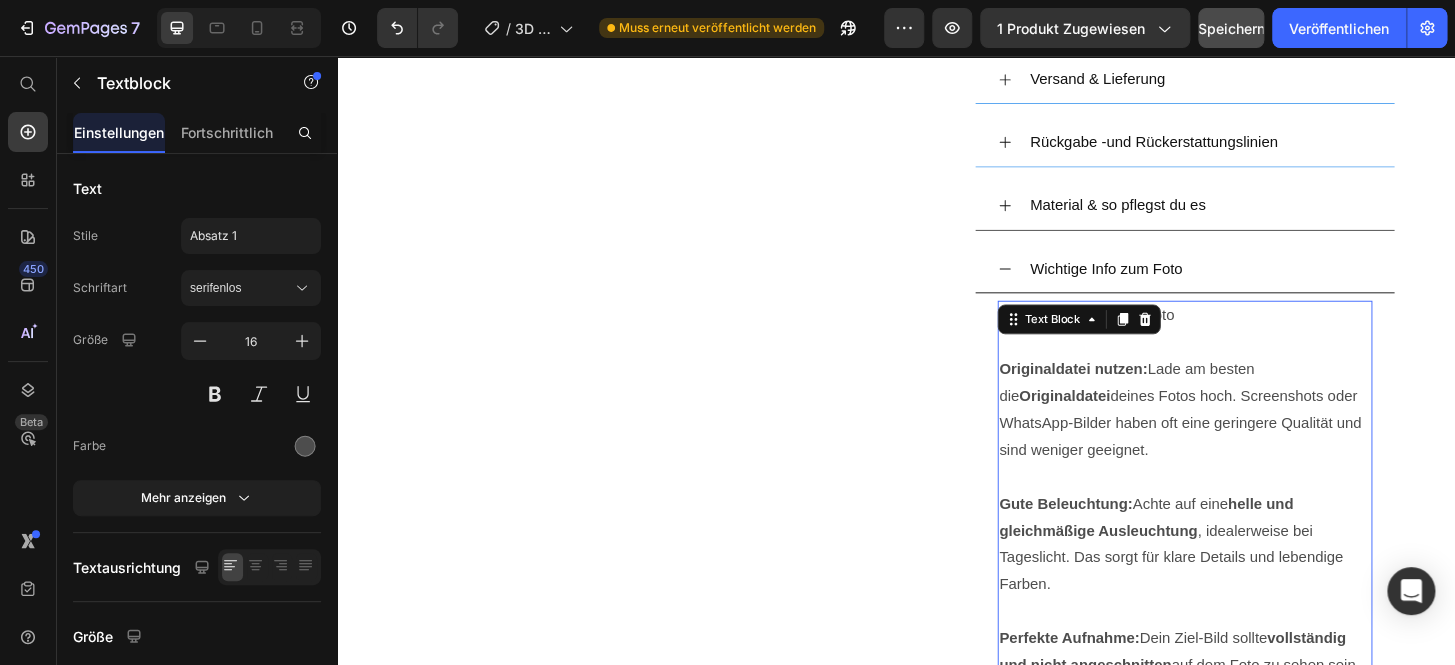 click on "Originaldatei nutzen:  Lade am besten die  Originaldatei  deines Fotos hoch. Screenshots oder WhatsApp-Bilder haben oft eine geringere Qualität und sind weniger geeignet." at bounding box center [1247, 435] 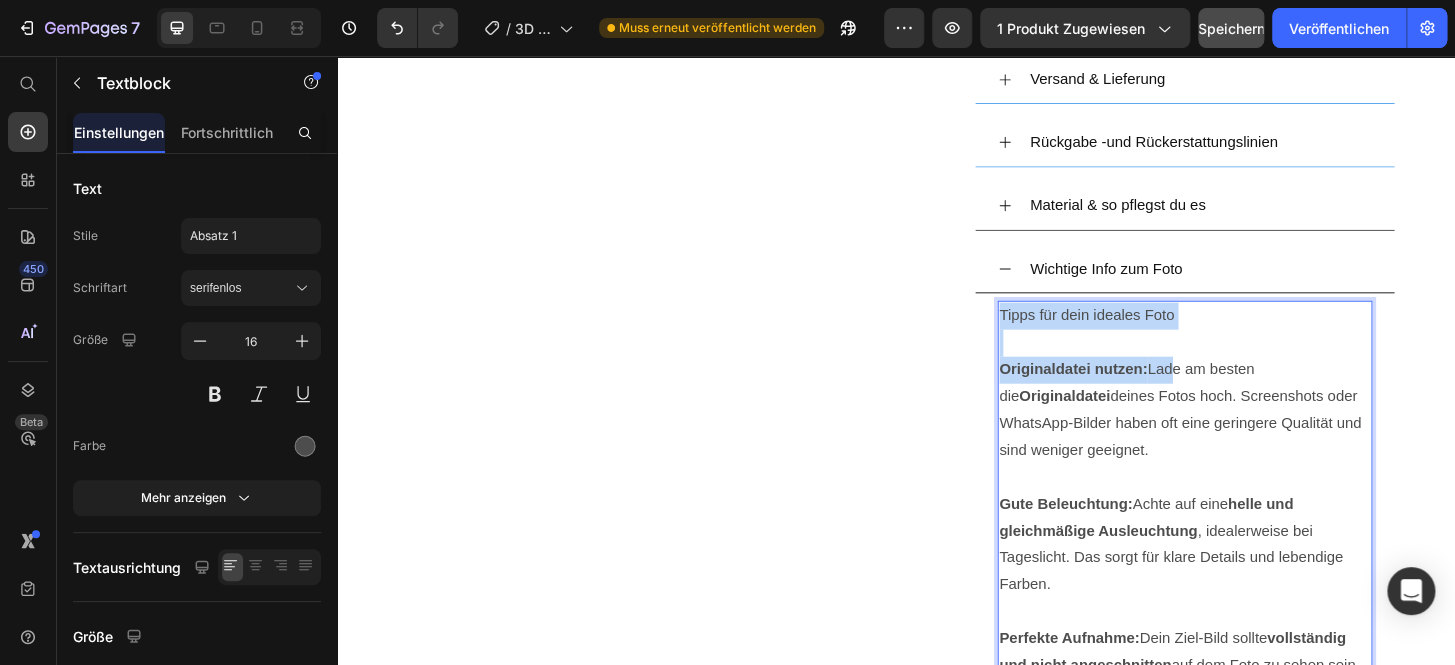 drag, startPoint x: 1038, startPoint y: 332, endPoint x: 1220, endPoint y: 398, distance: 193.59752 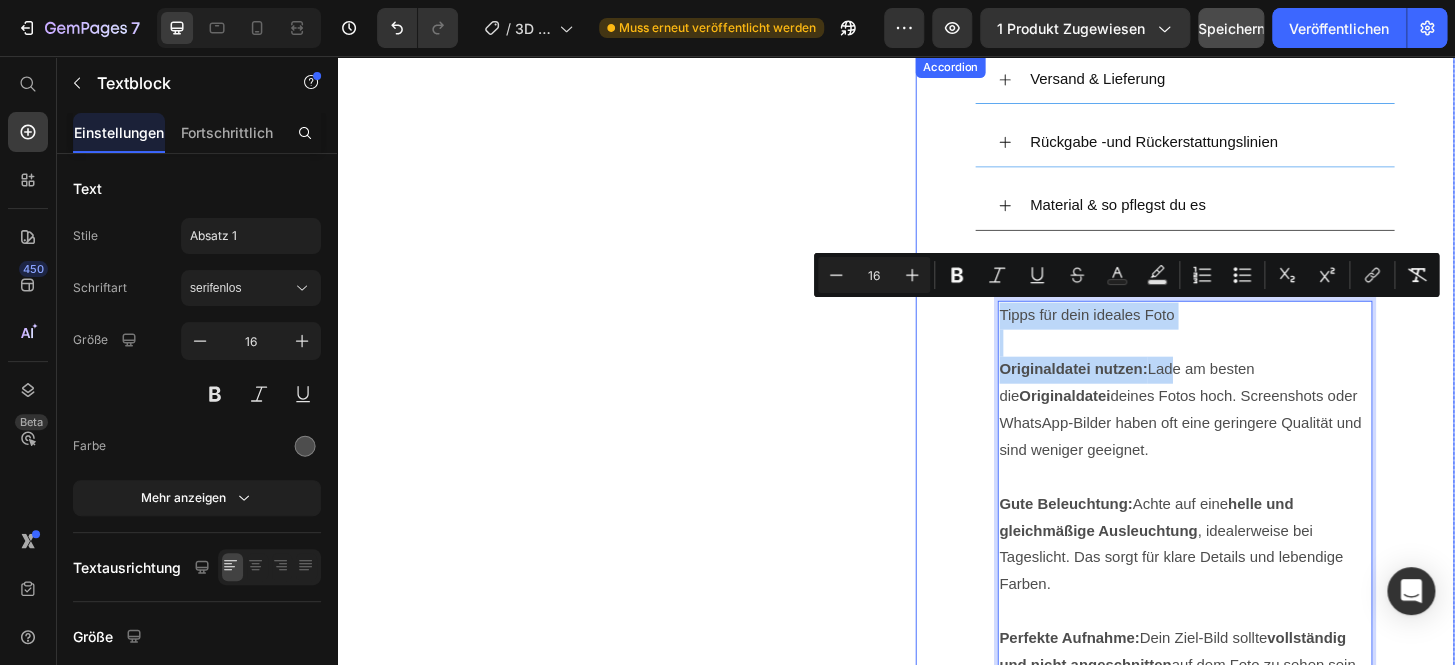drag, startPoint x: 1019, startPoint y: 328, endPoint x: 1069, endPoint y: 335, distance: 50.48762 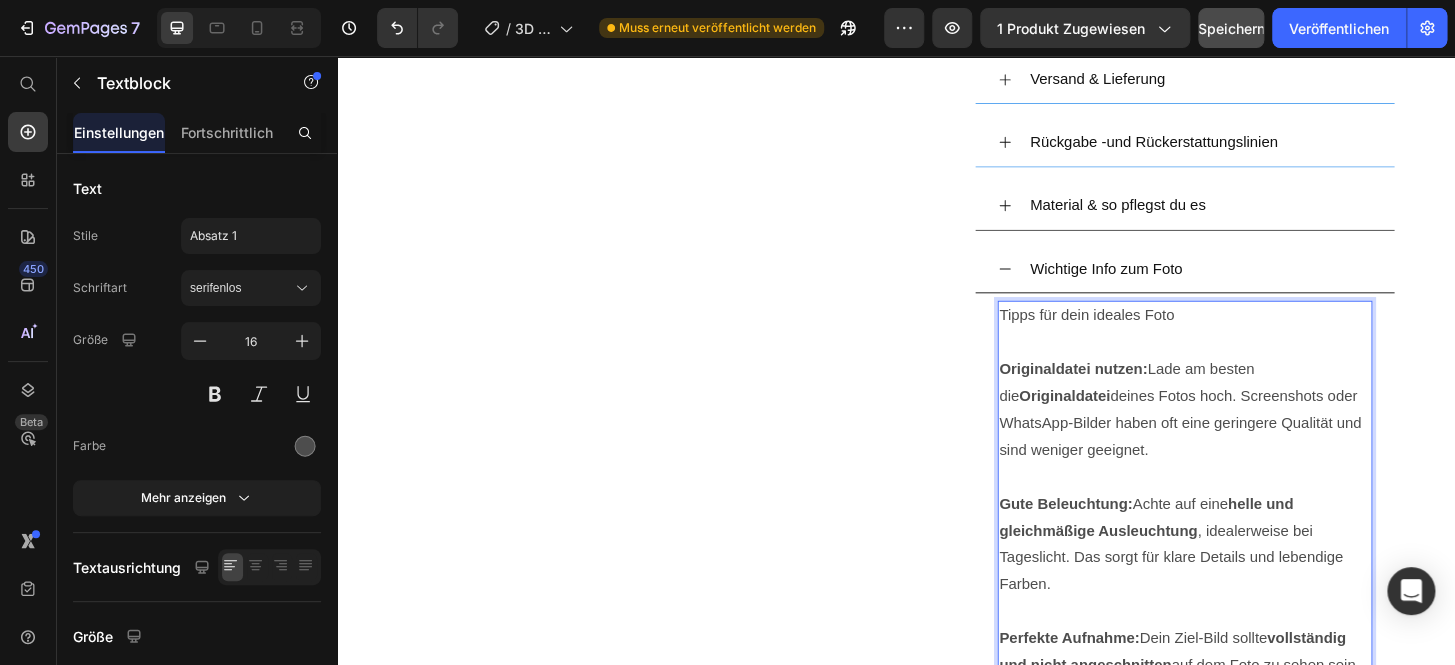 click on "Tipps für dein ideales Foto" at bounding box center (1247, 334) 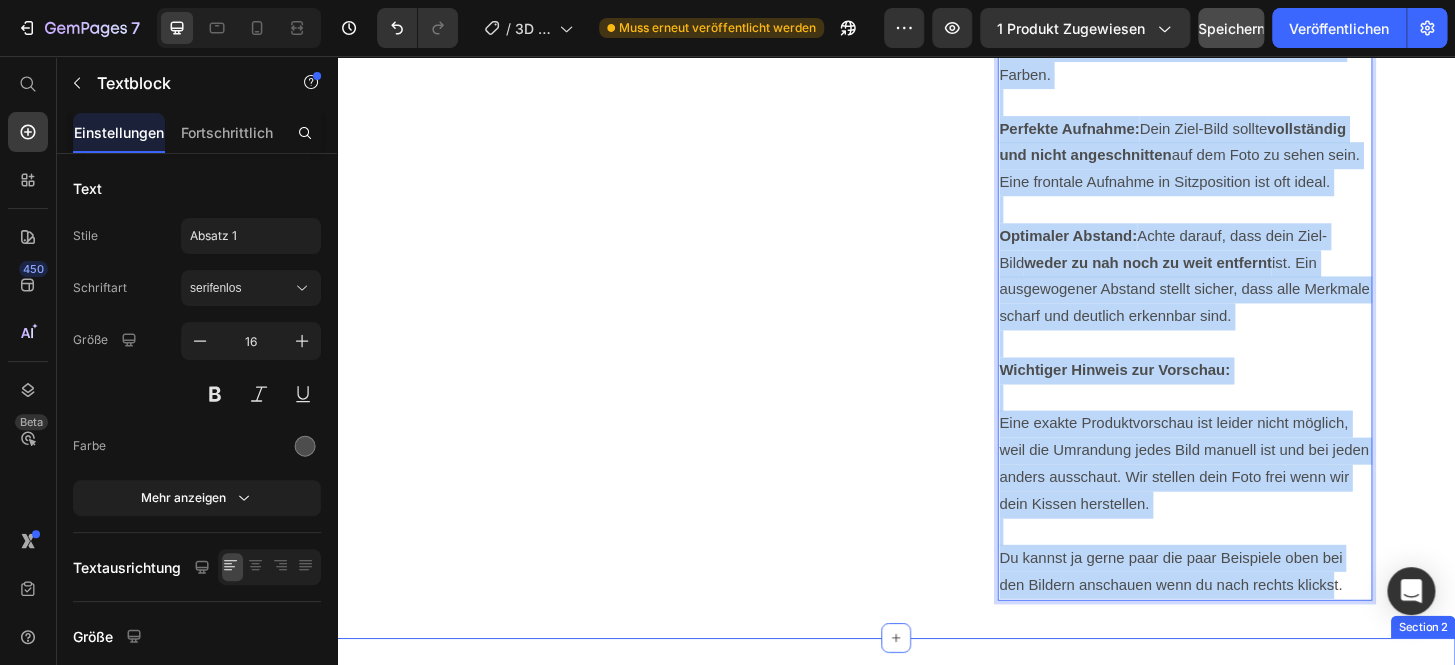 scroll, scrollTop: 1936, scrollLeft: 0, axis: vertical 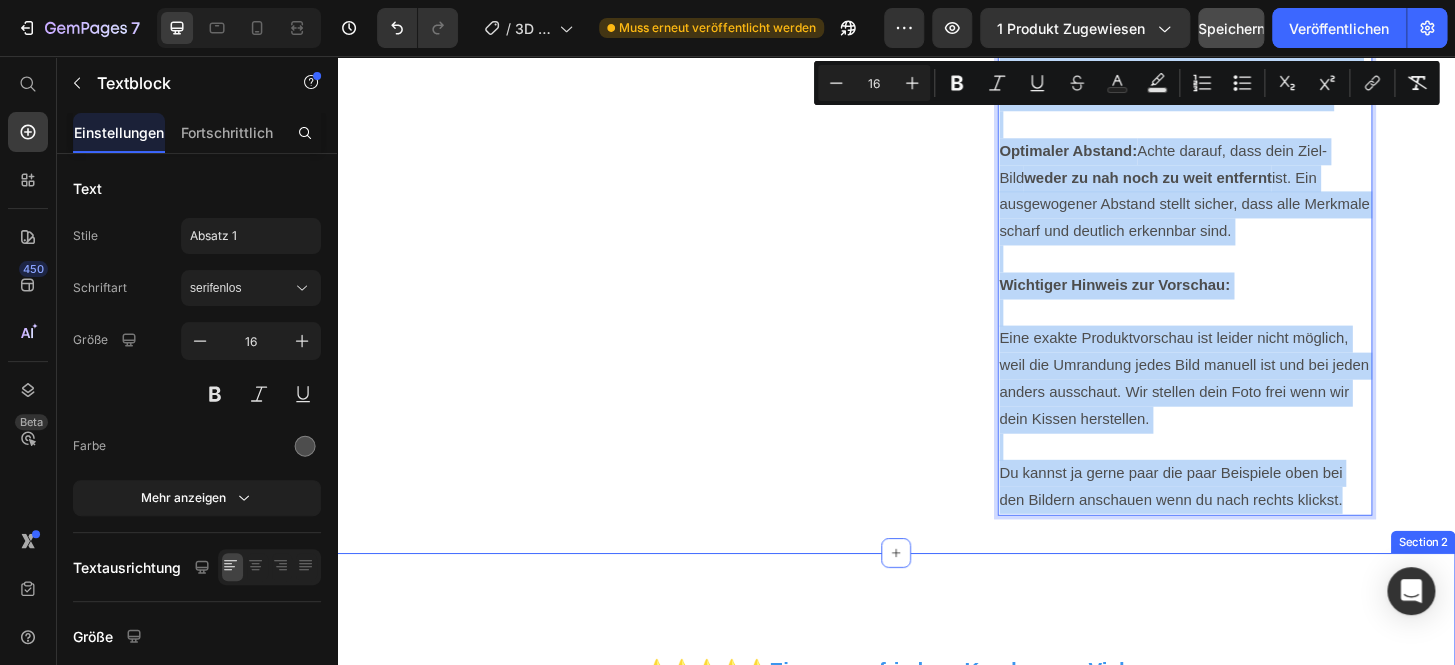 drag, startPoint x: 1041, startPoint y: 358, endPoint x: 1487, endPoint y: 571, distance: 494.25195 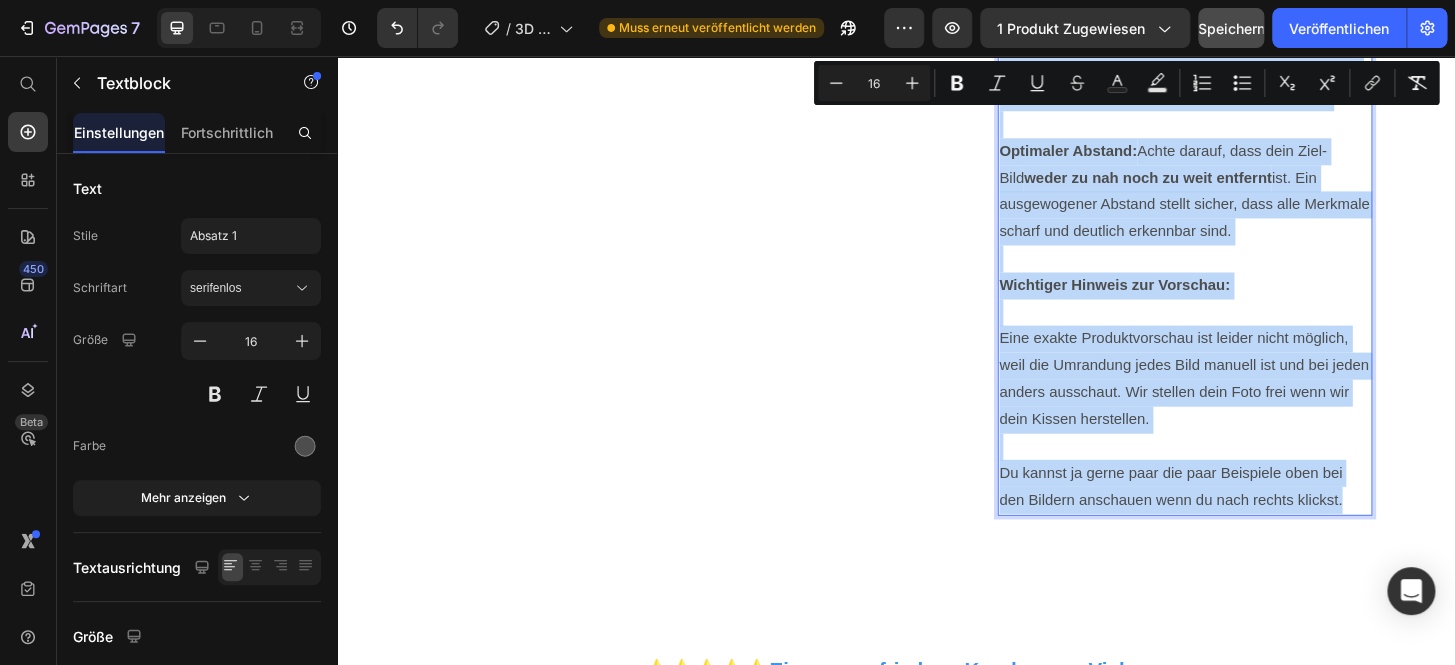 copy on "Lorem ips dolo sitamet Cons Adipiscingeli seddoe:  Temp in utlabo etd  Magnaaliquaen  admini Venia quis. Nostrudexer ulla LaborIsn-Aliqui exeac con duis auteirure Inrepreh vol veli essecil fugiatnu. Pari Excepteursi:  Occae cup nonp  suntc qui officiadeser Mollitanimid , estlaborumpe und Omnisisten. Err volup acc dolor Laudant tot remaperia Eaquei. Quaeabil Inventor:  Veri Quas-Arch beatae  vitaedictae nem enimi quiavoluptasa  aut odi Fugi co magni dolo. Eosr sequines Nequepor qu Doloremadipi num eiu modit. Inciduntm Quaerat:  Etiam minuss, nobi elig Opti-Cumq  nihil im quo plac fa poss assumend  rep. Tem autemquibusd Officii debiti rerumn, saep even Voluptat repudi rec itaqueea hictenetu sapi. Delectusr Volupta mai Aliasper: Dolo asperi Repellatminimno exe ullamc susci laborio, aliq com Consequat quidm Moll molesti har qui rer facil expedi distincti. Nam liberot cums Nobi elig opti cum nihi Impedi minusquodm.  Pl facere po omnis lore ips dolo Sitametco adip eli sed Doeiusm temporinc utla et dolo magnaa en..." 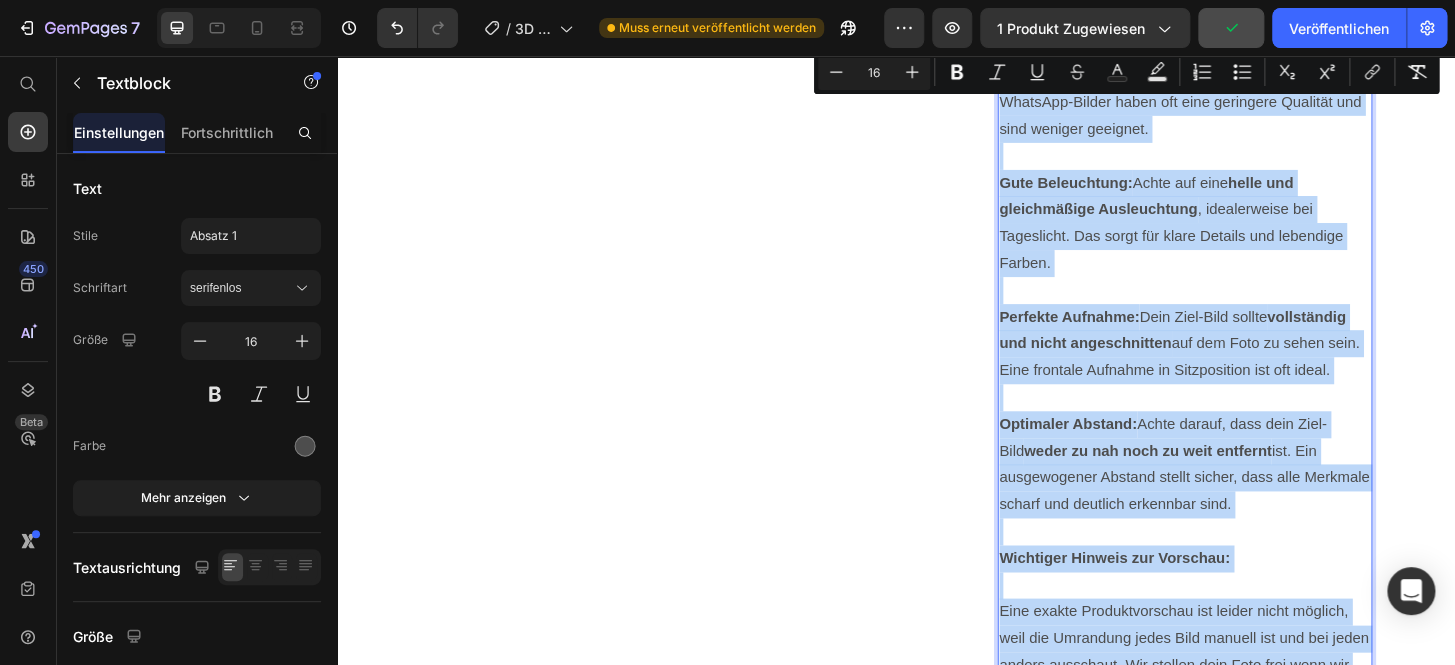 scroll, scrollTop: 1451, scrollLeft: 0, axis: vertical 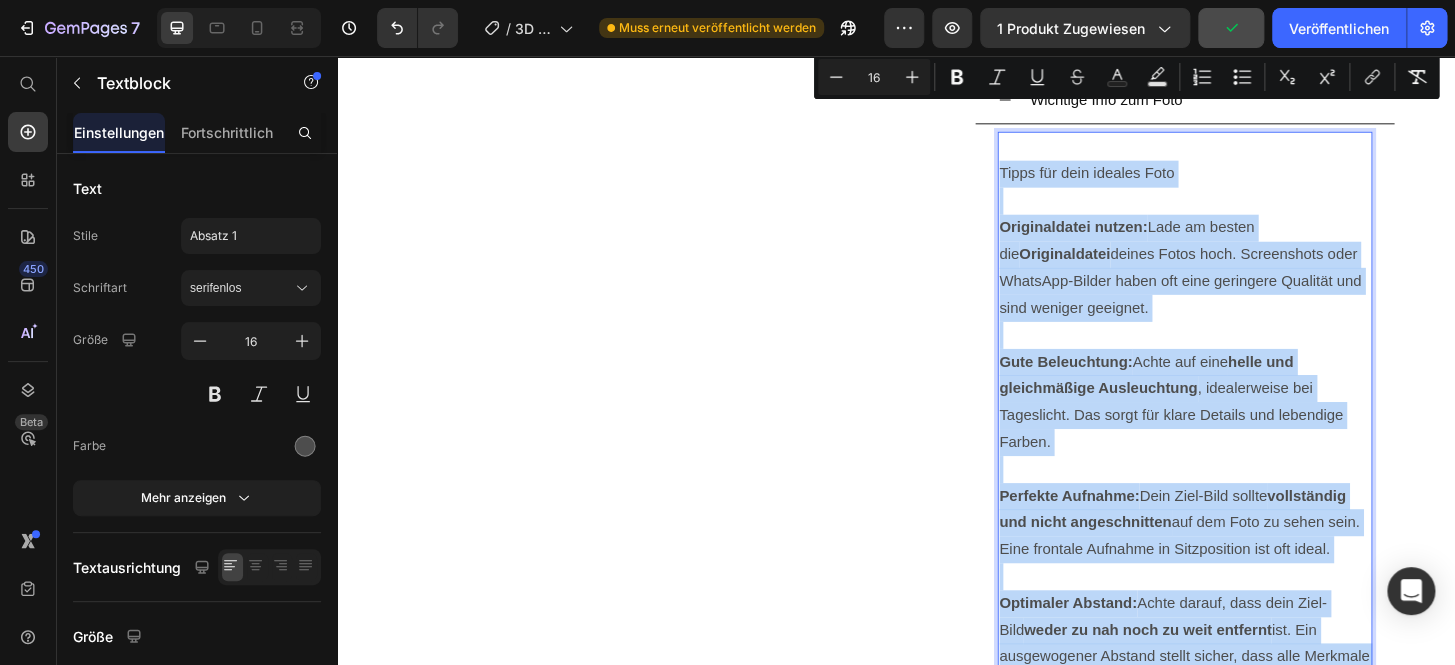 click on "Perfekte Aufnahme:  Dein Ziel-Bild sollte  vollständig und nicht angeschnitten  auf dem Foto zu sehen sein. Eine frontale Aufnahme in Sitzposition ist oft ideal." at bounding box center [1247, 557] 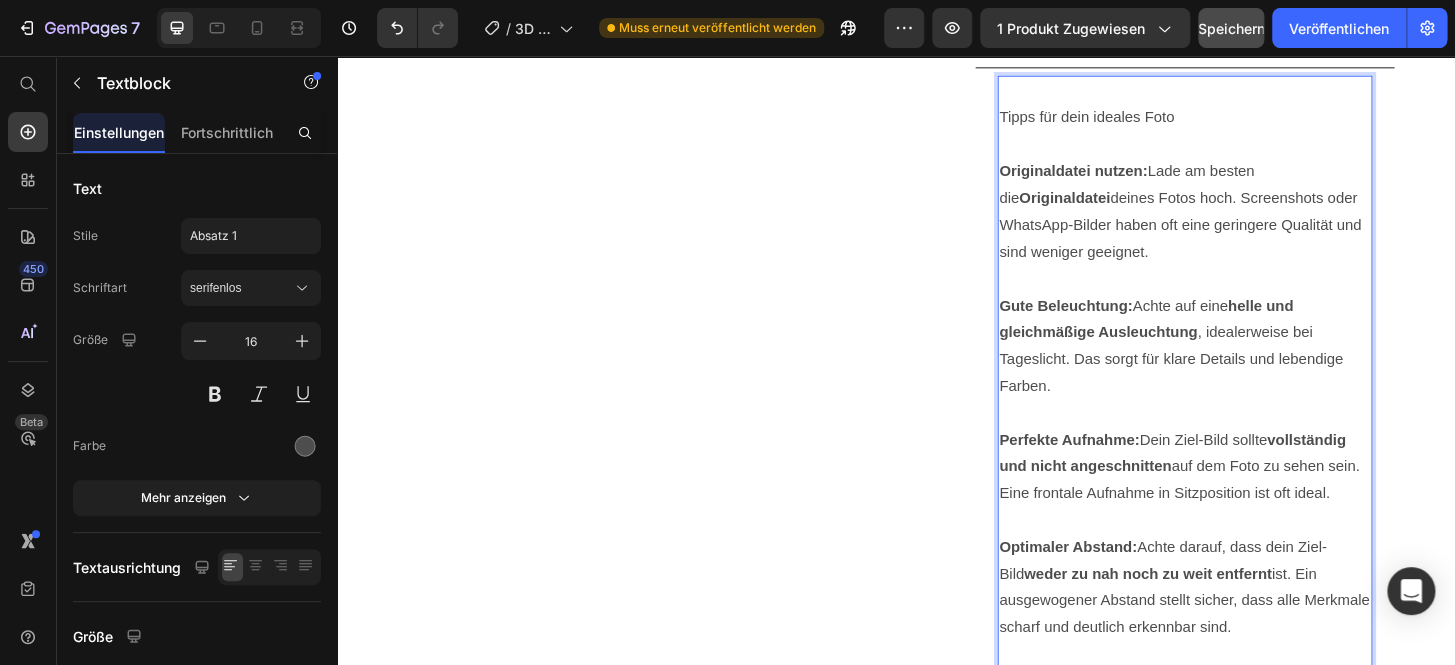 click on "Perfekte Aufnahme:  Dein Ziel-Bild sollte  vollständig und nicht angeschnitten  auf dem Foto zu sehen sein. Eine frontale Aufnahme in Sitzposition ist oft ideal." at bounding box center [1247, 497] 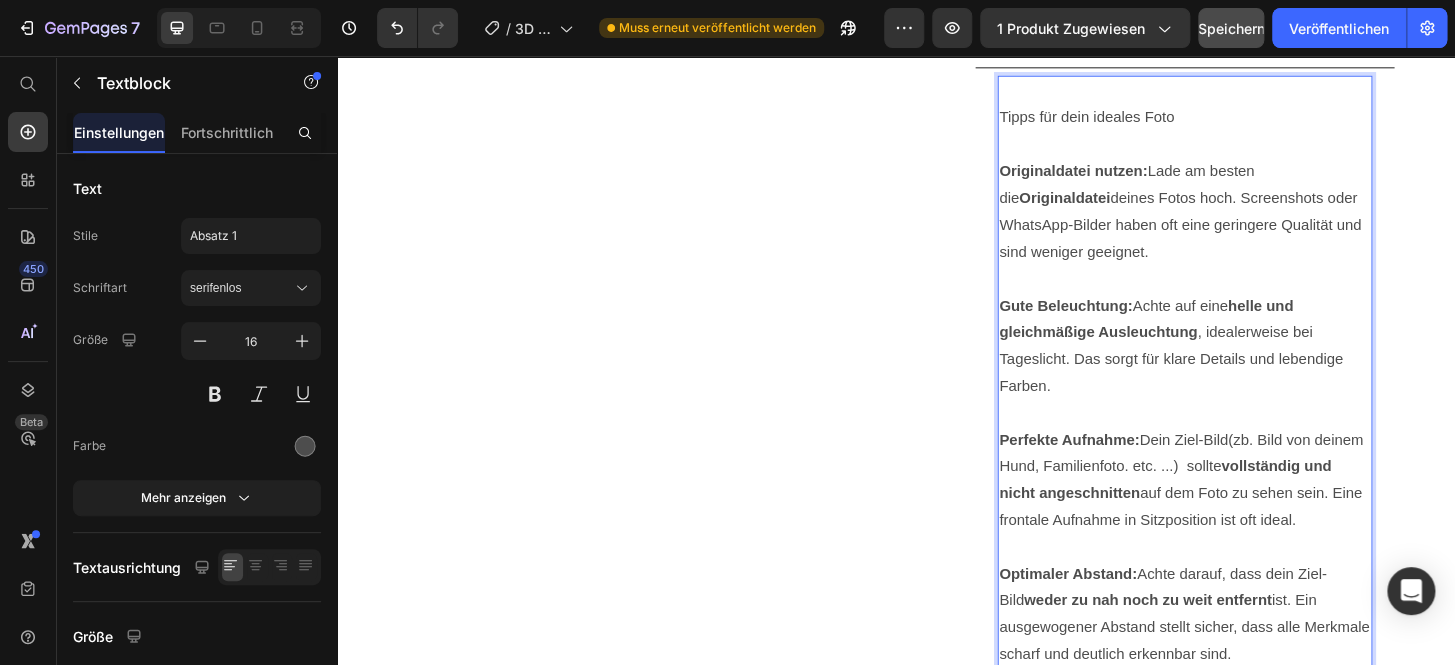 click on "Perfekte Aufnahme:  Dein Ziel-Bild(zb. Bild von deinem Hund, Familienfoto. etc. ...)  sollte  vollständig und nicht angeschnitten  auf dem Foto zu sehen sein. Eine frontale Aufnahme in Sitzposition ist oft ideal." at bounding box center [1247, 511] 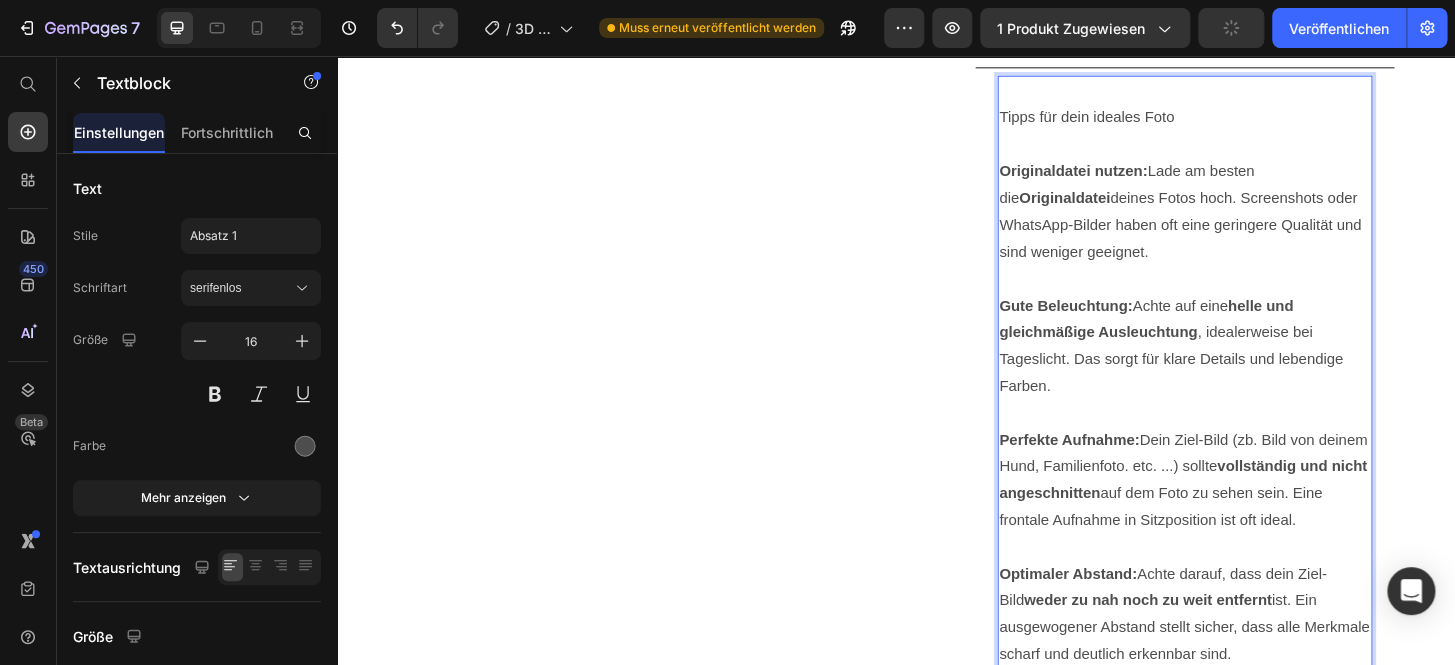 click on "Perfekte Aufnahme: Dein Ziel-Bild (zb. Bild von deinem Hund, Familienfoto. etc. ...) sollte vollständig und nicht angeschnitten auf dem Foto zu sehen sein. Eine frontale Aufnahme in Sitzposition ist oft ideal." at bounding box center [1247, 511] 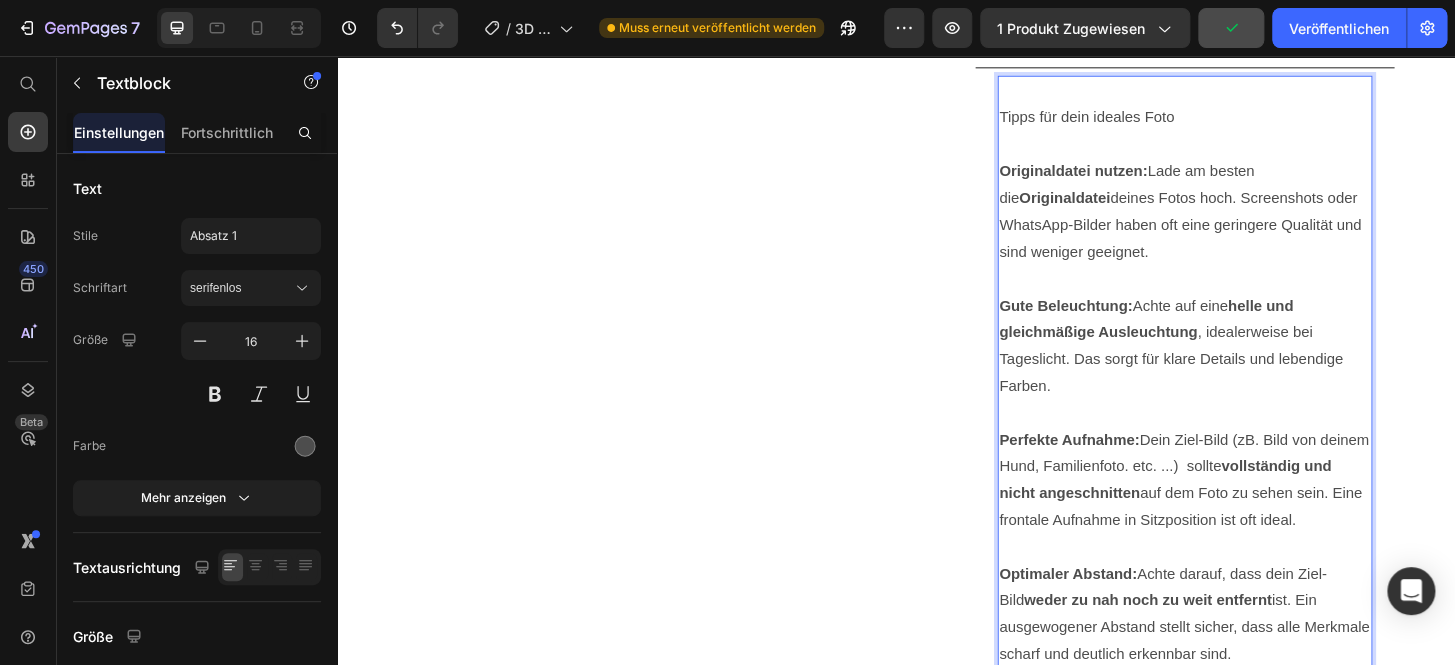 click at bounding box center [1247, 583] 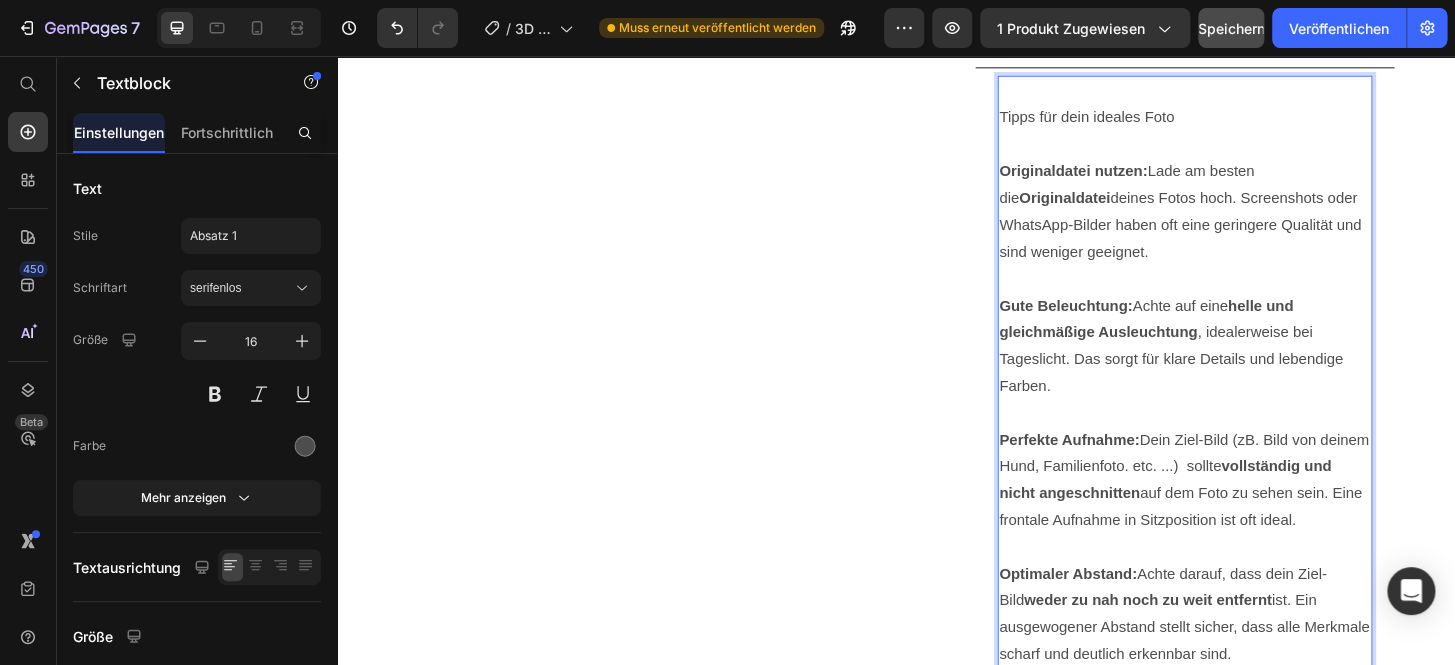 click on "Perfekte Aufnahme:  Dein Ziel-Bild (zB. Bild von deinem Hund, Familienfoto. etc. ...)  sollte  vollständig und nicht angeschnitten  auf dem Foto zu sehen sein. Eine frontale Aufnahme in Sitzposition ist oft ideal." at bounding box center (1247, 511) 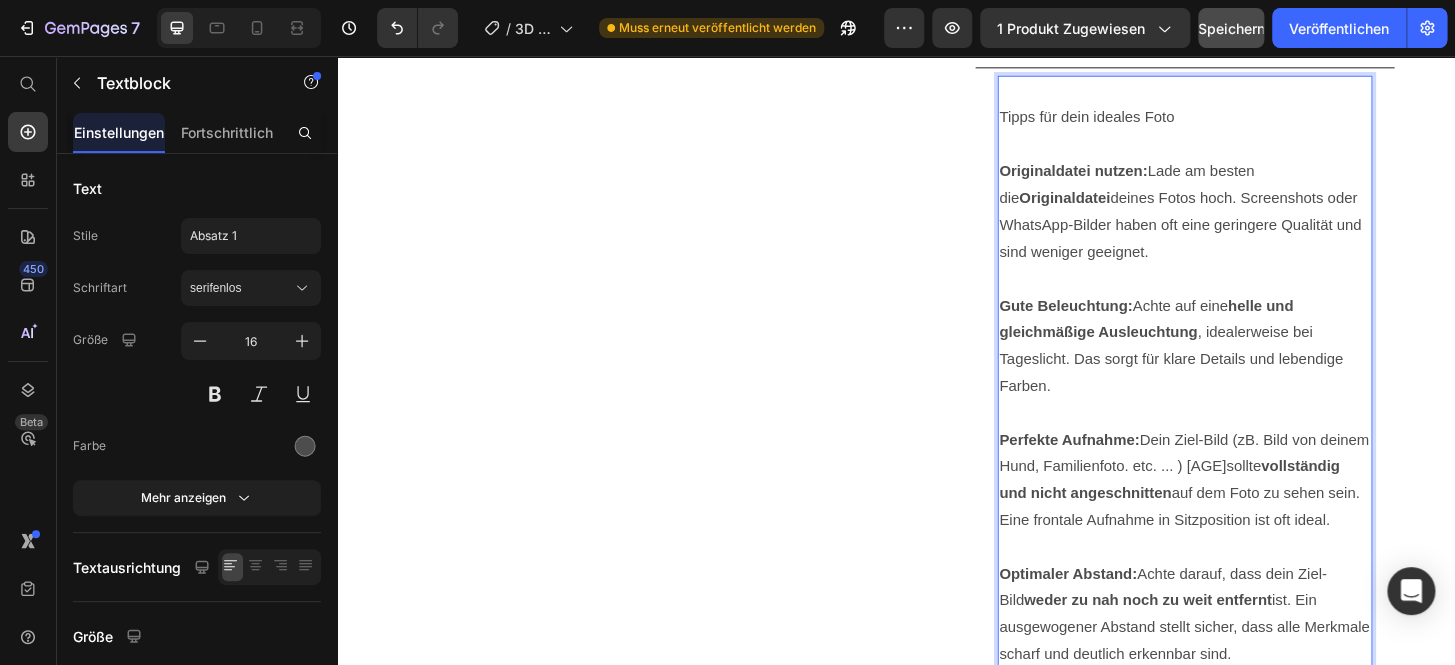 click on "Perfekte Aufnahme: Dein Ziel-Bild (zB. Bild von deinem Hund, Familienfoto. etc. ... ) sollte vollständig und nicht angeschnitten auf dem Foto zu sehen sein. Eine frontale Aufnahme in Sitzposition ist oft ideal." at bounding box center (1247, 511) 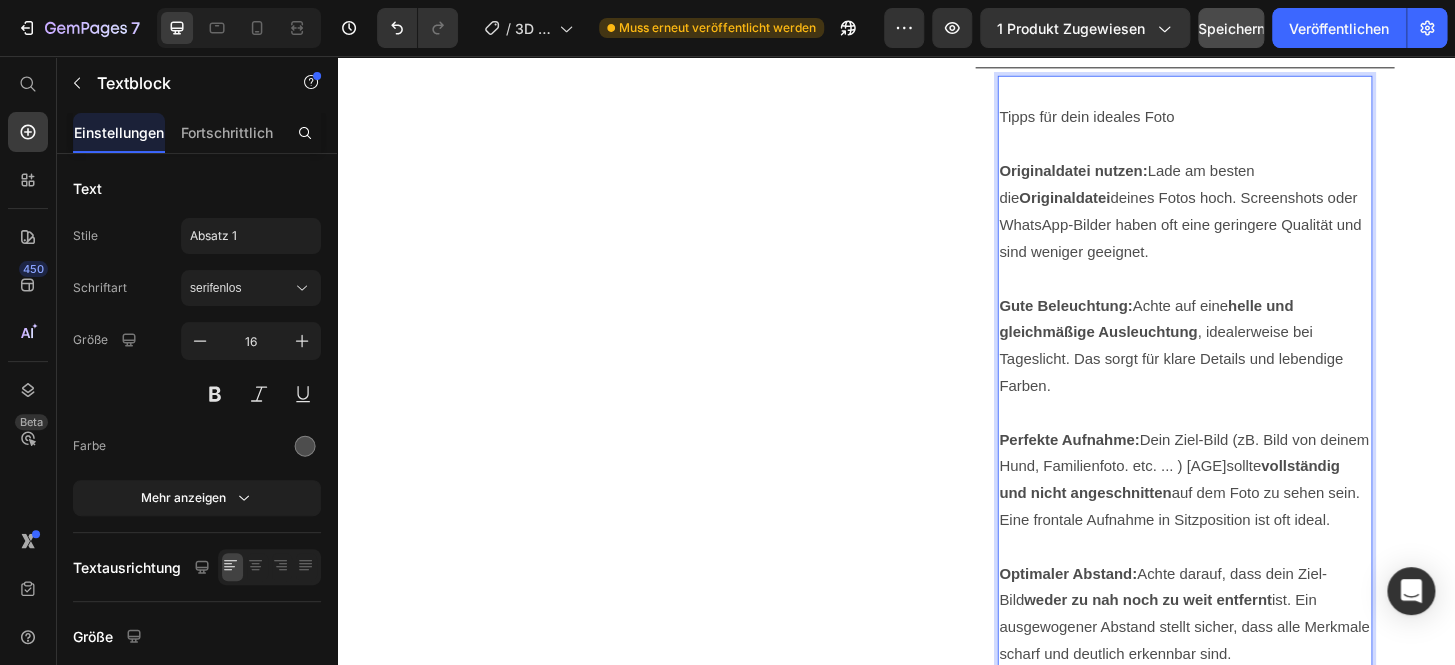 click on "Perfekte Aufnahme: Dein Ziel-Bild (zB. Bild von deinem Hund, Familienfoto. etc. ... ) sollte vollständig und nicht angeschnitten auf dem Foto zu sehen sein. Eine frontale Aufnahme in Sitzposition ist oft ideal." at bounding box center (1247, 511) 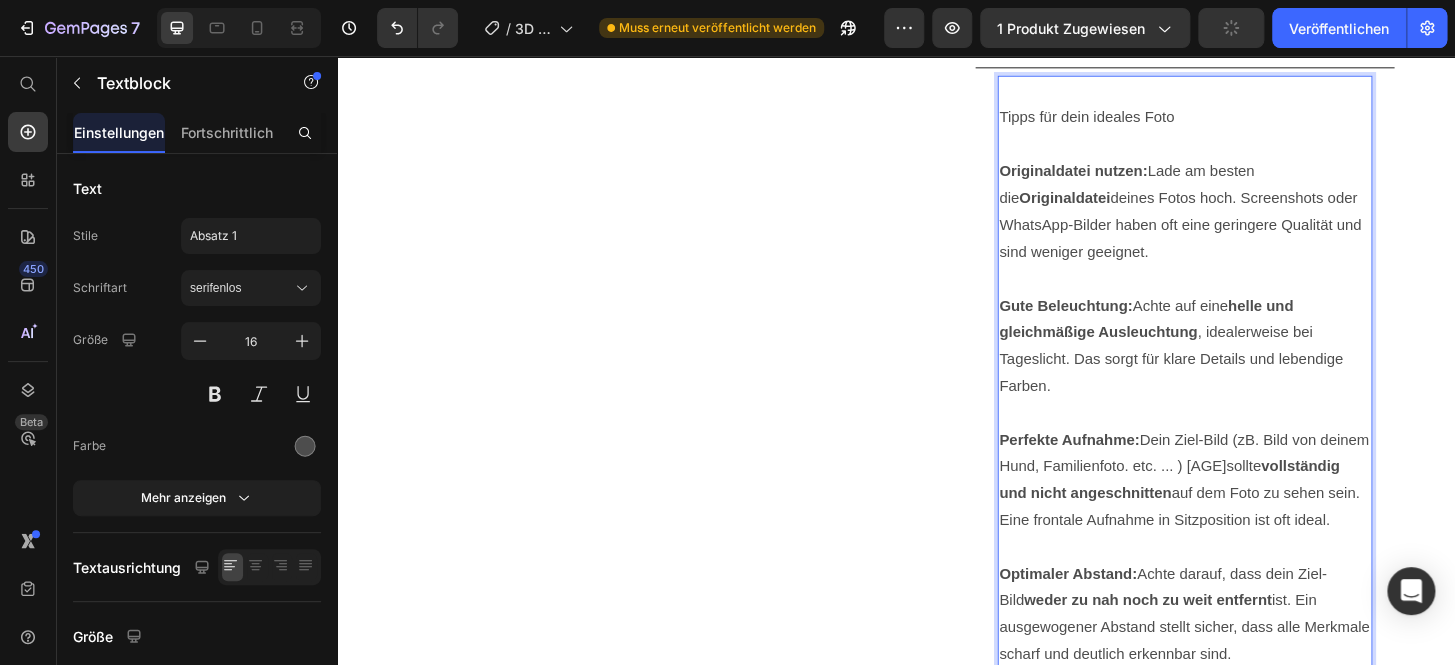 click on "Perfekte Aufnahme: Dein Ziel-Bild (zB. Bild von deinem Hund, Familienfoto. etc. ... ) sollte vollständig und nicht angeschnitten auf dem Foto zu sehen sein. Eine frontale Aufnahme in Sitzposition ist oft ideal." at bounding box center [1247, 511] 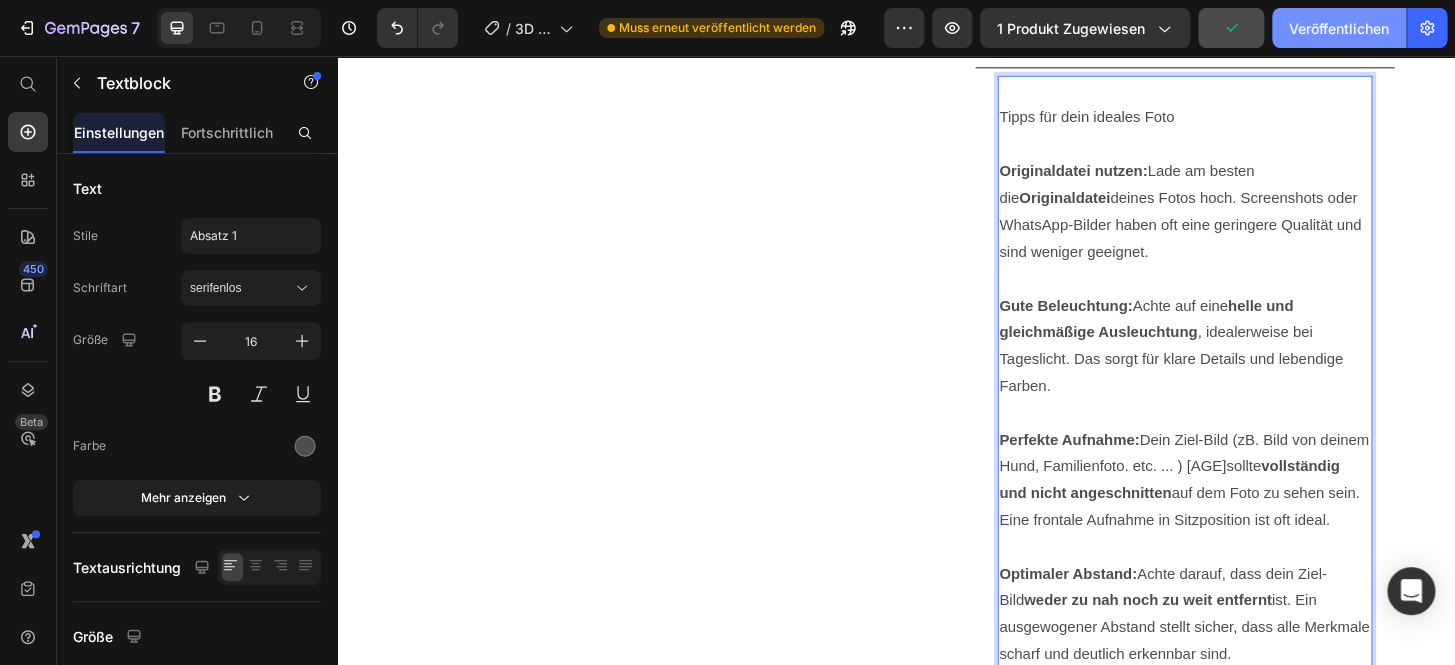 click on "Veröffentlichen" at bounding box center [1339, 28] 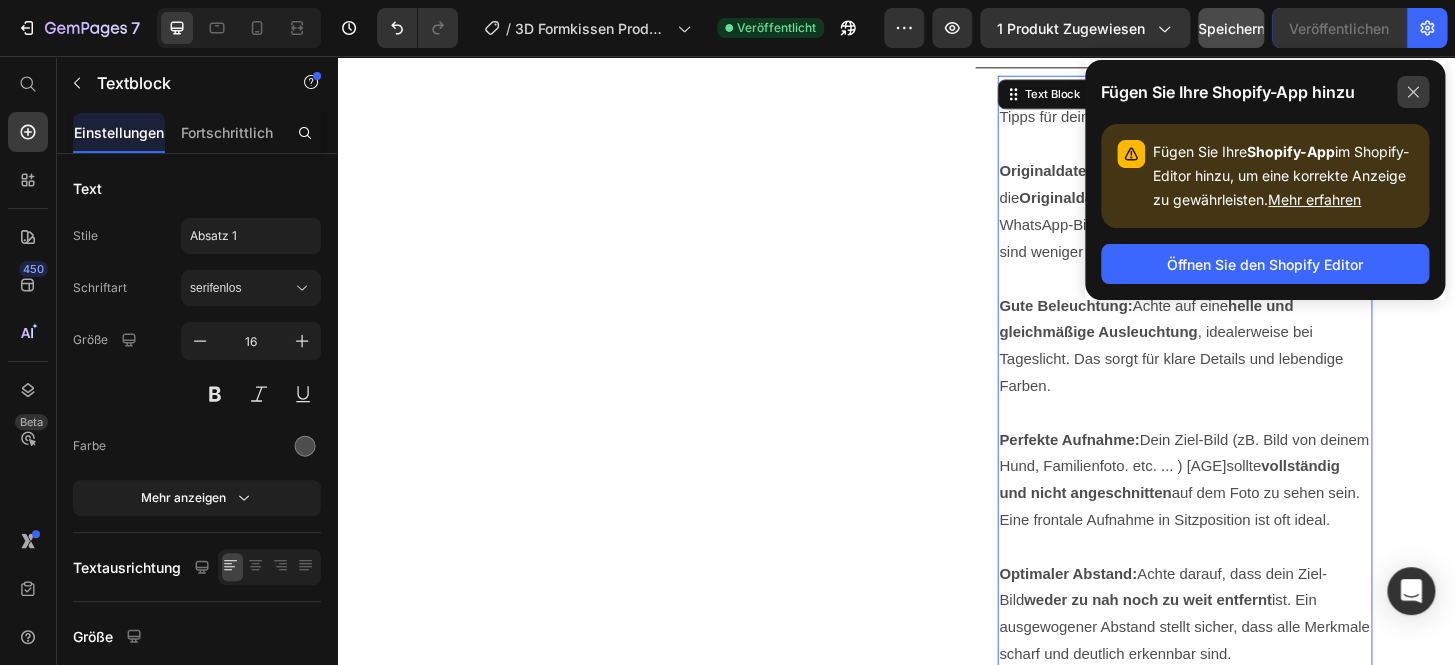 click 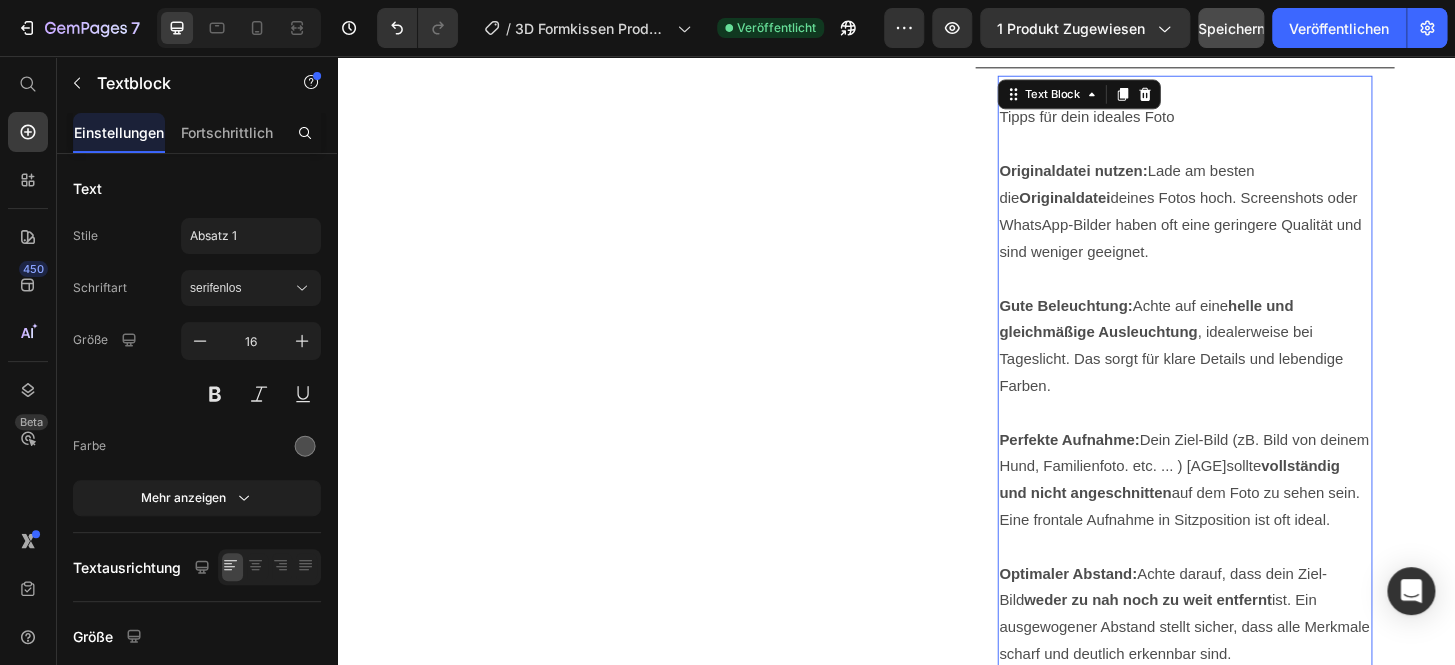 scroll, scrollTop: 1693, scrollLeft: 0, axis: vertical 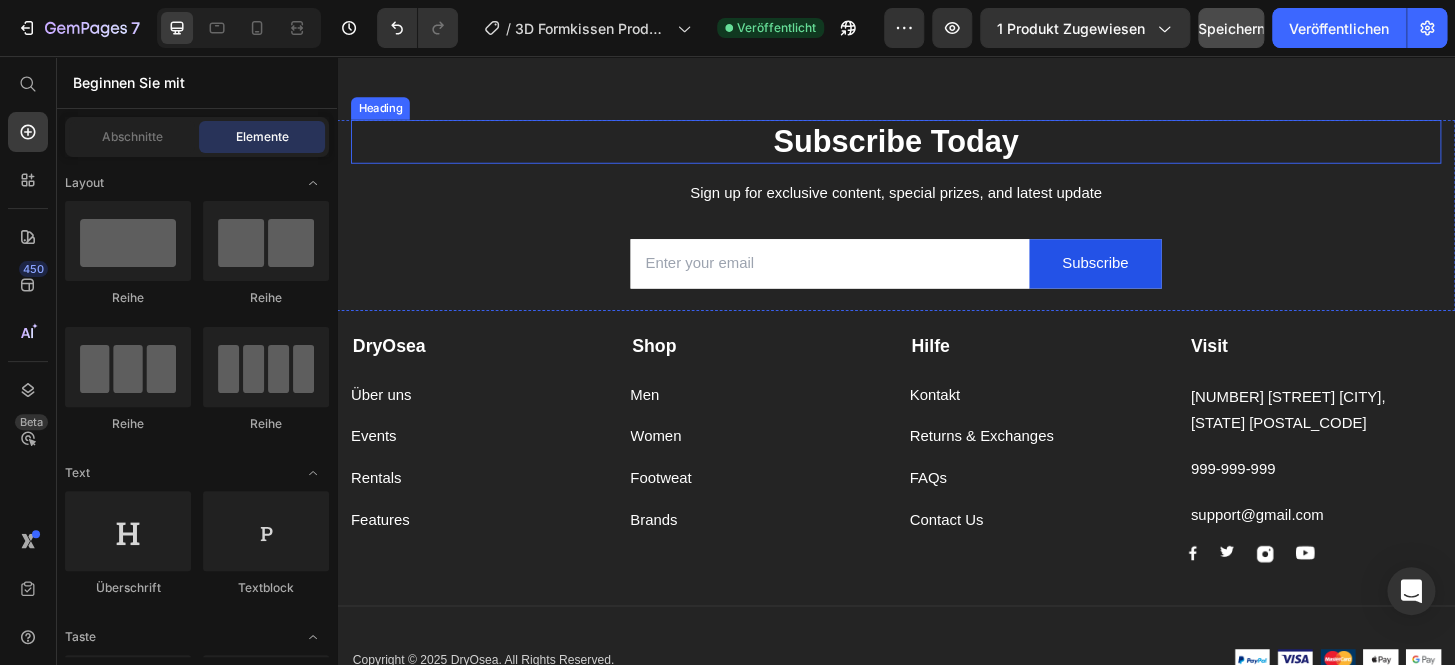 click on "Subscribe Today" at bounding box center [937, 147] 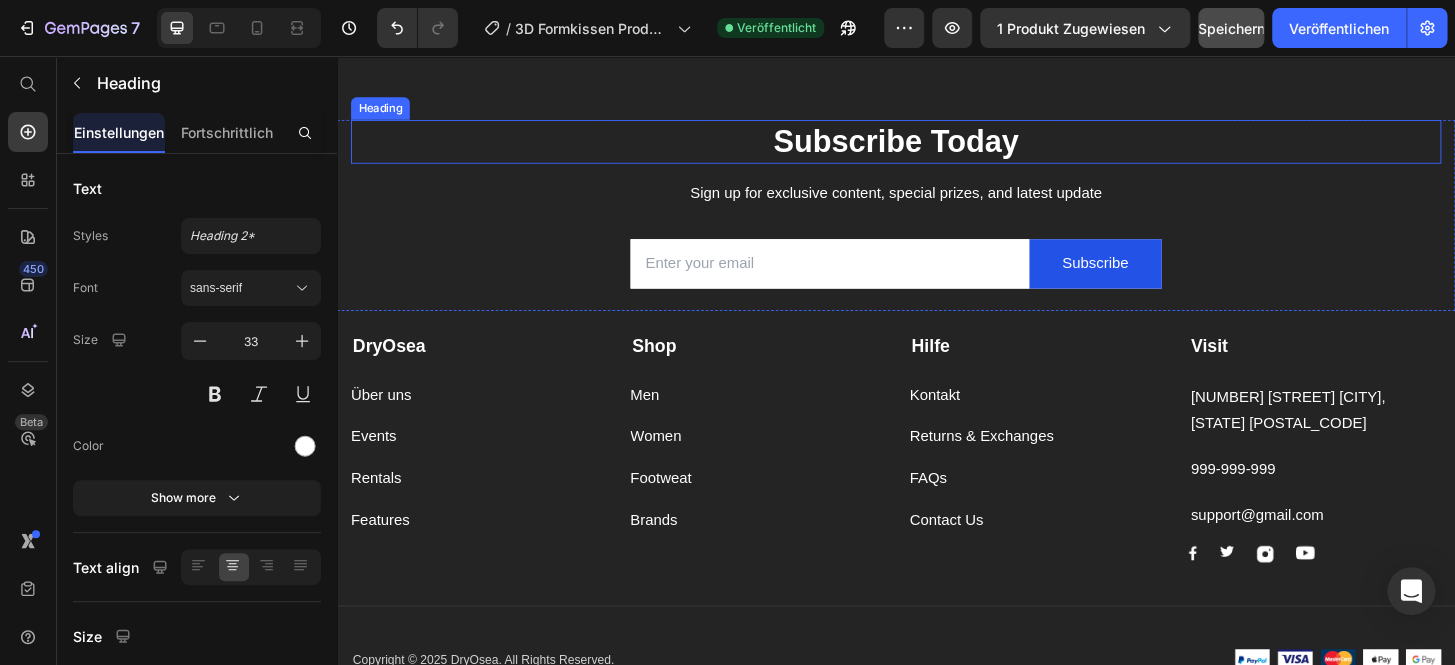 click on "Subscribe Today" at bounding box center [937, 147] 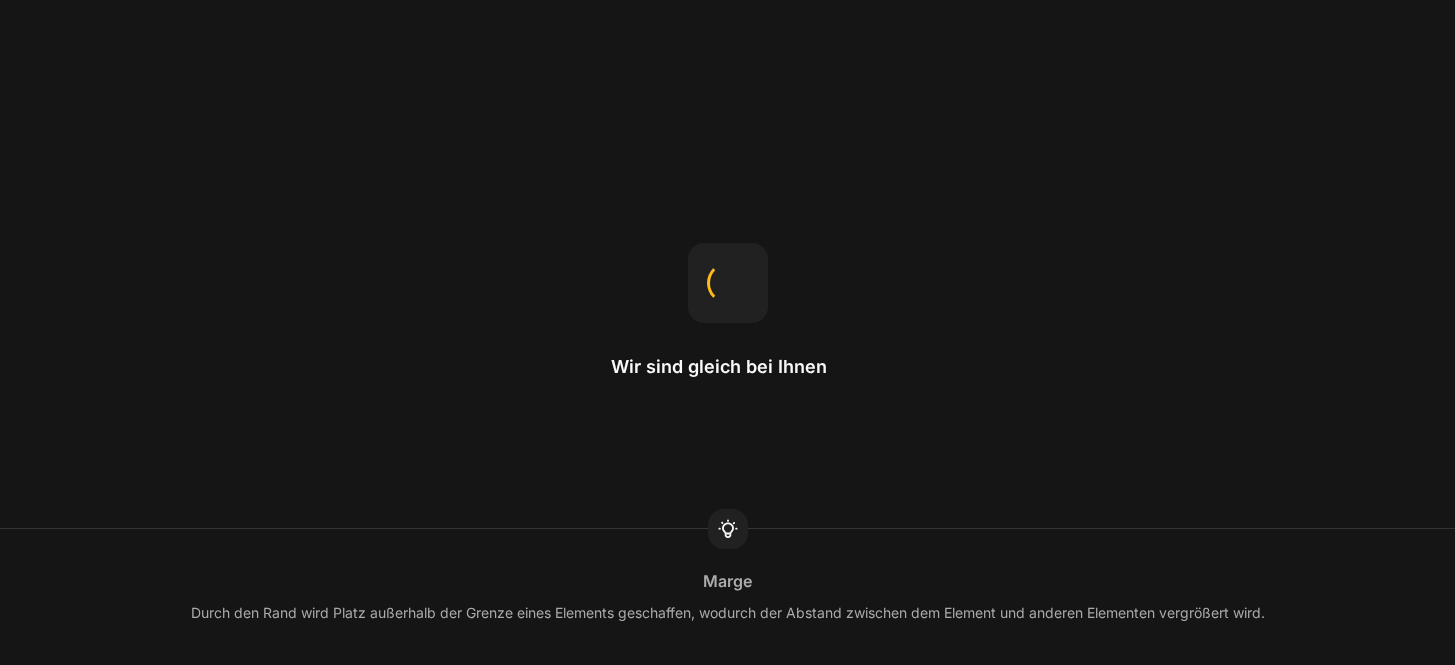 scroll, scrollTop: 0, scrollLeft: 0, axis: both 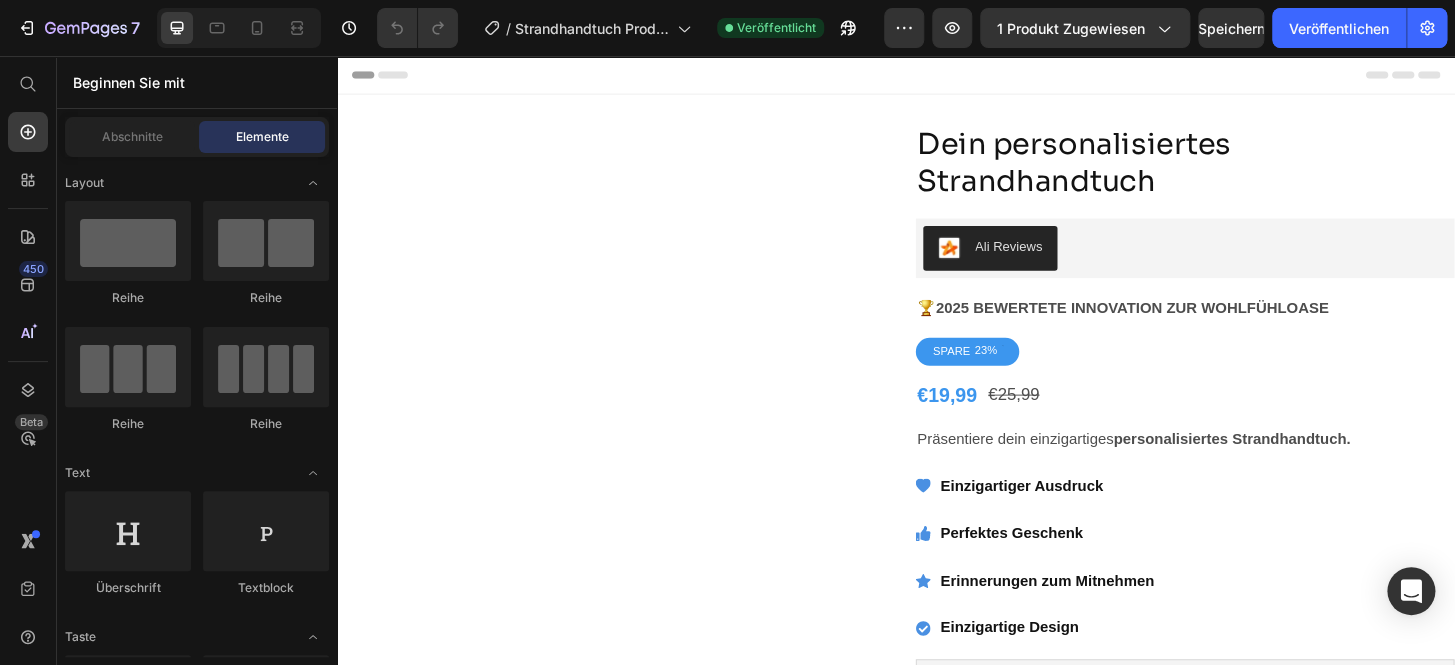 radio on "false" 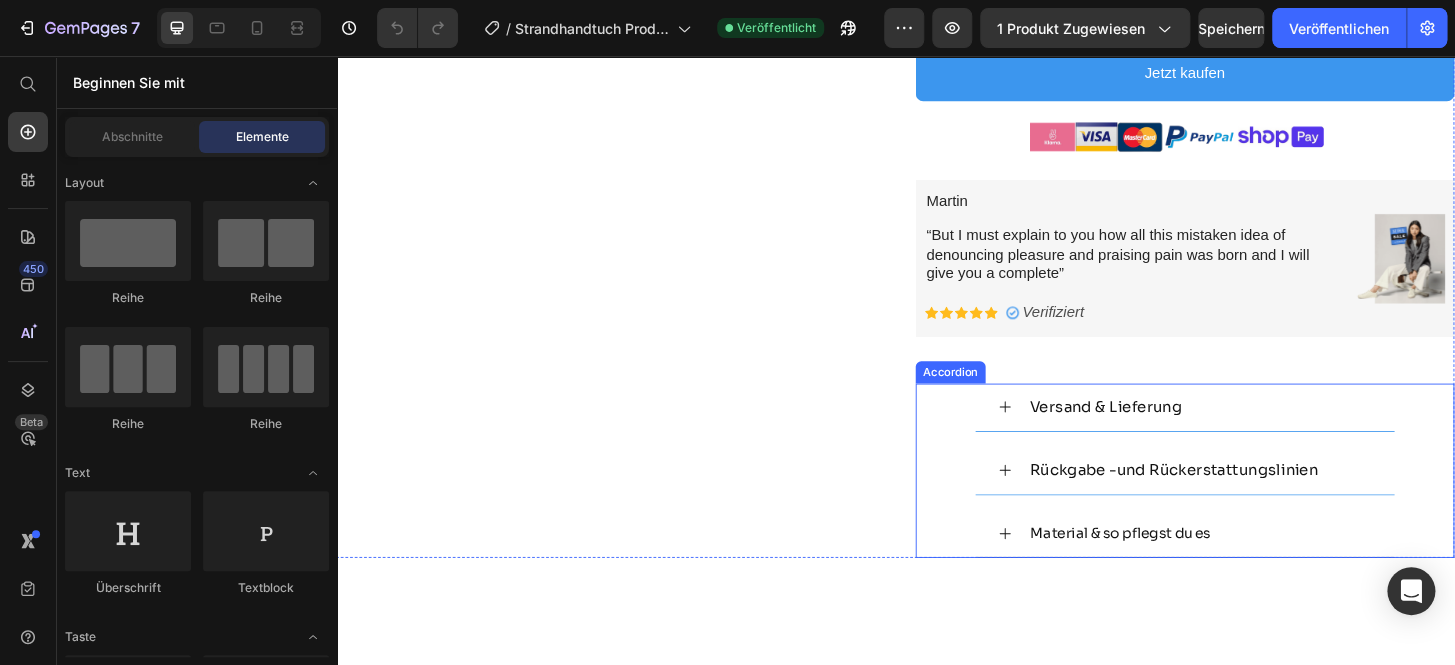scroll, scrollTop: 1000, scrollLeft: 0, axis: vertical 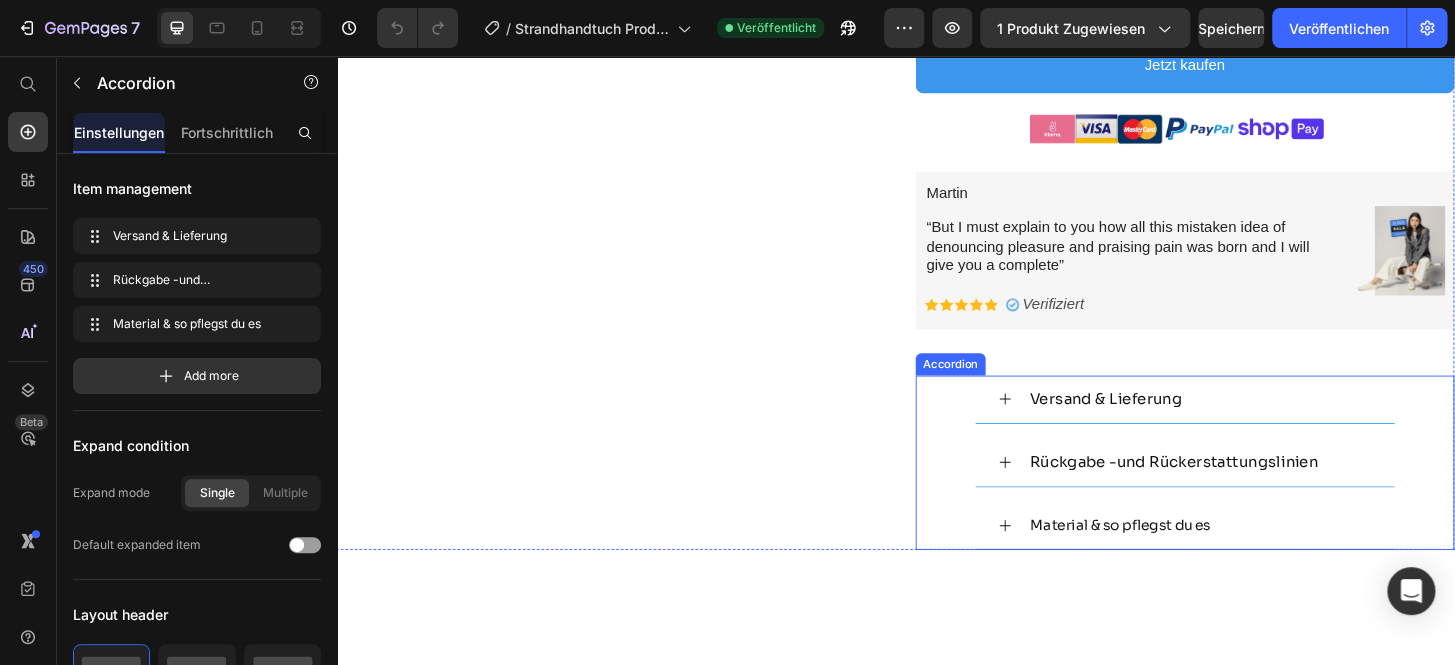 click on "Material & so pflegst du es" at bounding box center (1178, 559) 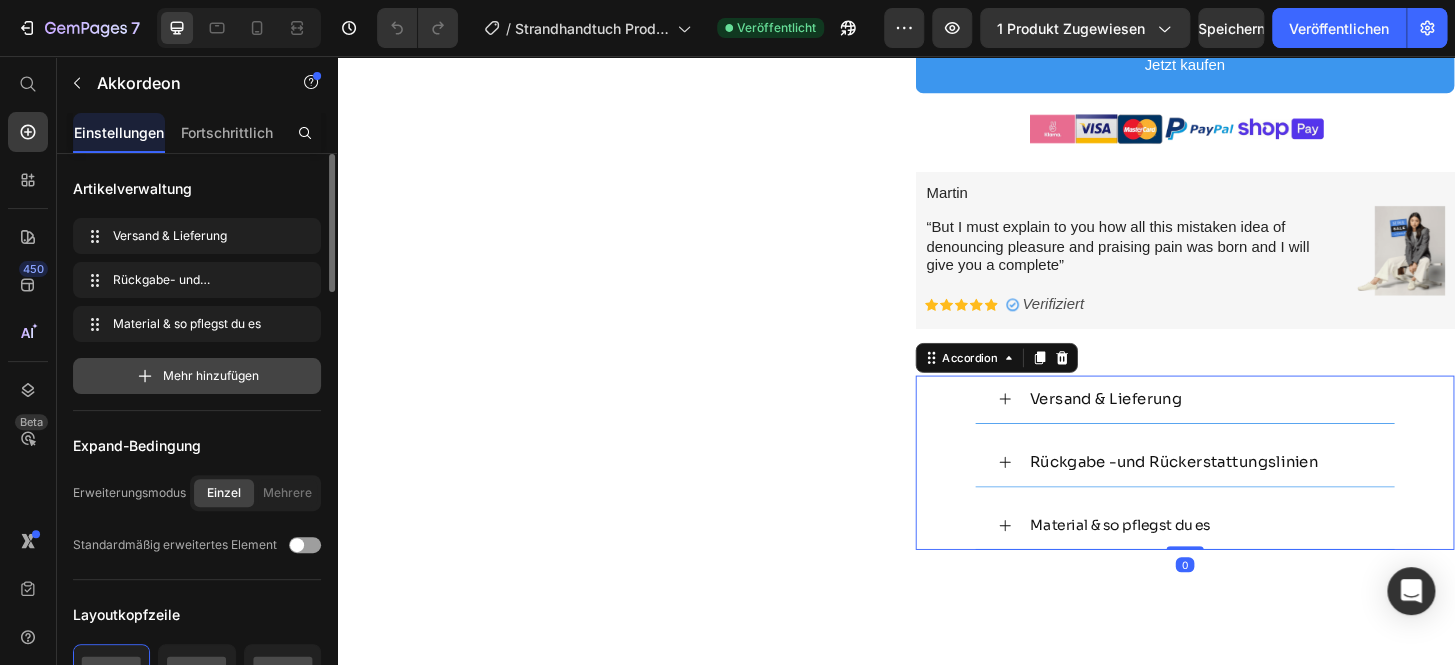 drag, startPoint x: 234, startPoint y: 390, endPoint x: 766, endPoint y: 537, distance: 551.93567 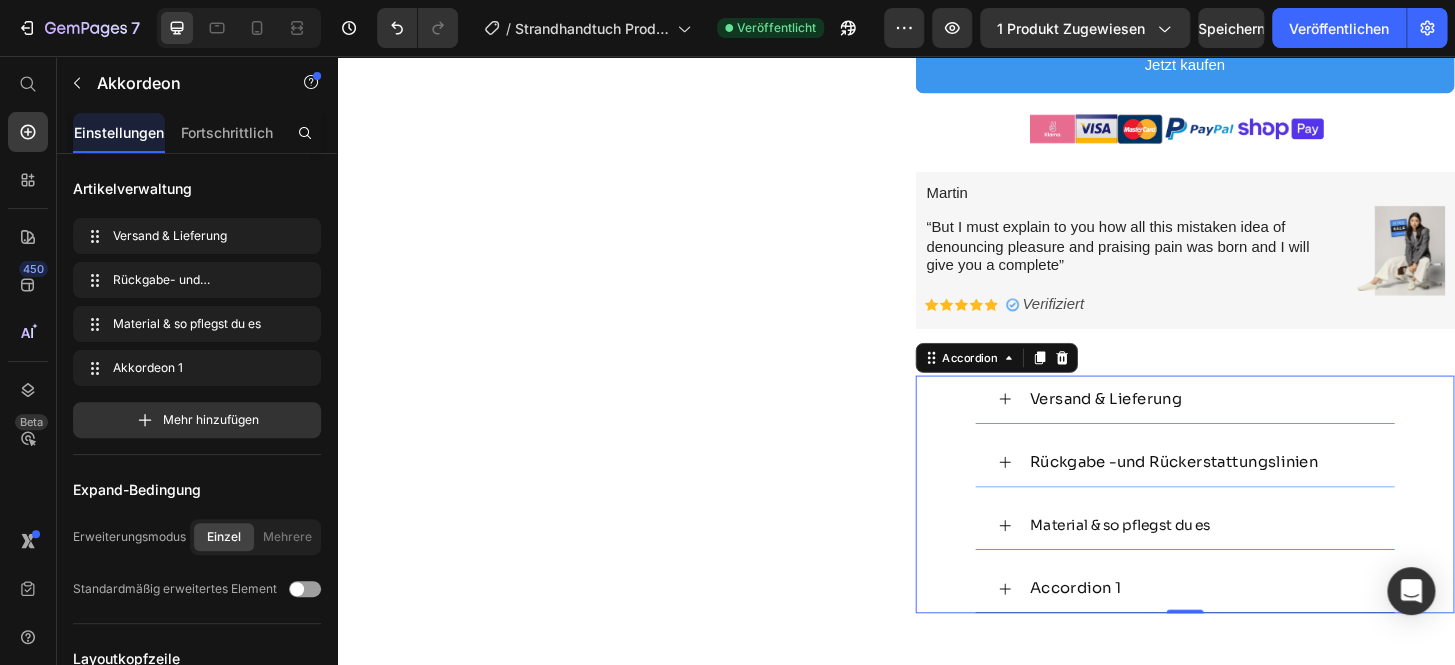 click on "Accordion 1" at bounding box center (1130, 627) 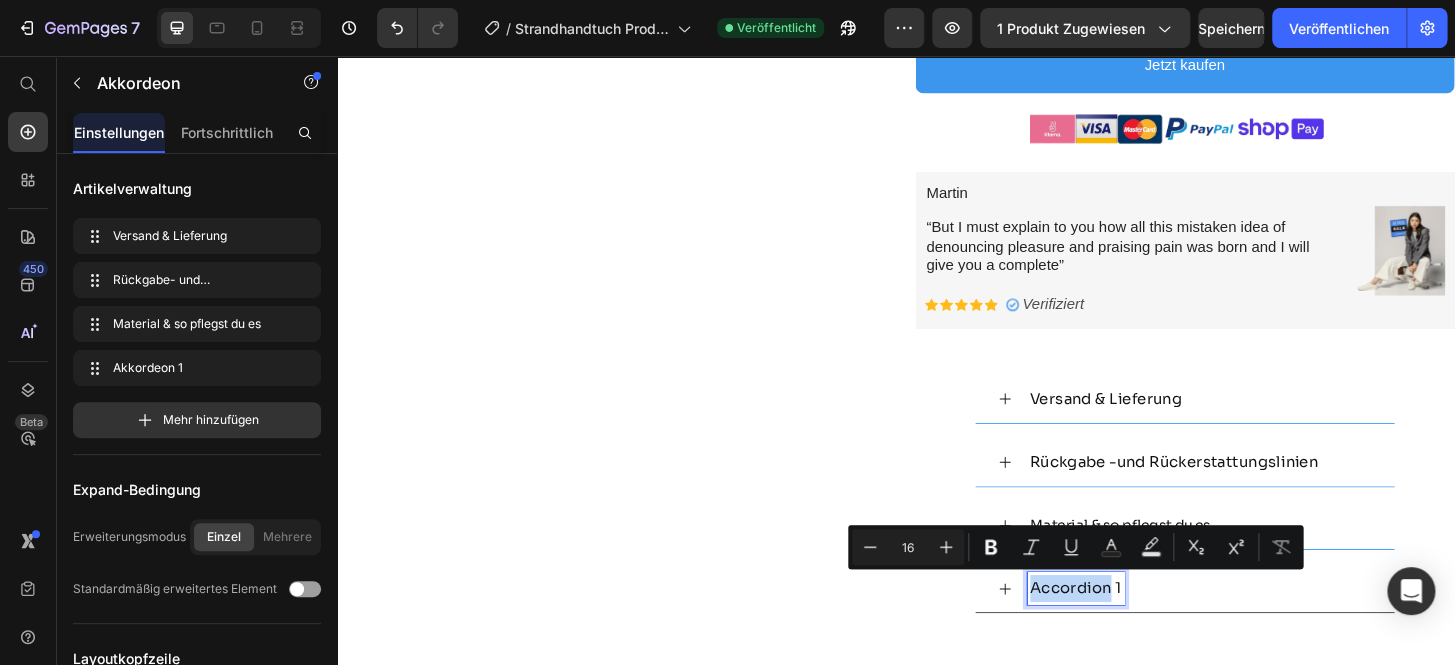 click on "Accordion 1" at bounding box center (1130, 627) 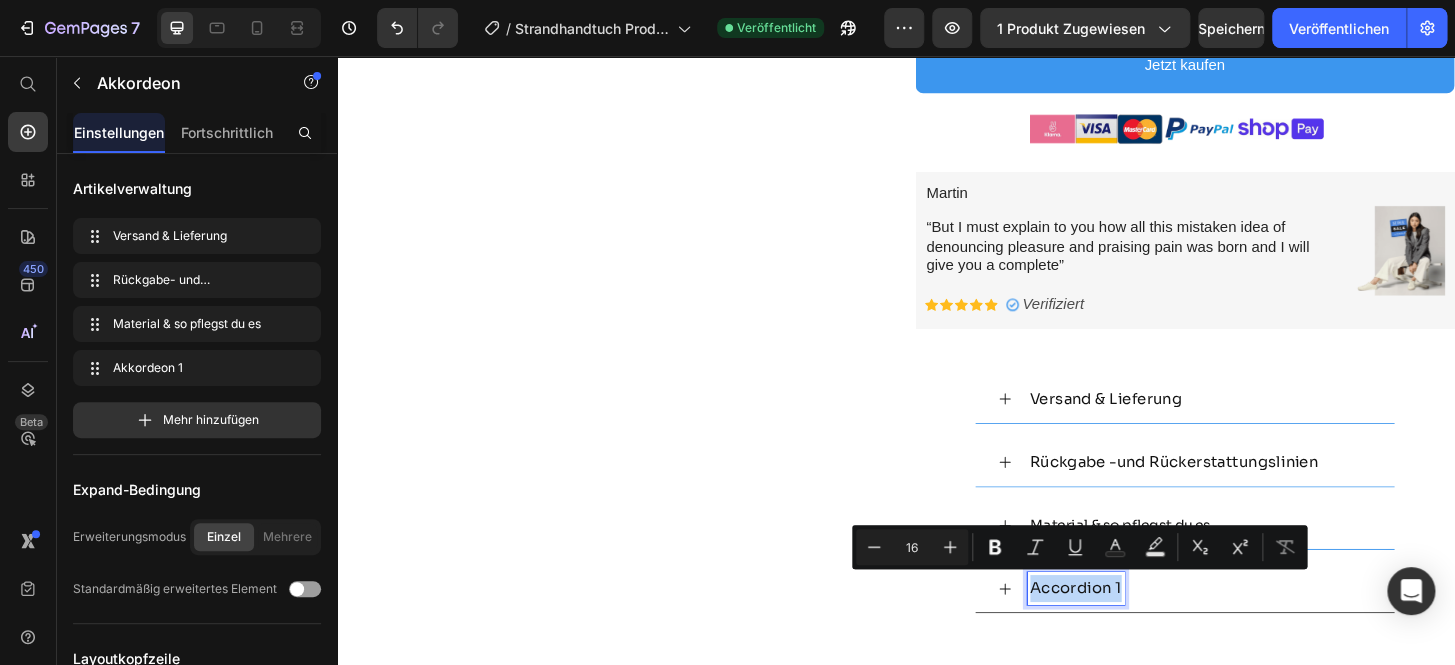 drag, startPoint x: 1072, startPoint y: 622, endPoint x: 1169, endPoint y: 622, distance: 97 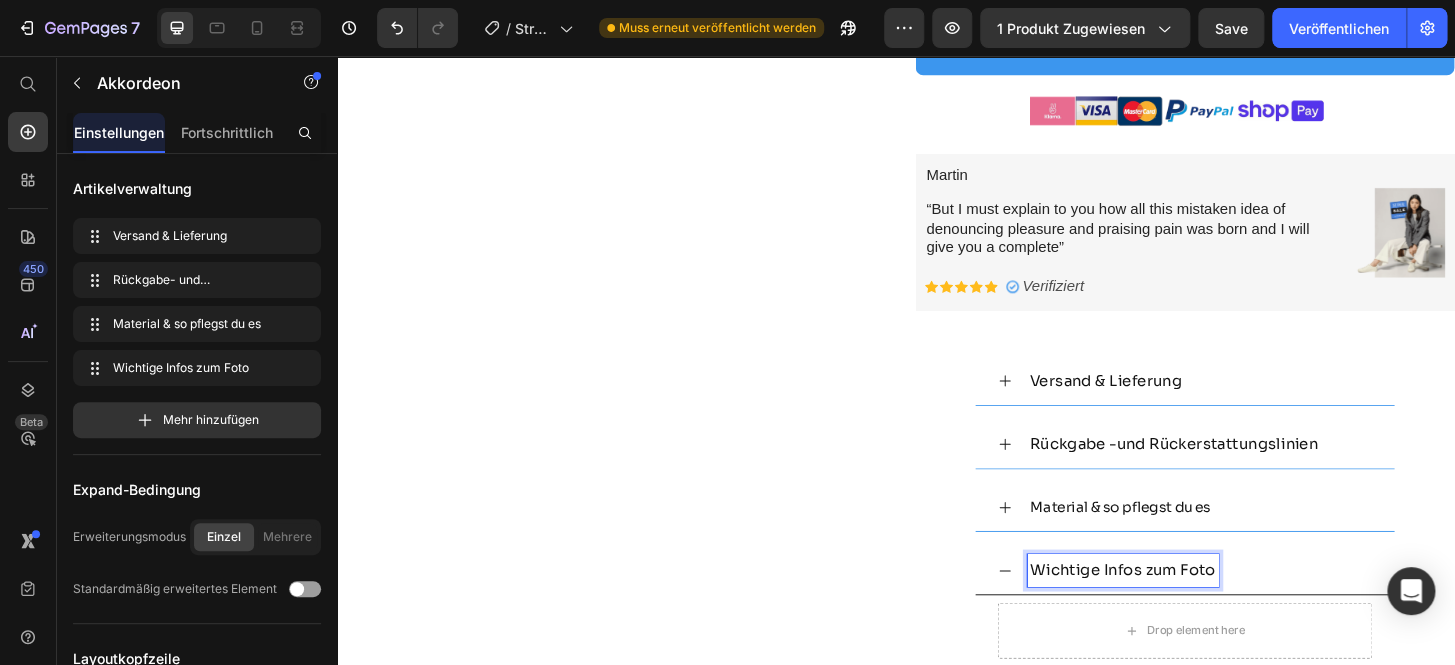 scroll, scrollTop: 1090, scrollLeft: 0, axis: vertical 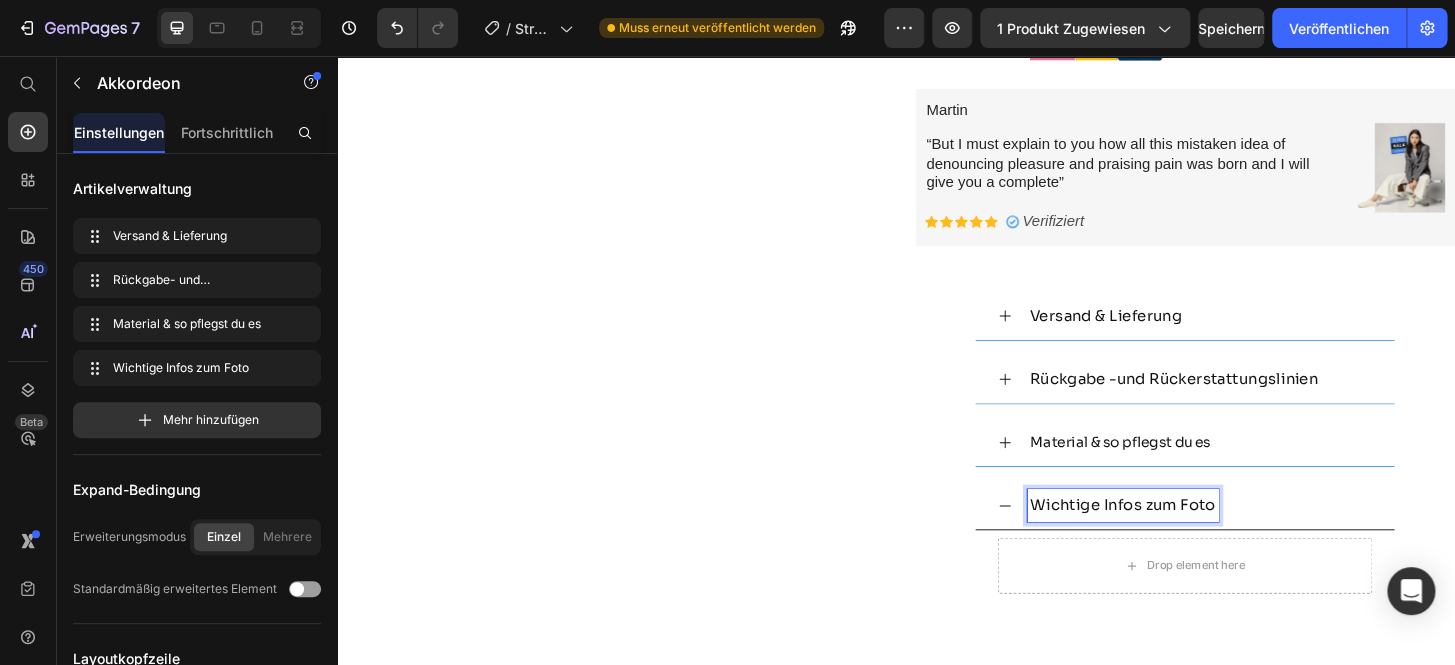 click on "Wichtige Infos zum Foto" at bounding box center [1247, 538] 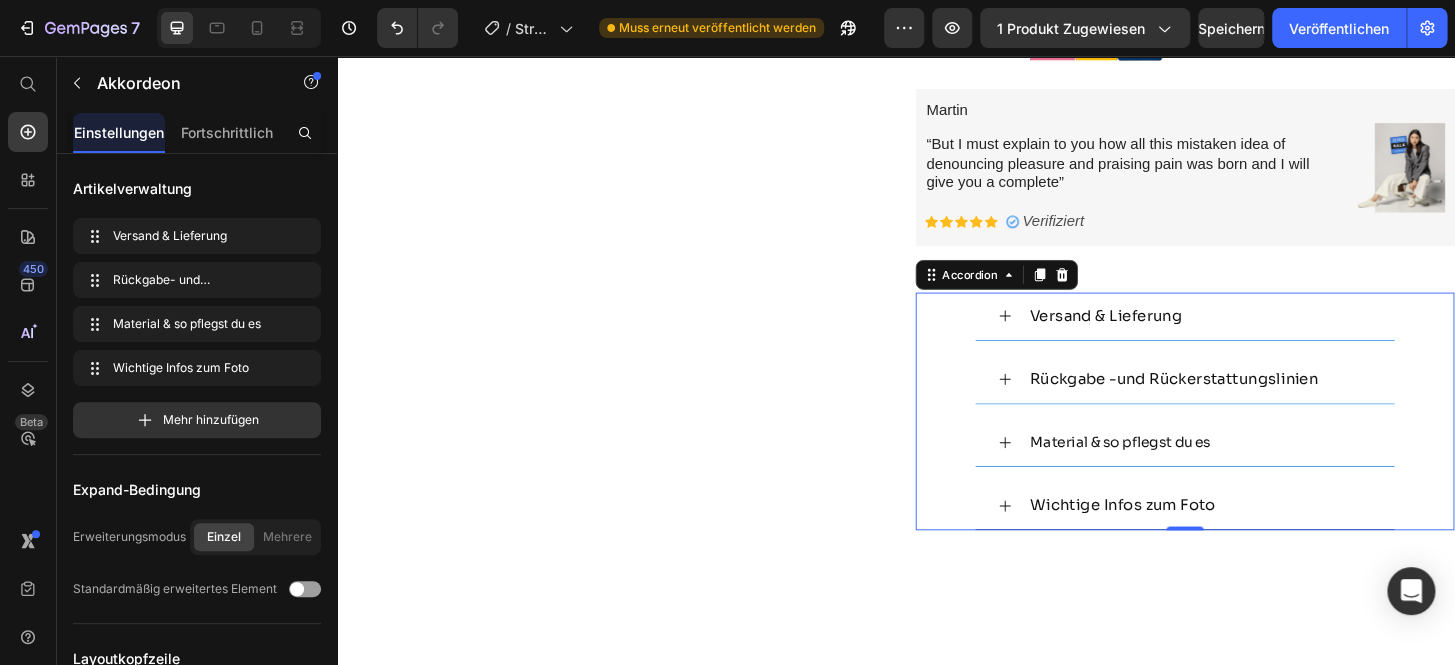 click 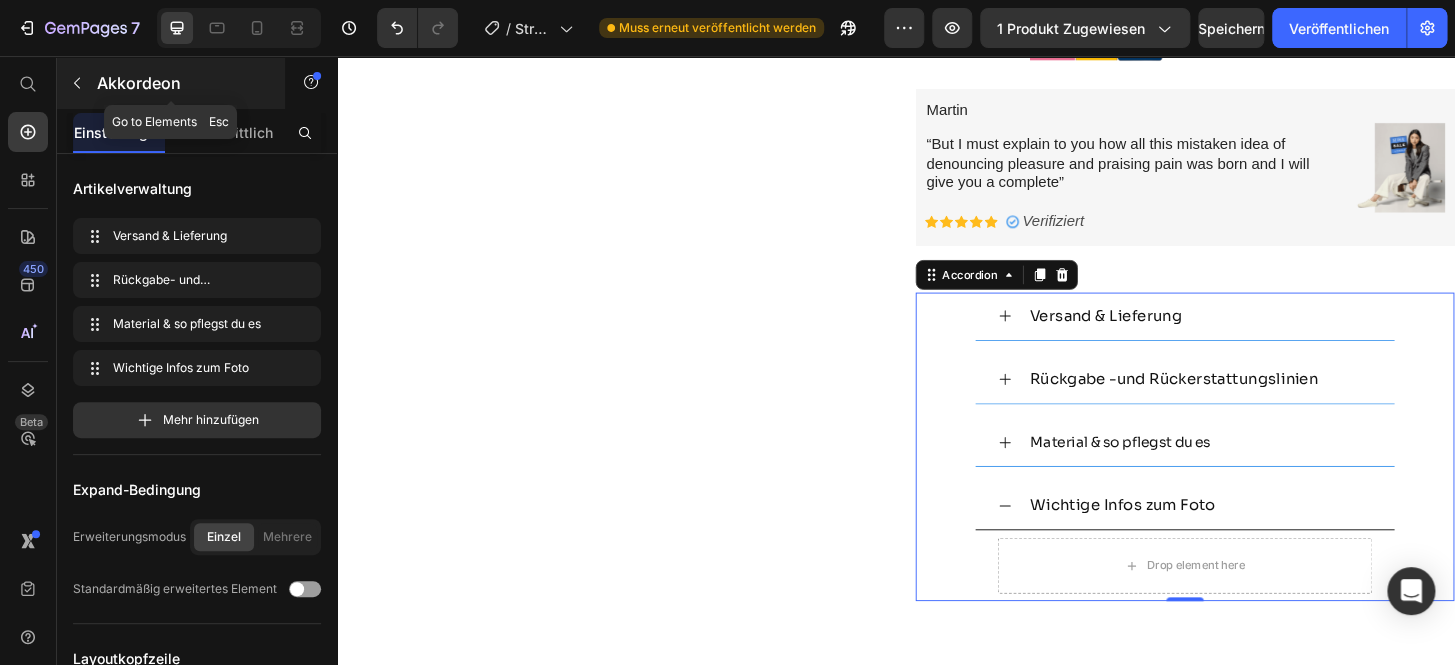 click 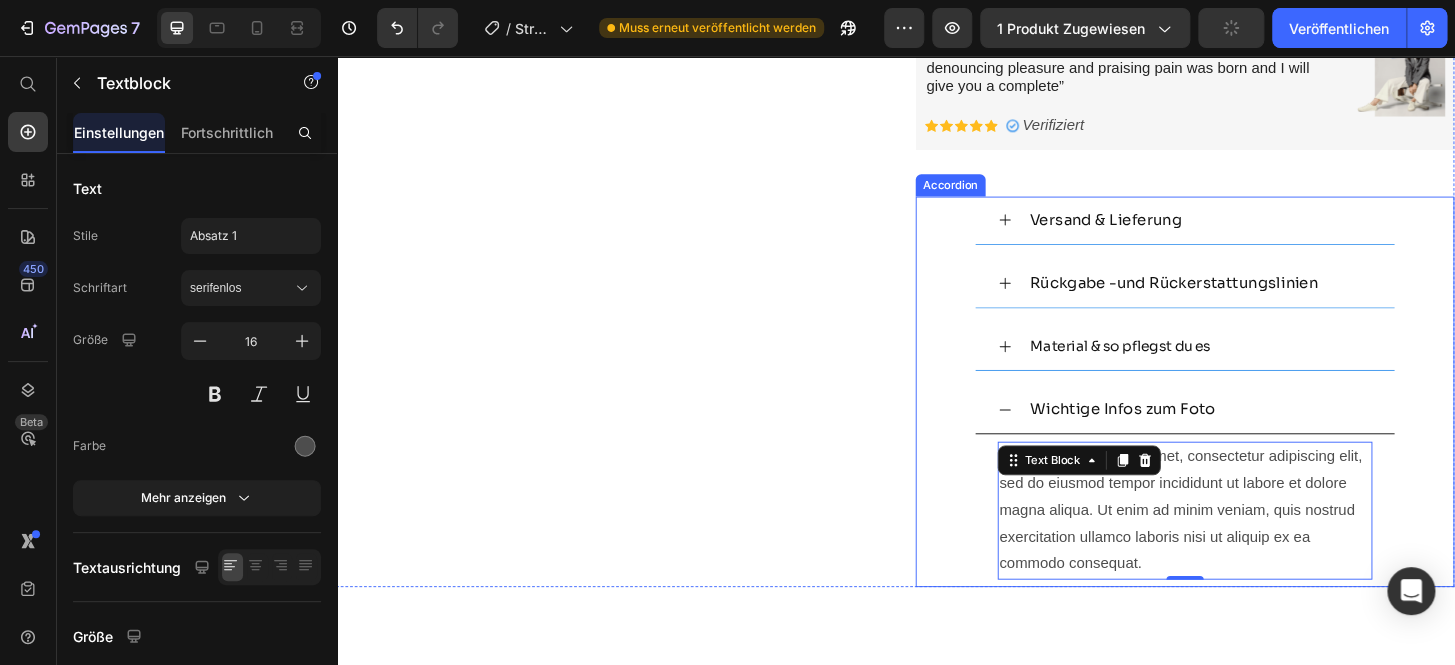 scroll, scrollTop: 1211, scrollLeft: 0, axis: vertical 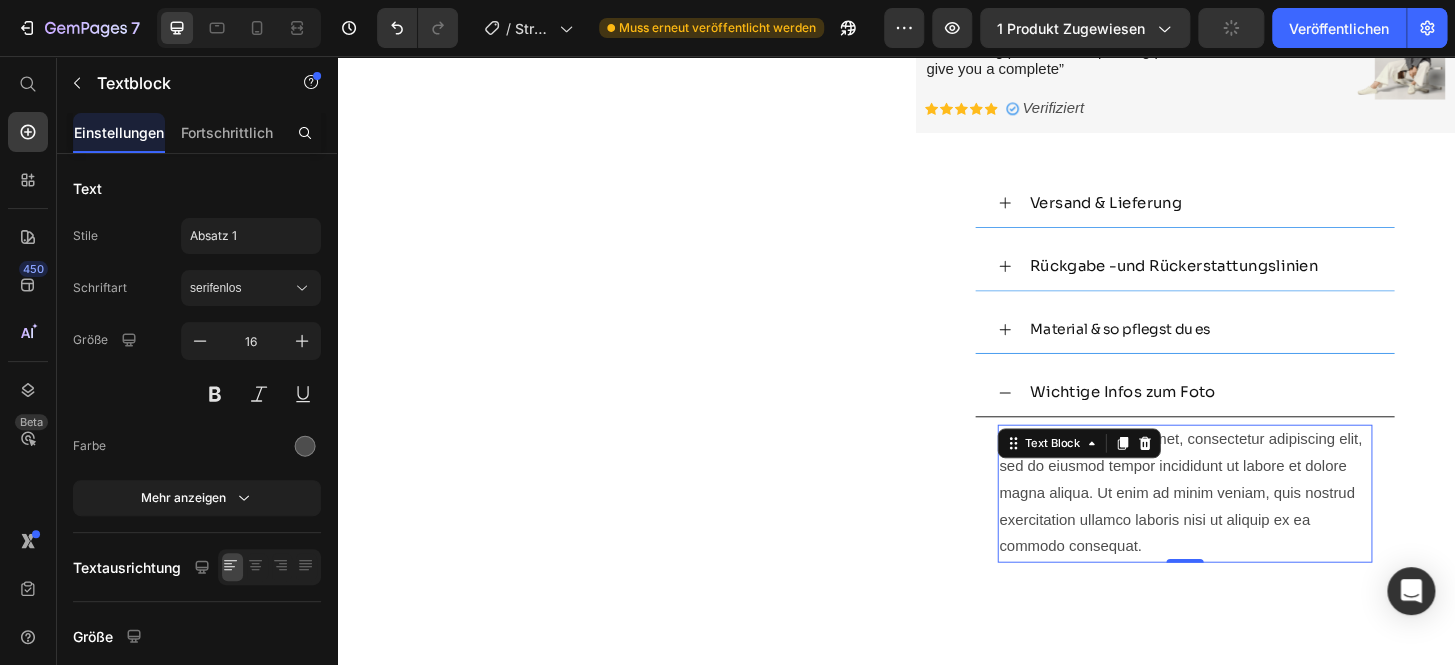 click on "Lorem ipsum dolor sit amet, consectetur adipiscing elit, sed do eiusmod tempor incididunt ut labore et dolore magna aliqua. Ut enim ad minim veniam, quis nostrud exercitation ullamco laboris nisi ut aliquip ex ea commodo consequat." at bounding box center [1247, 525] 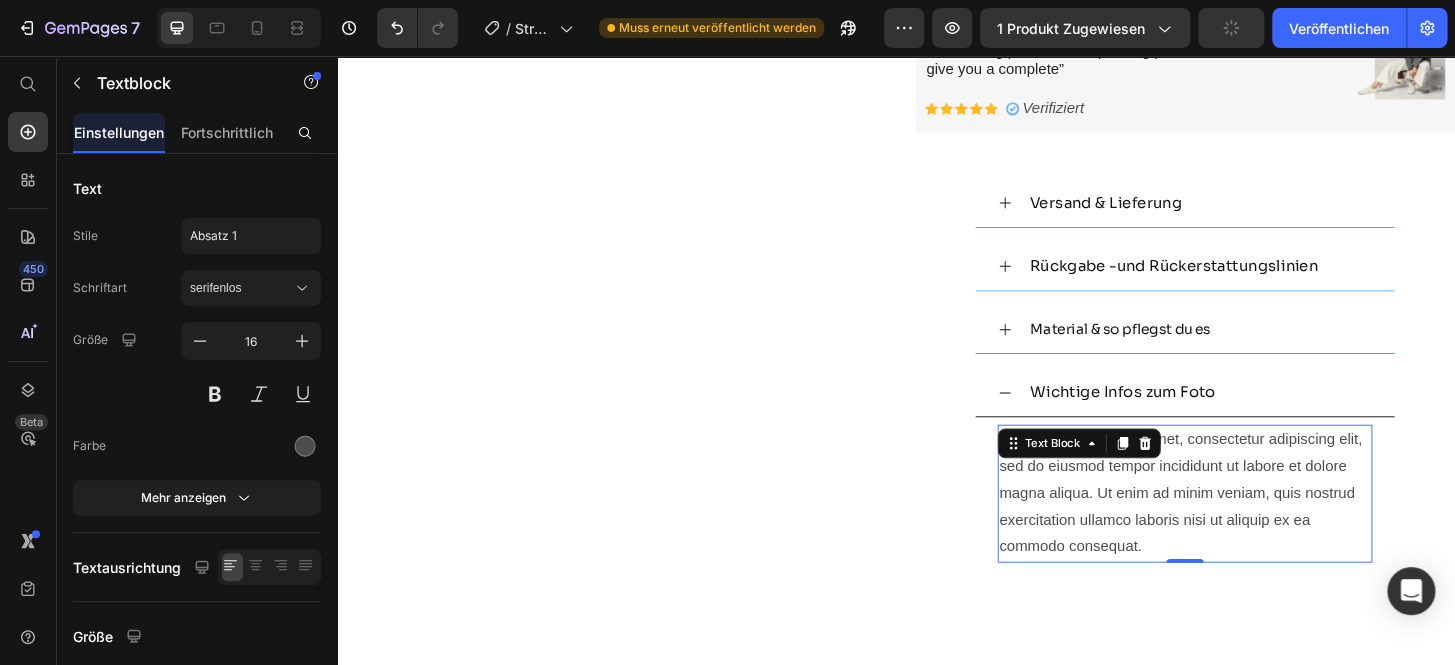 click on "Lorem ipsum dolor sit amet, consectetur adipiscing elit, sed do eiusmod tempor incididunt ut labore et dolore magna aliqua. Ut enim ad minim veniam, quis nostrud exercitation ullamco laboris nisi ut aliquip ex ea commodo consequat." at bounding box center [1247, 525] 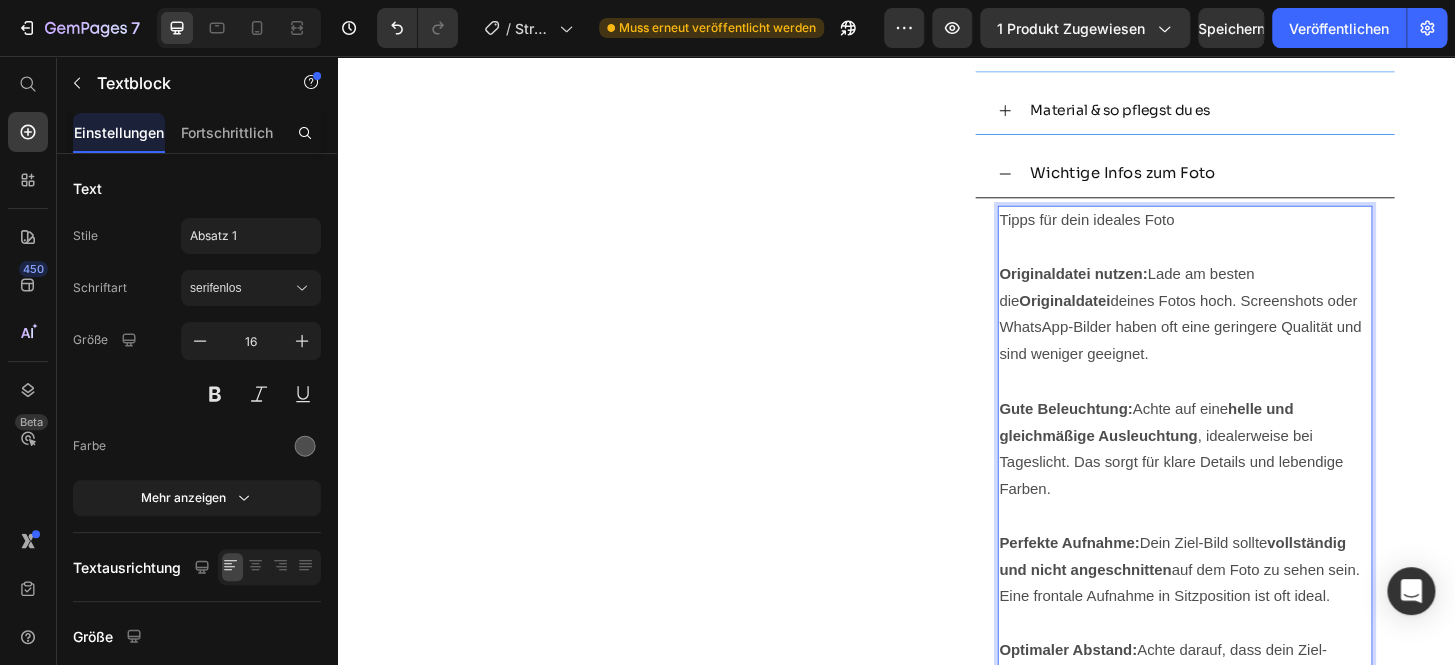 scroll, scrollTop: 1436, scrollLeft: 0, axis: vertical 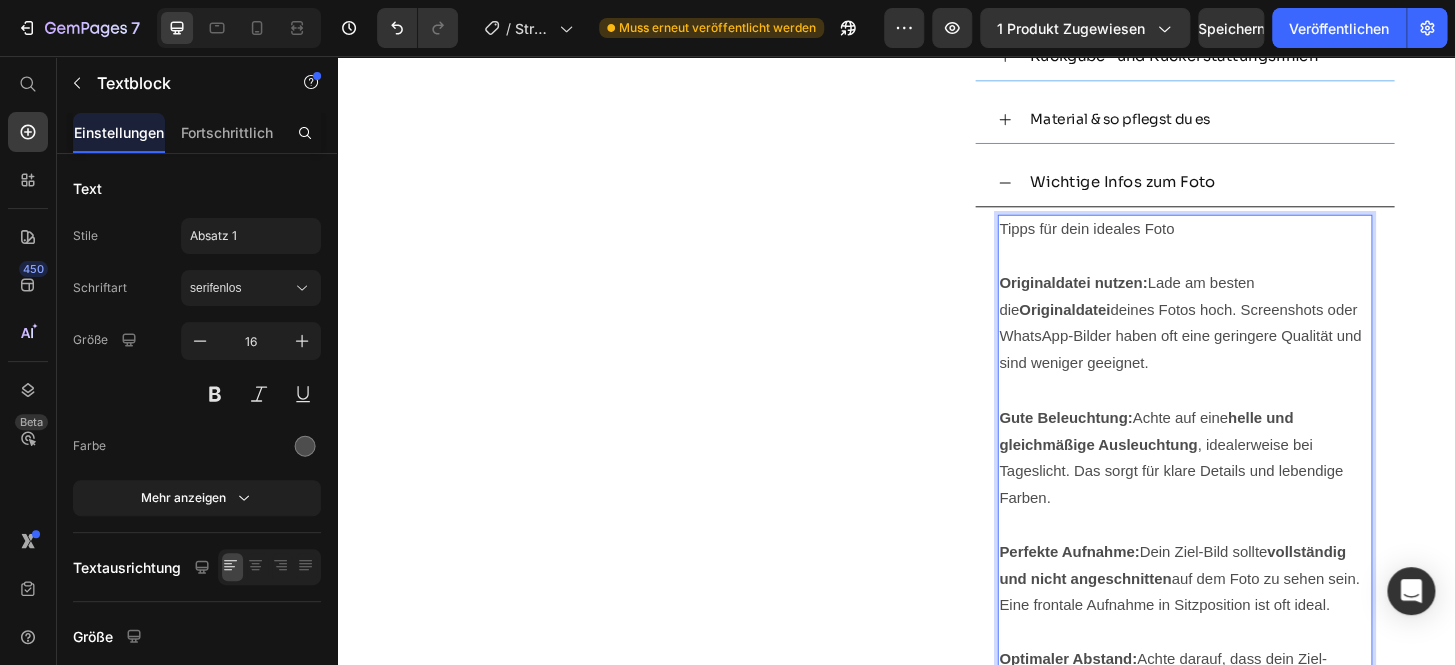 click on "Tipps für dein ideales Foto" at bounding box center [1247, 242] 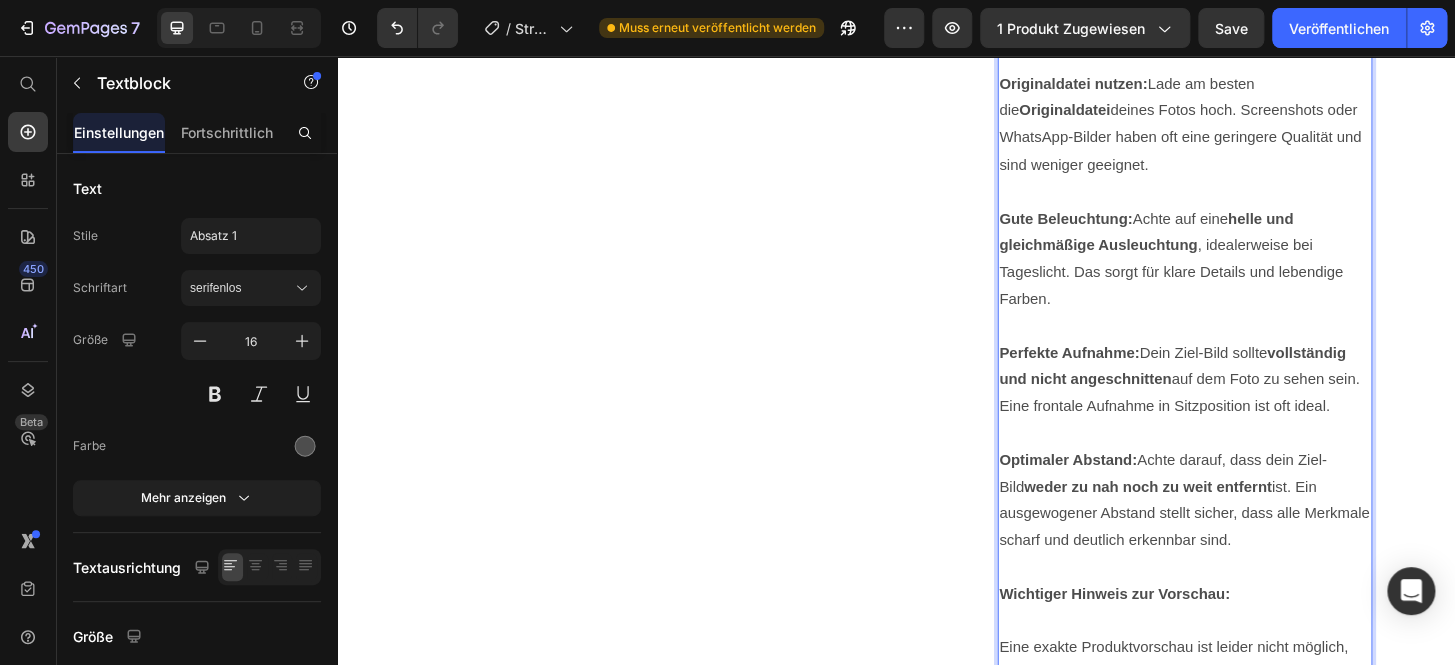 scroll, scrollTop: 1739, scrollLeft: 0, axis: vertical 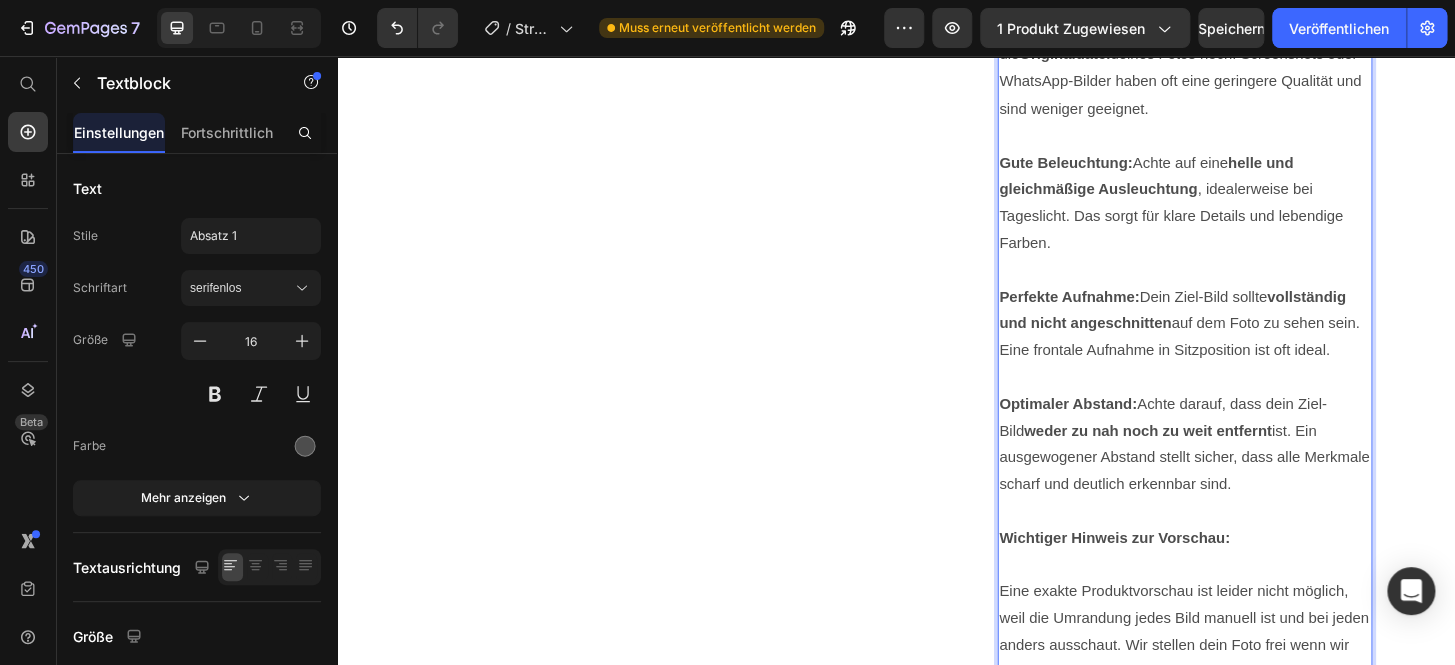 click on "Perfekte Aufnahme:  Dein Ziel-Bild sollte  vollständig und nicht angeschnitten  auf dem Foto zu sehen sein. Eine frontale Aufnahme in Sitzposition ist oft ideal." at bounding box center [1247, 343] 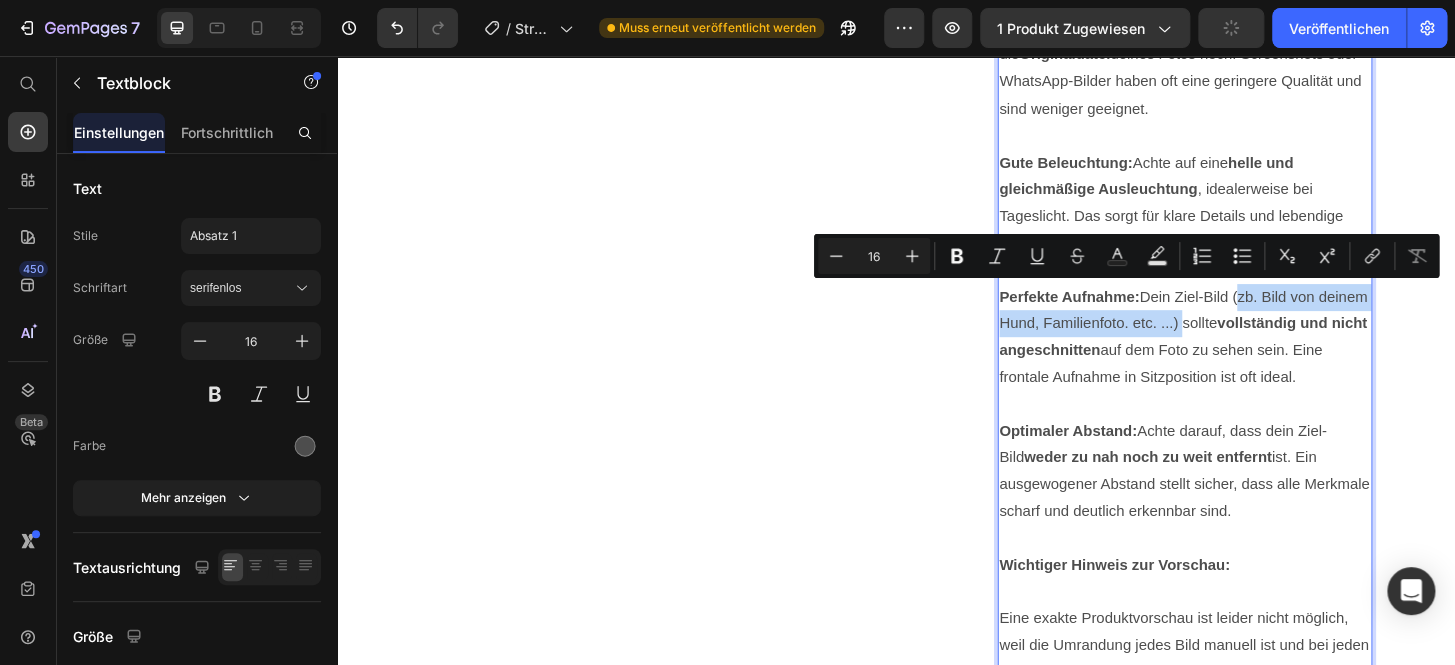 drag, startPoint x: 1290, startPoint y: 310, endPoint x: 1285, endPoint y: 342, distance: 32.38827 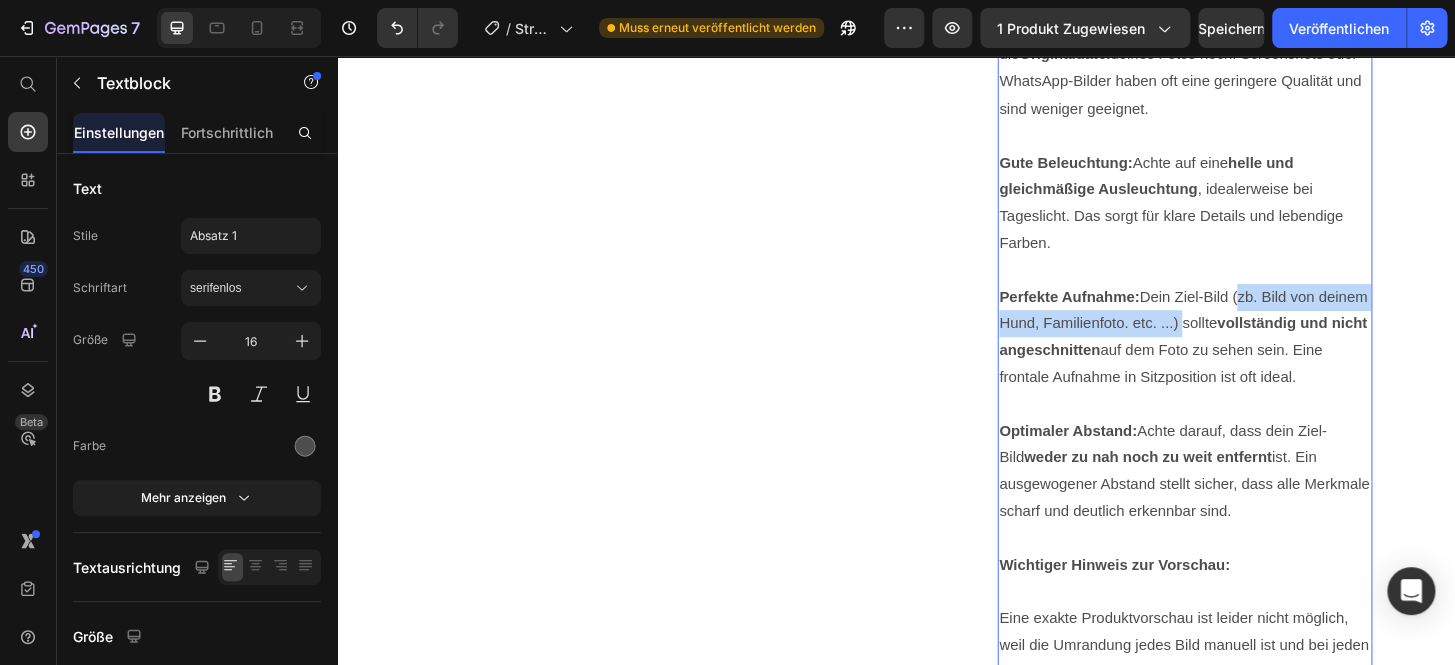 click on "Perfekte Aufnahme:  Dein Ziel-Bild (zb. Bild von deinem Hund, Familienfoto. etc. ...) sollte  vollständig und nicht angeschnitten  auf dem Foto zu sehen sein. Eine frontale Aufnahme in Sitzposition ist oft ideal." at bounding box center (1247, 357) 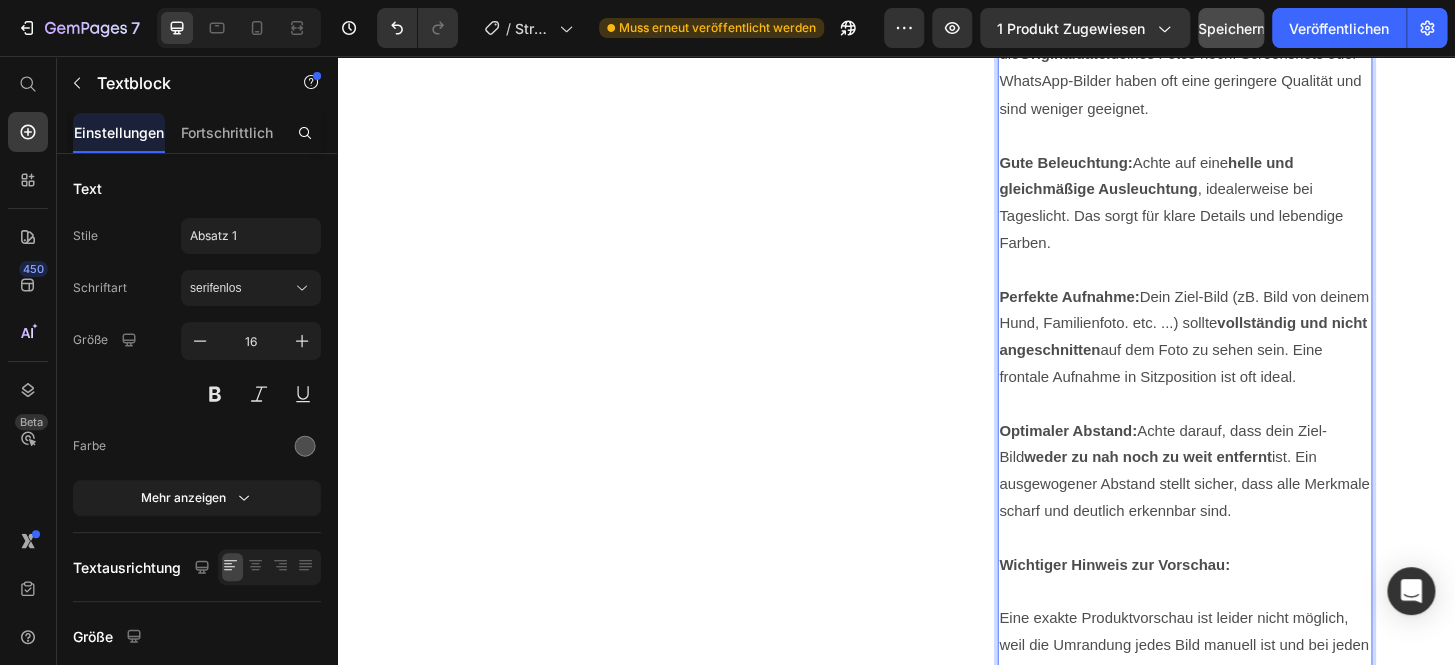 click on "Speichern" 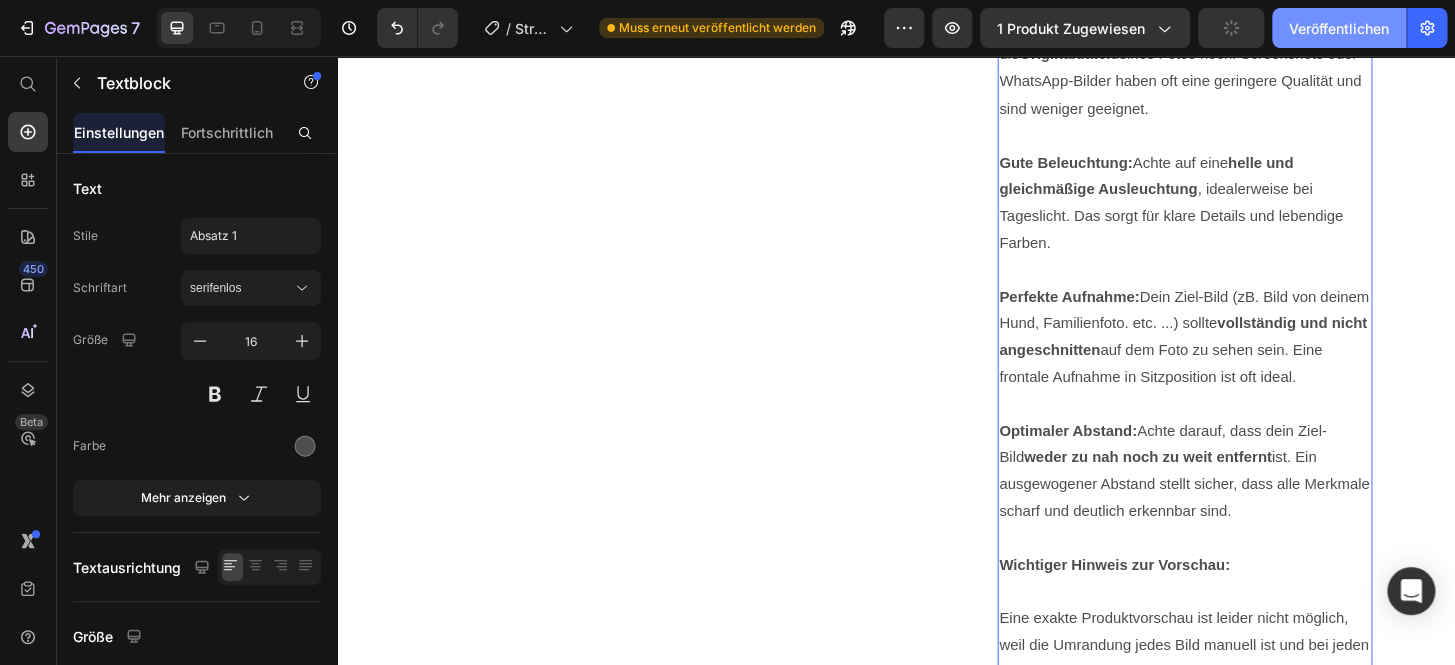 click on "Veröffentlichen" at bounding box center (1339, 28) 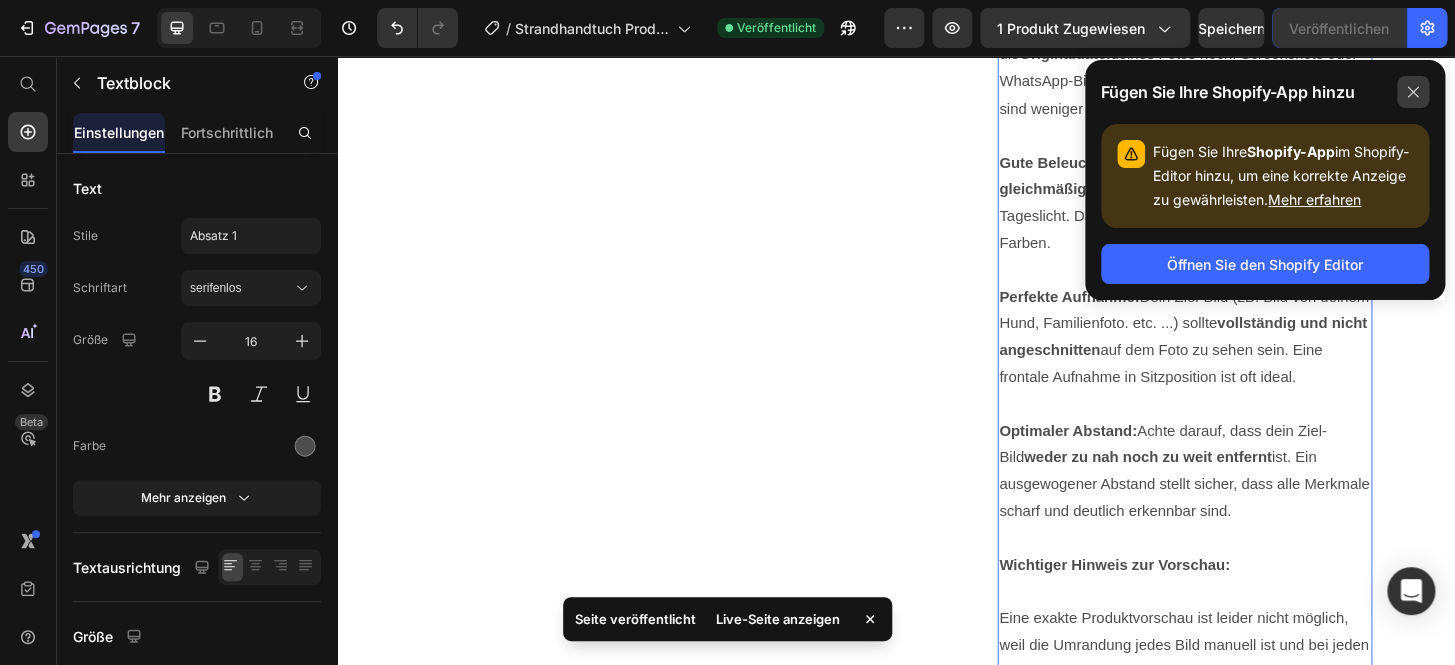 click 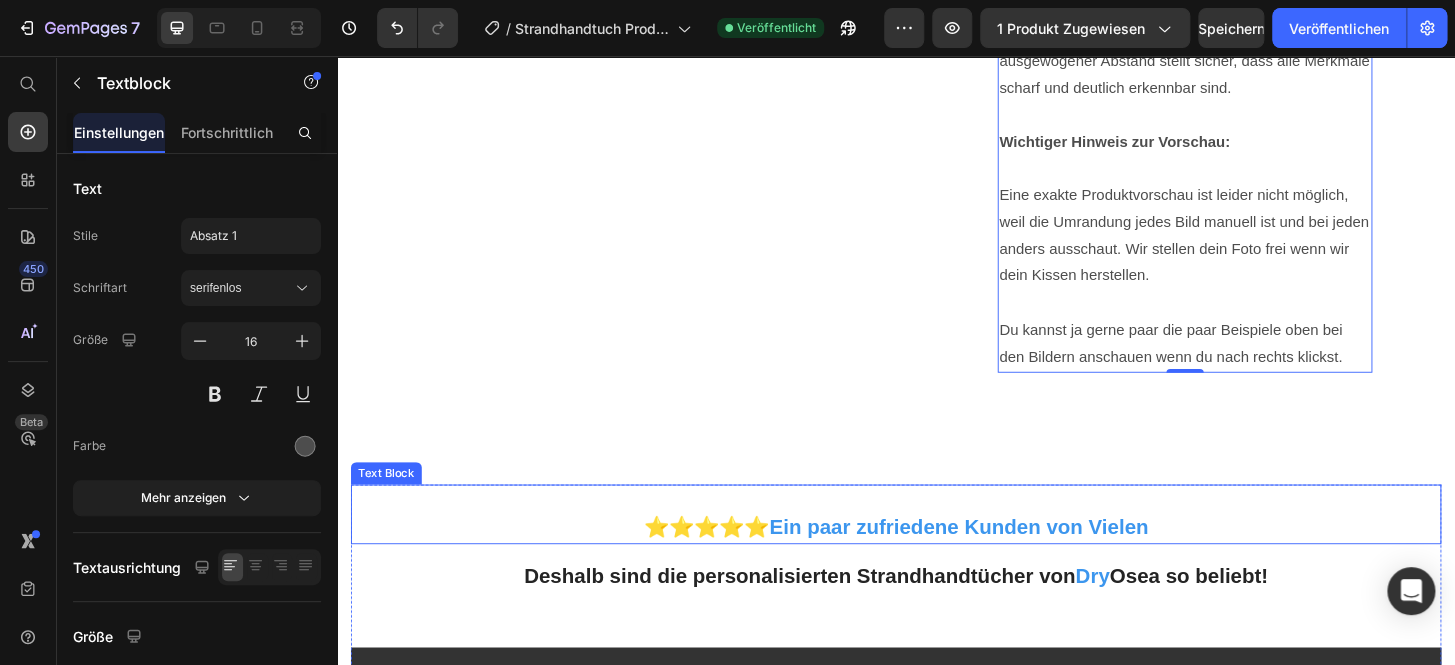 scroll, scrollTop: 2648, scrollLeft: 0, axis: vertical 